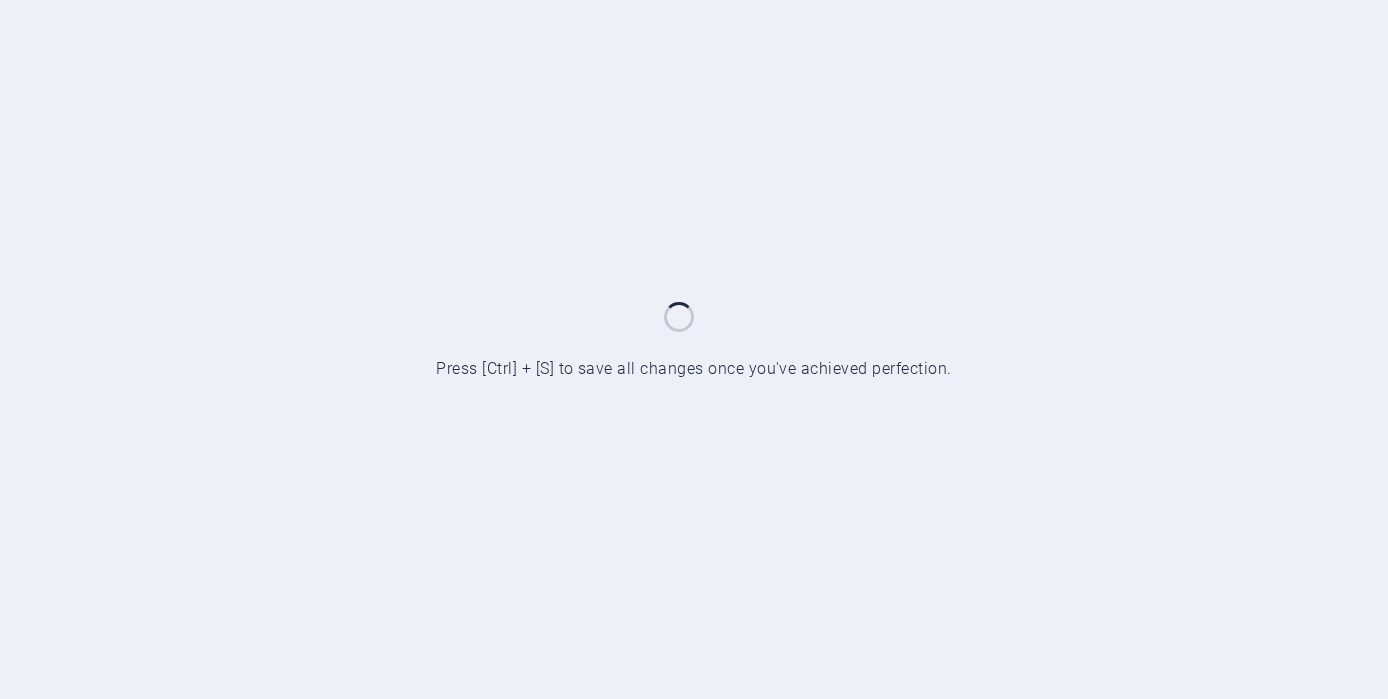 scroll, scrollTop: 0, scrollLeft: 0, axis: both 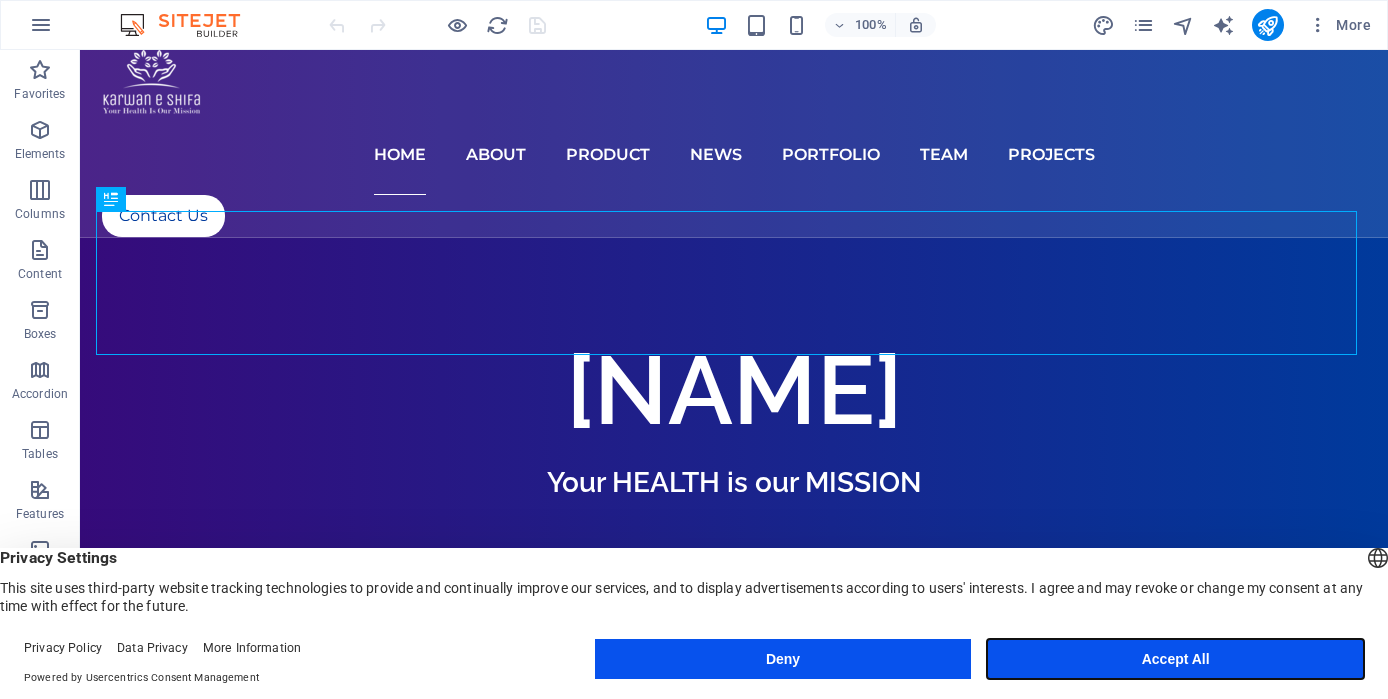 click on "Accept All" at bounding box center (1175, 659) 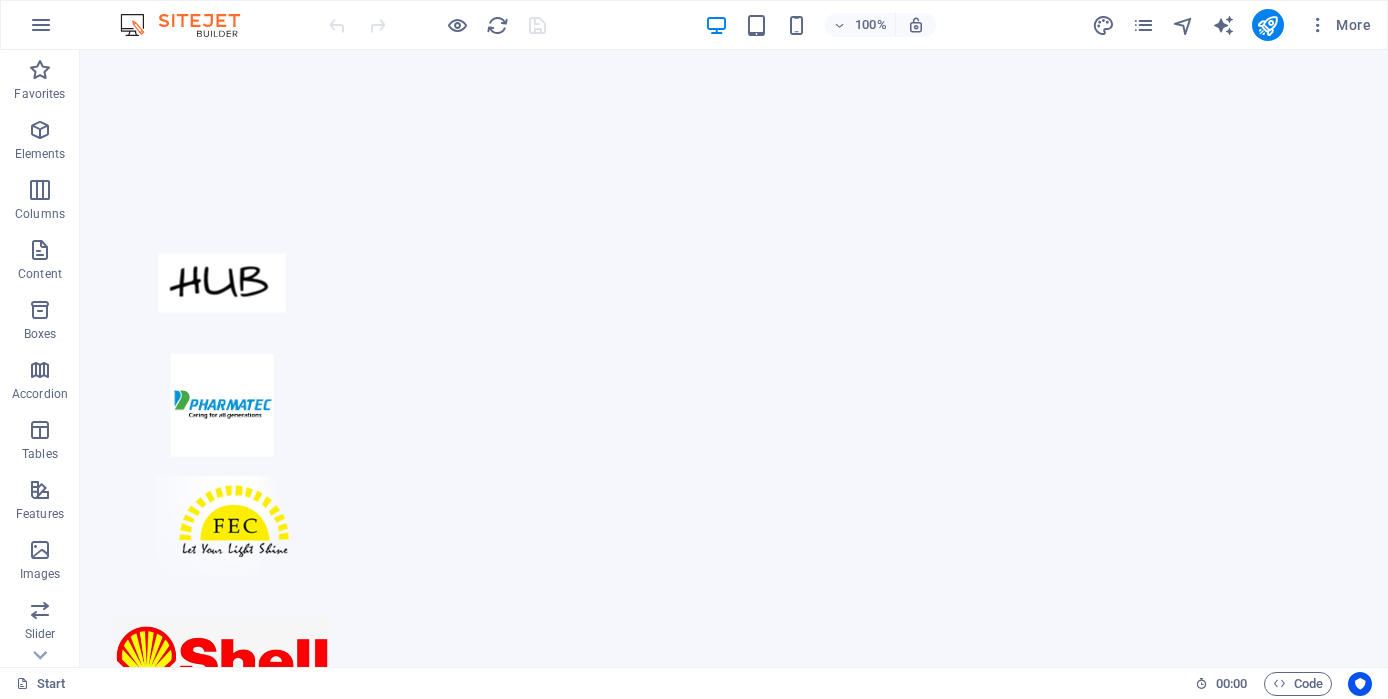 scroll, scrollTop: 608, scrollLeft: 0, axis: vertical 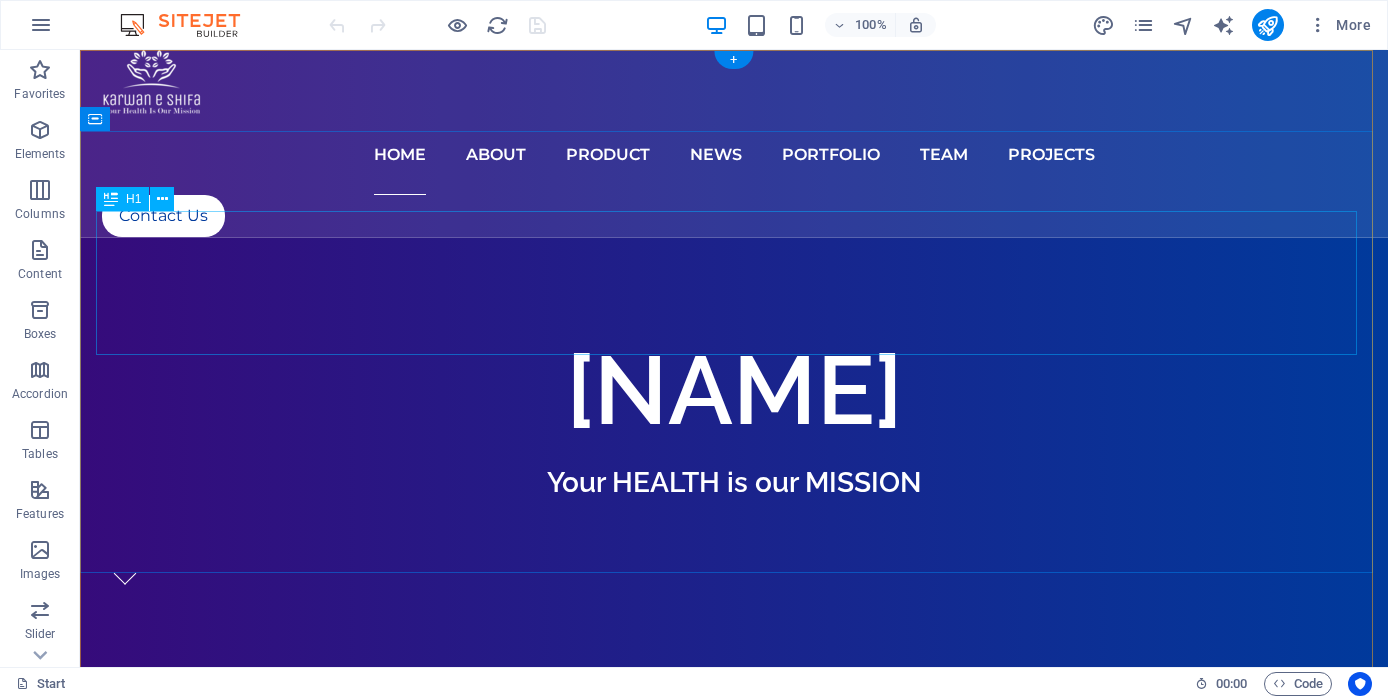 click on "[NAME]" at bounding box center [734, 390] 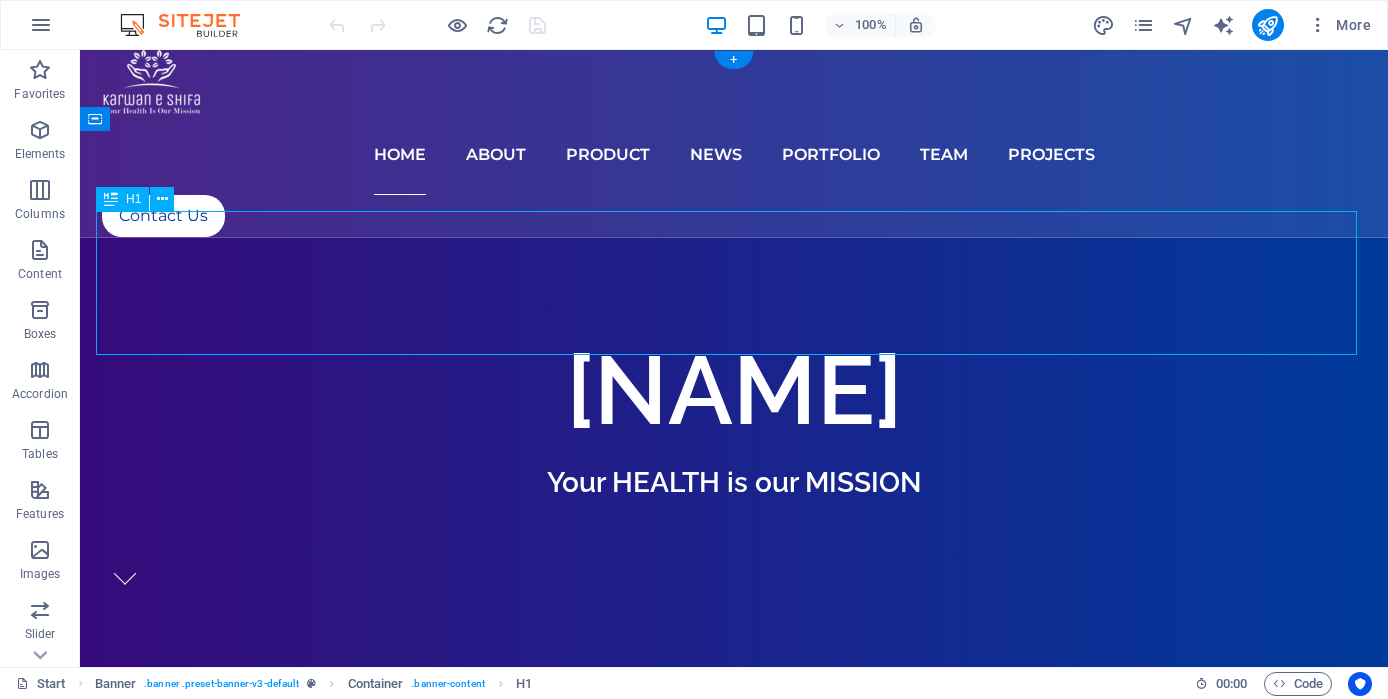 click on "[NAME]" at bounding box center [734, 390] 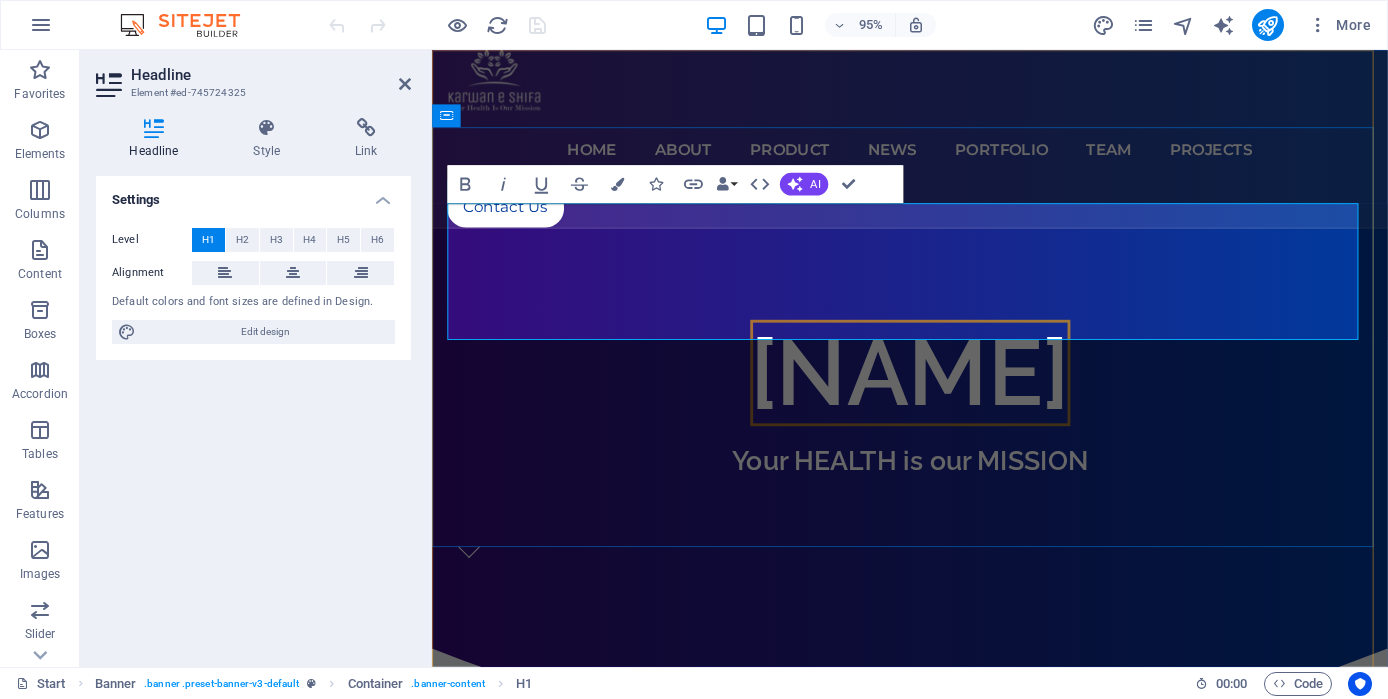 click on "[NAME]" at bounding box center (935, 390) 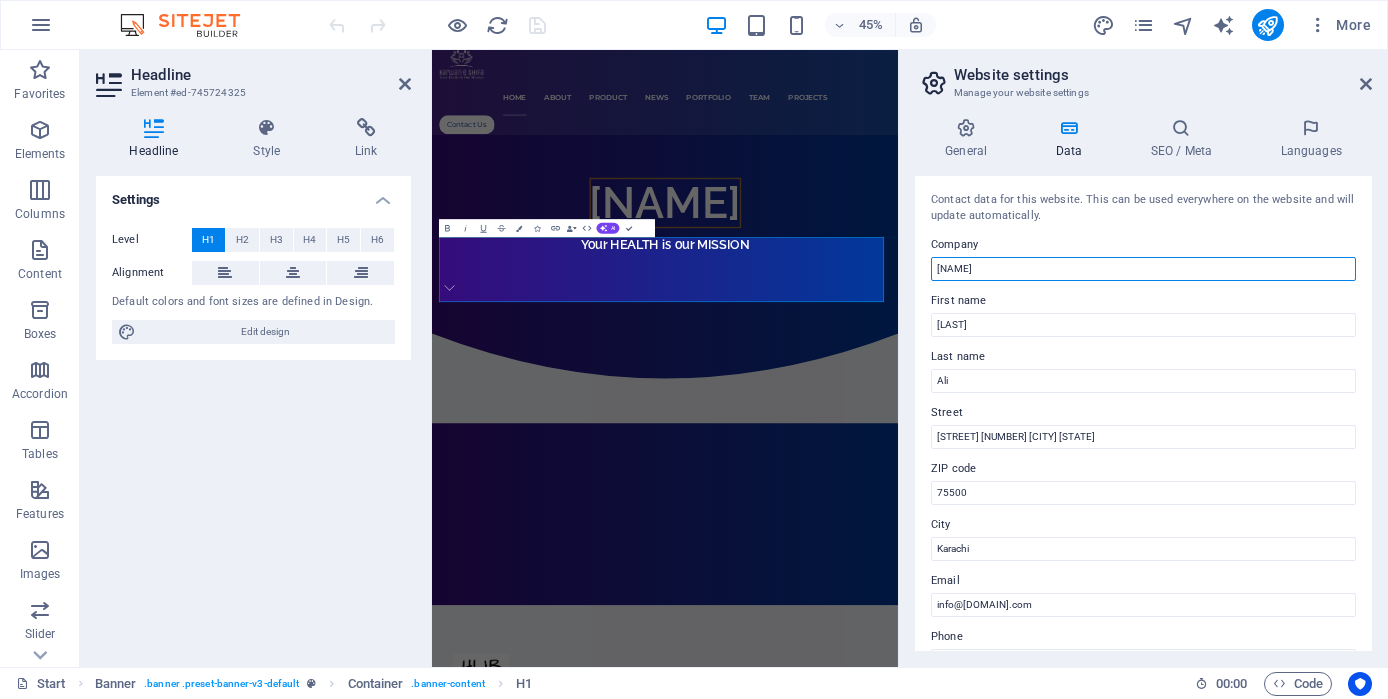 click on "[NAME]" at bounding box center [1143, 269] 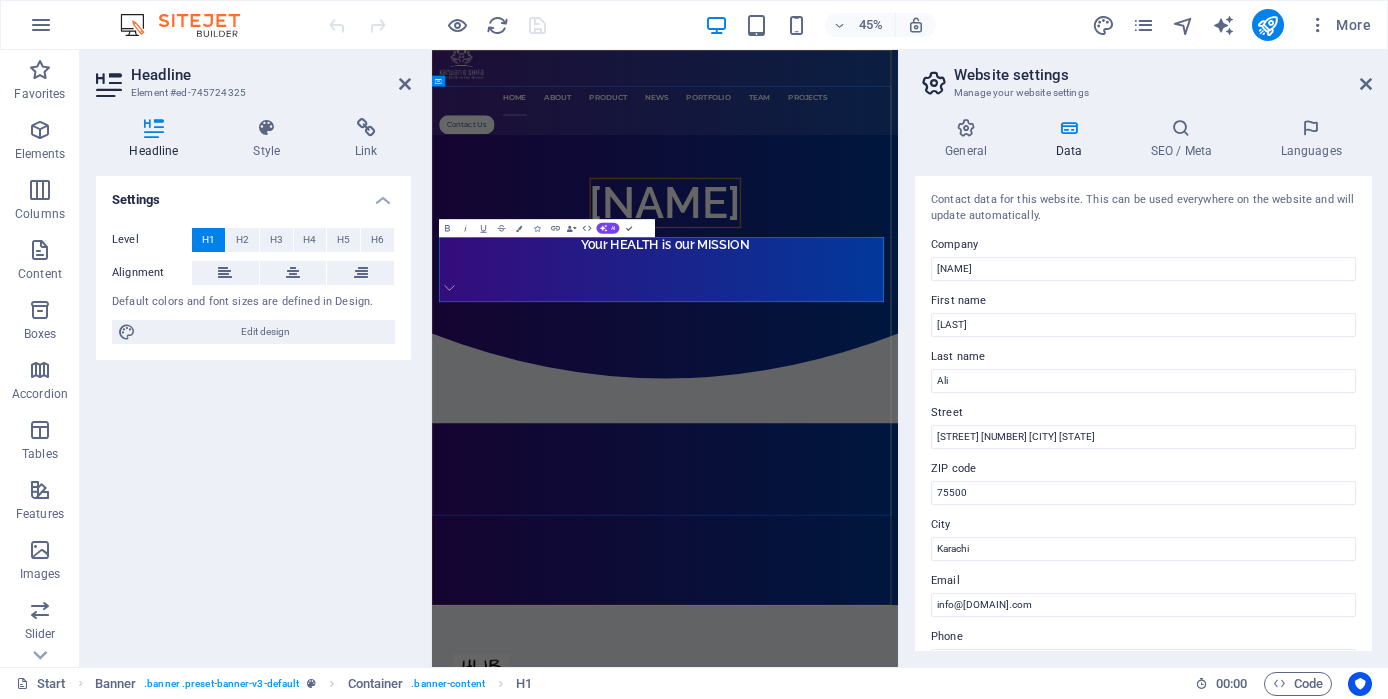 click on "[NAME]" at bounding box center [950, 390] 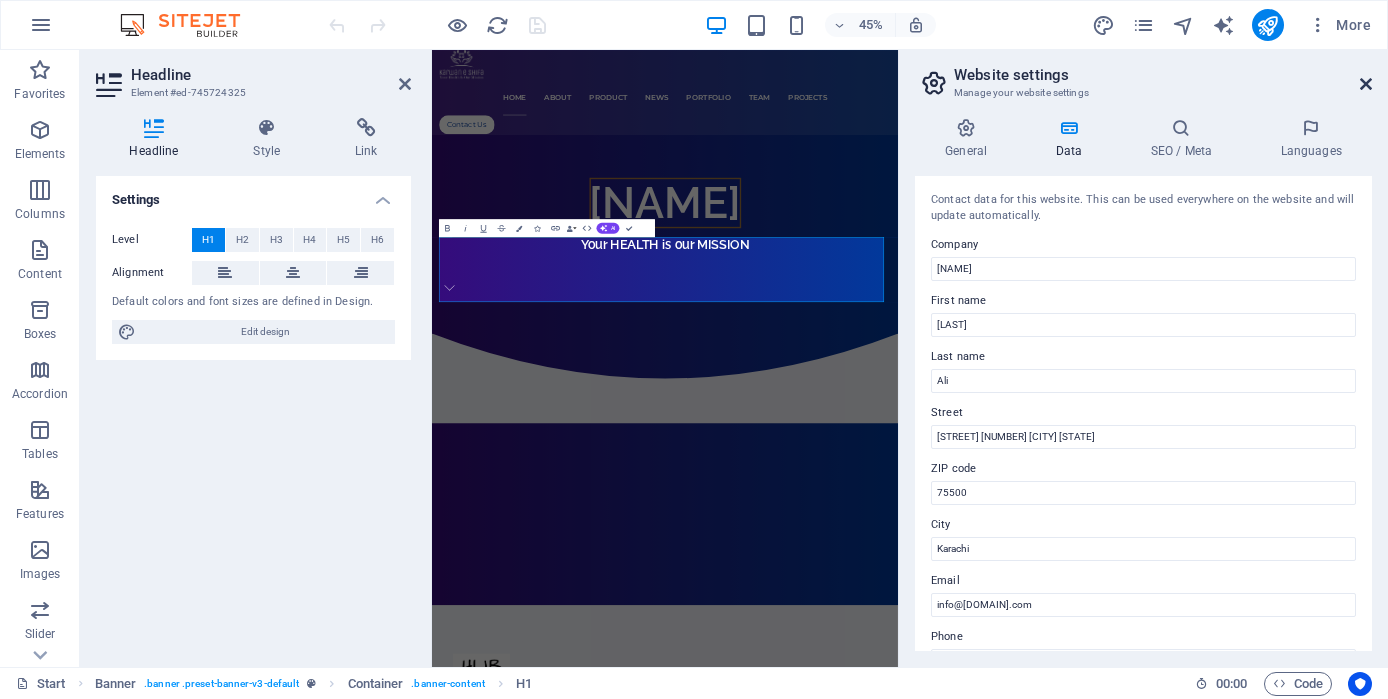 click at bounding box center (1366, 84) 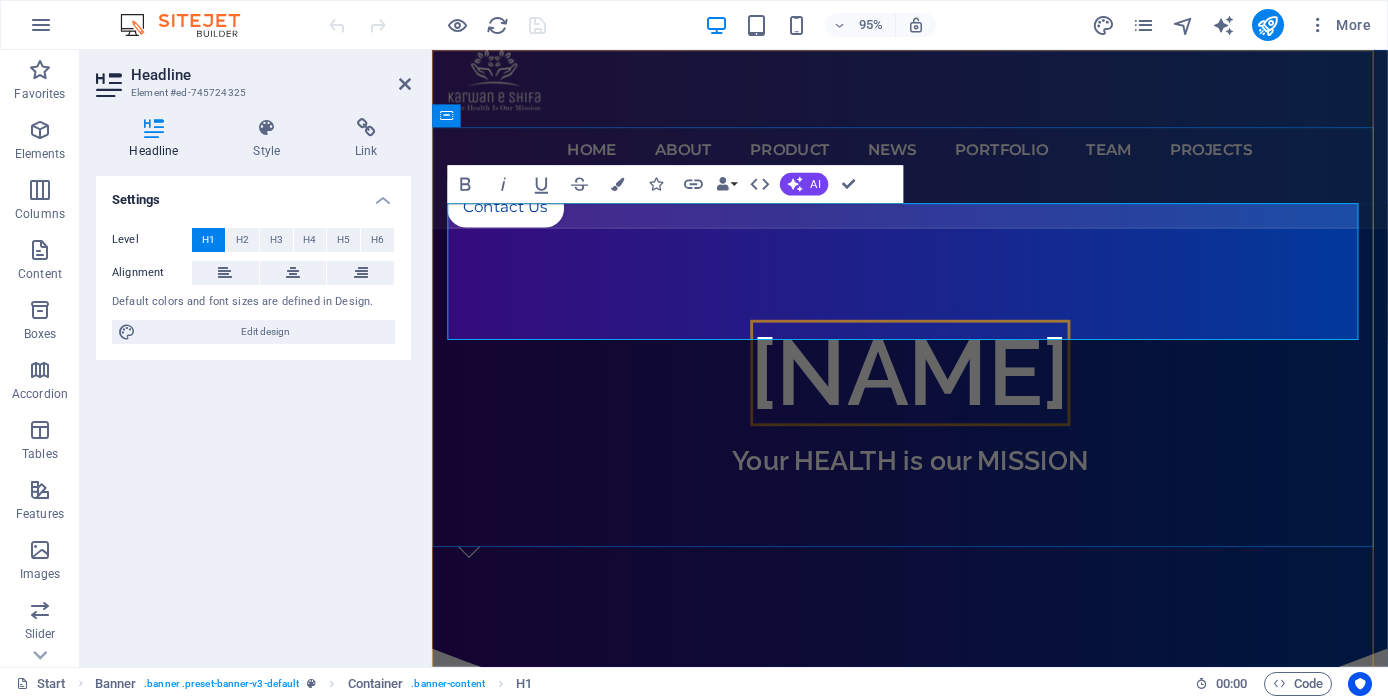 click on "[NAME]" at bounding box center (935, 390) 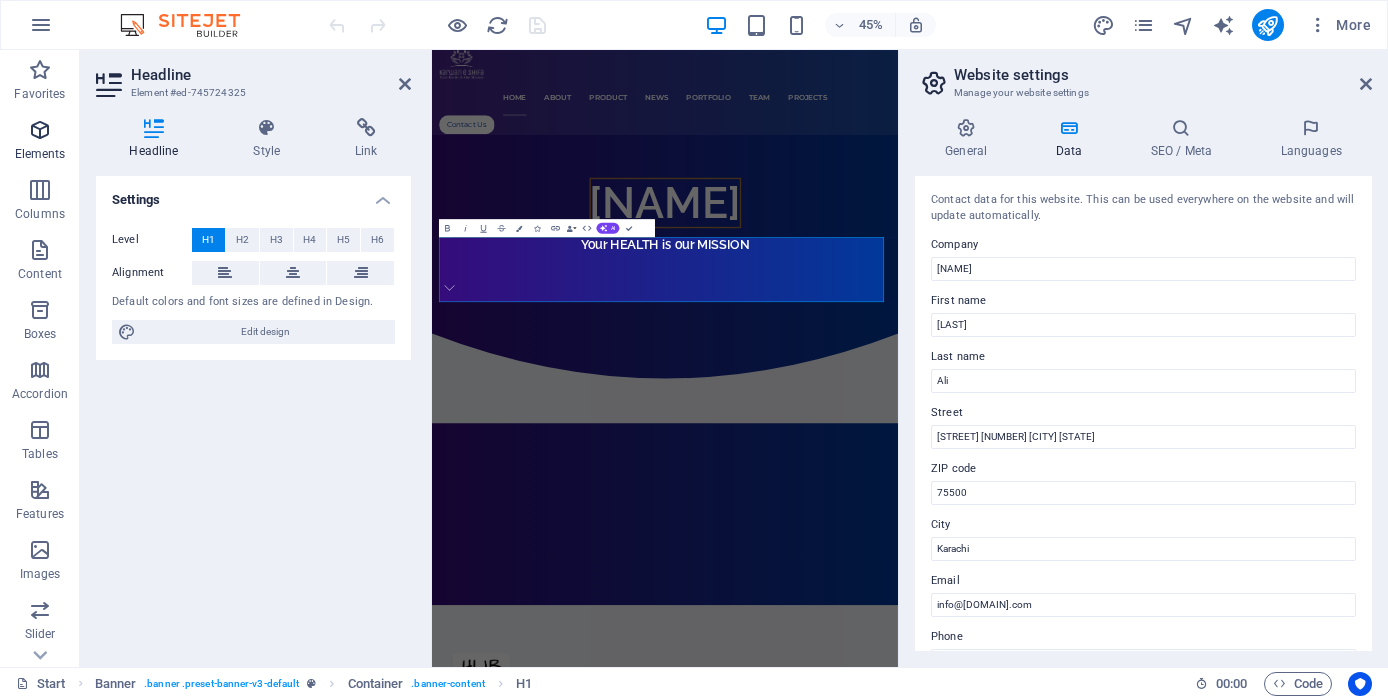 click on "Elements" at bounding box center (40, 154) 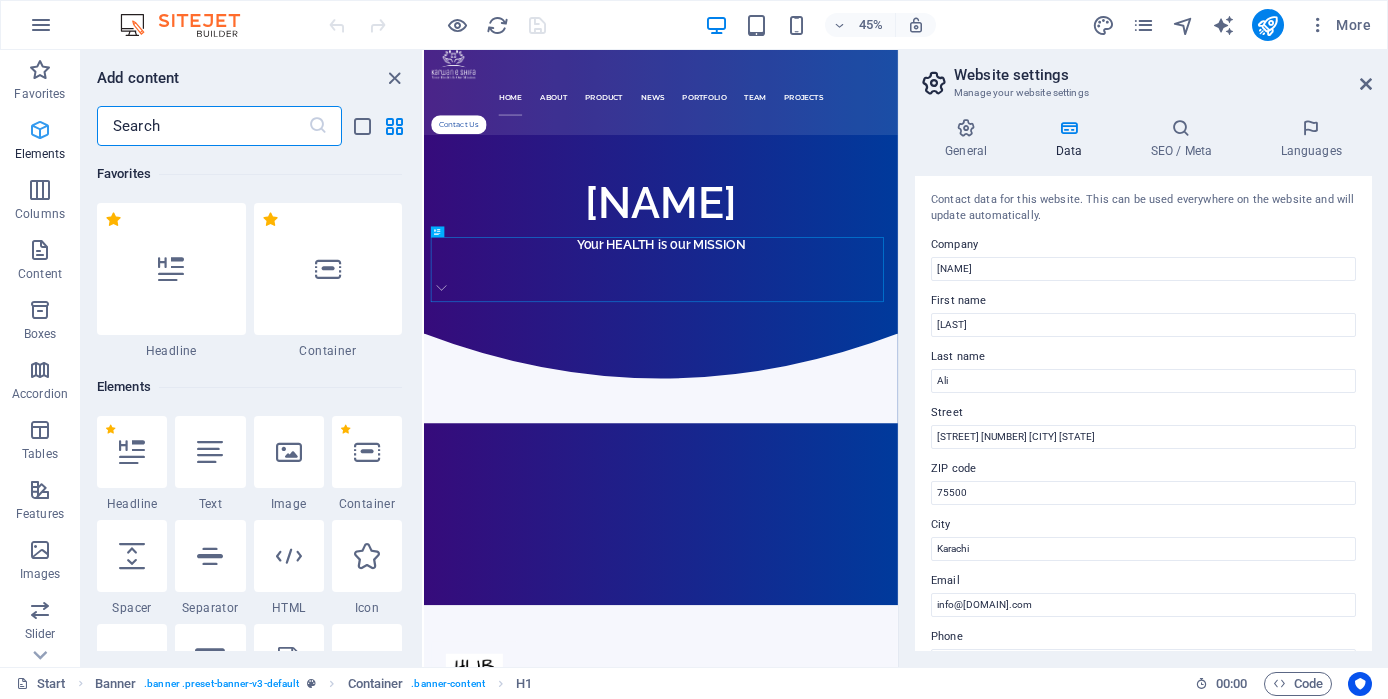 scroll, scrollTop: 213, scrollLeft: 0, axis: vertical 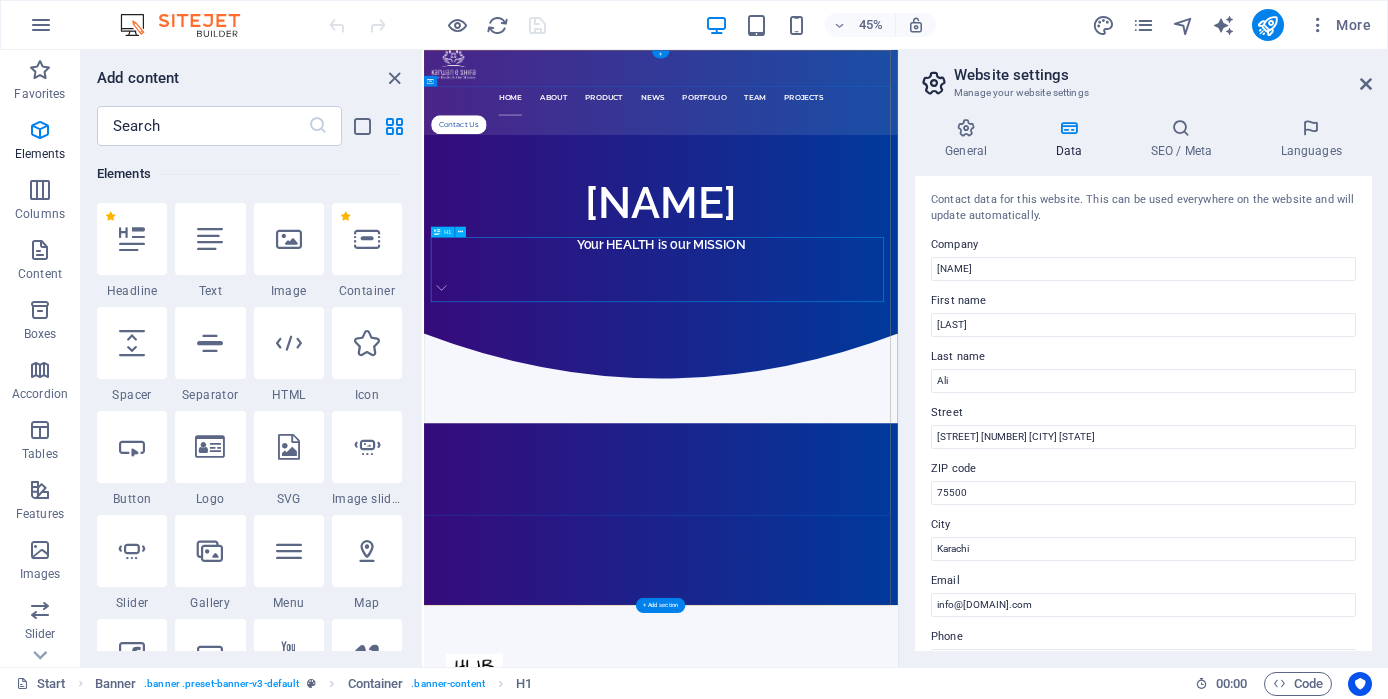 click on "[NAME]" at bounding box center (950, 390) 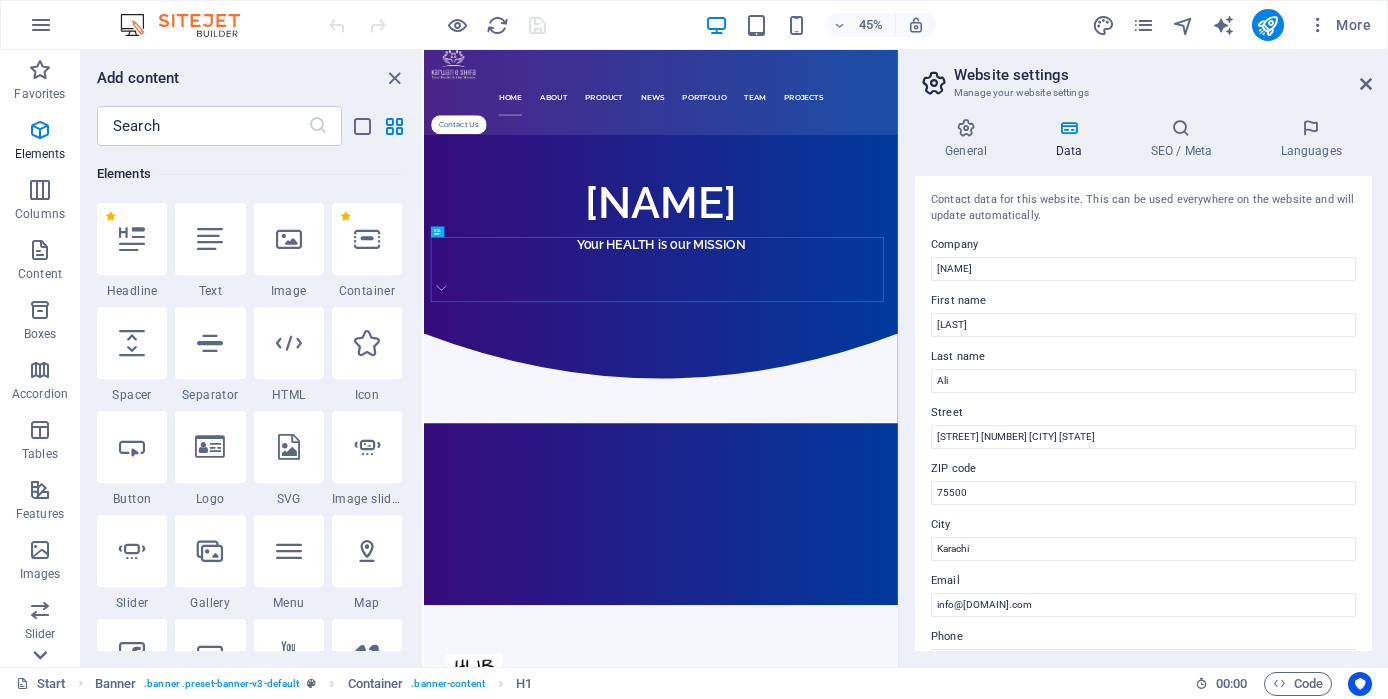 click 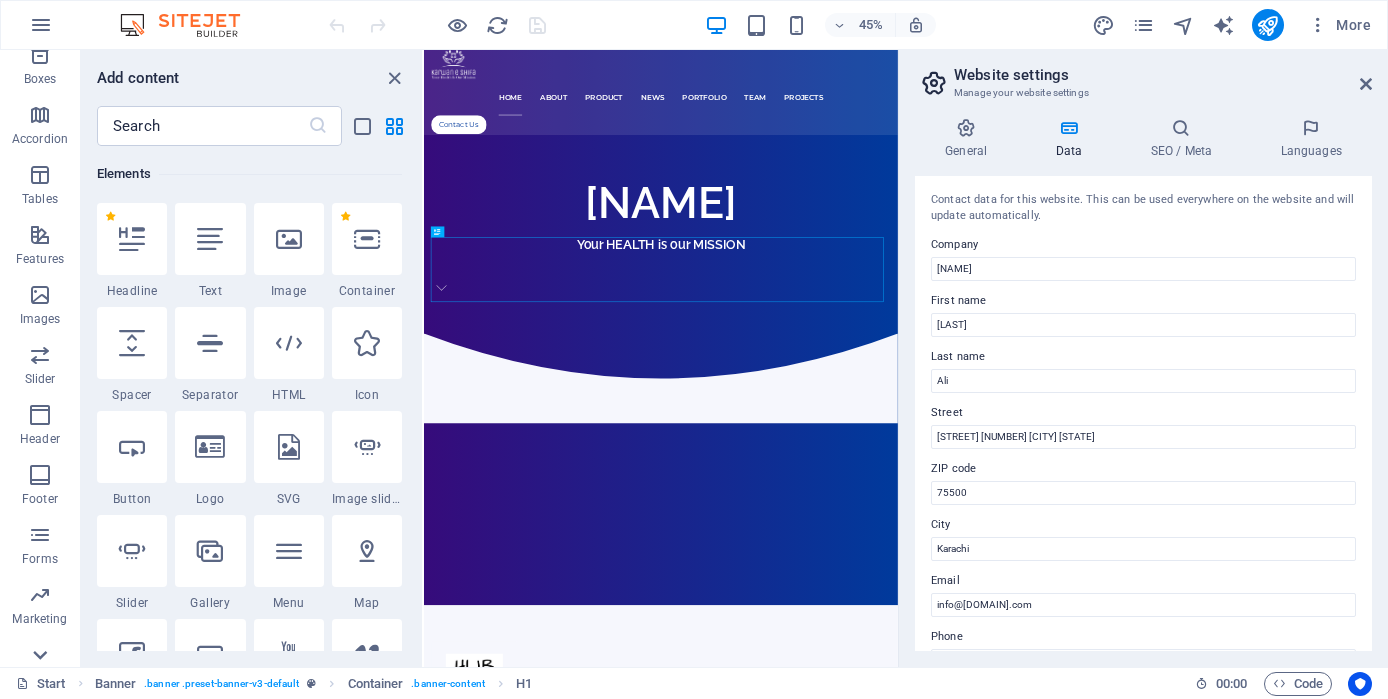 scroll, scrollTop: 283, scrollLeft: 0, axis: vertical 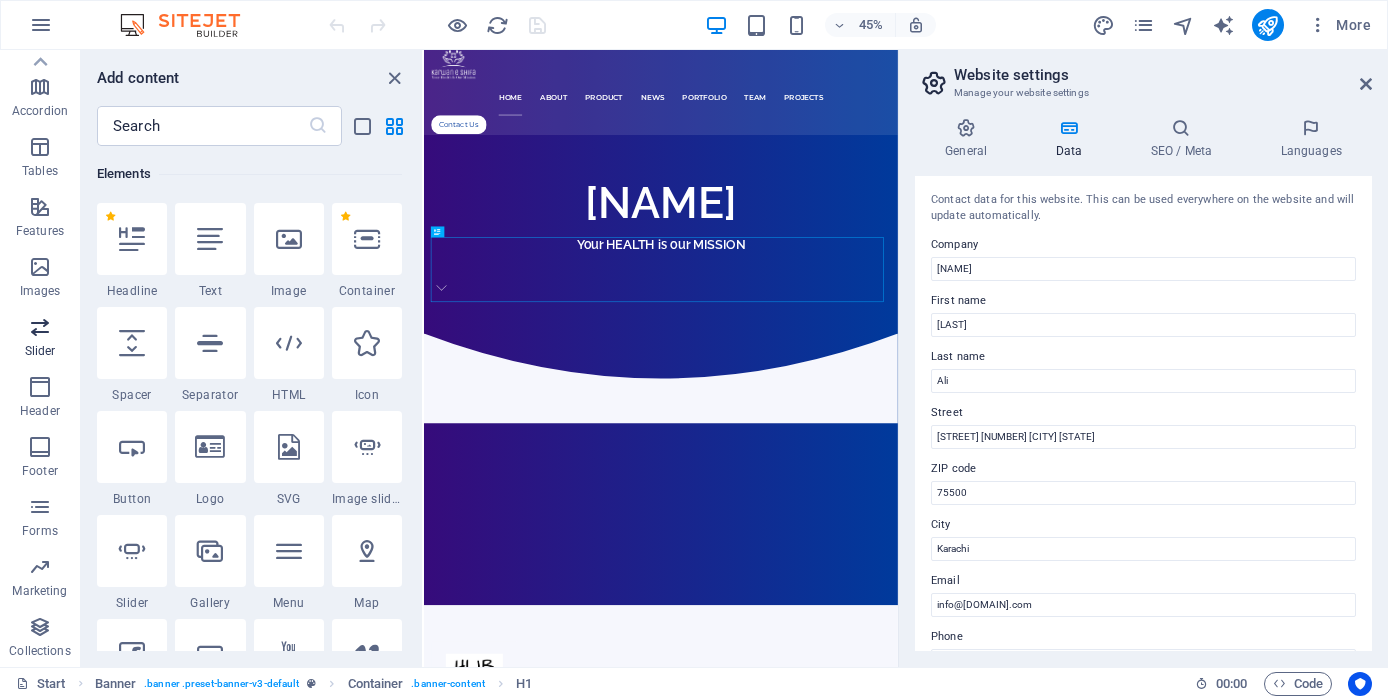 click at bounding box center [40, 327] 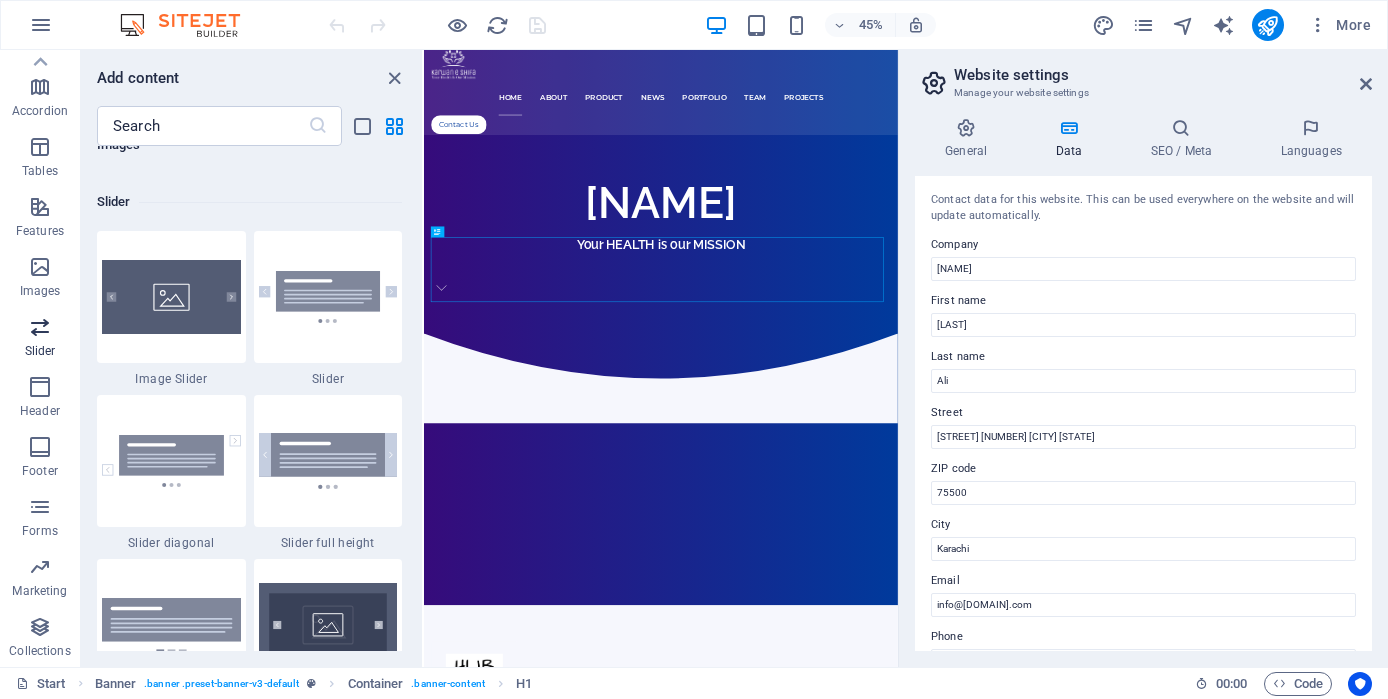 scroll, scrollTop: 11337, scrollLeft: 0, axis: vertical 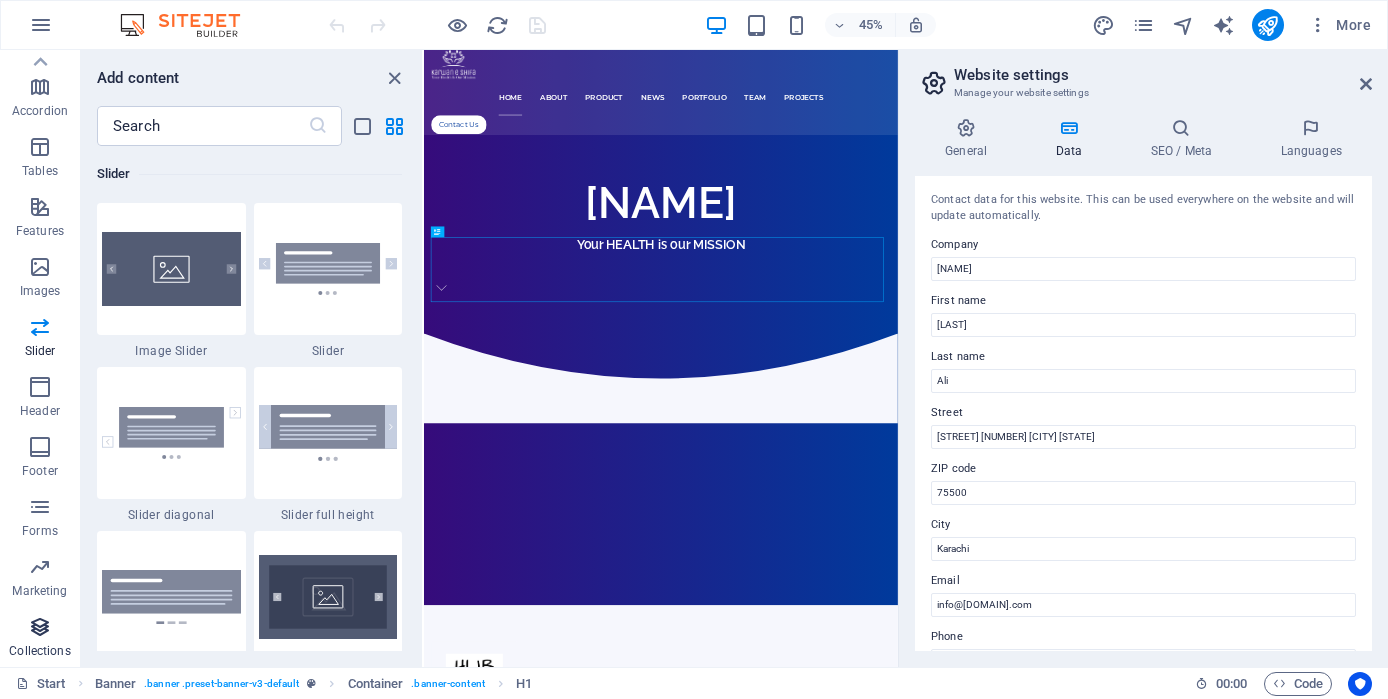 click on "Collections" at bounding box center [39, 651] 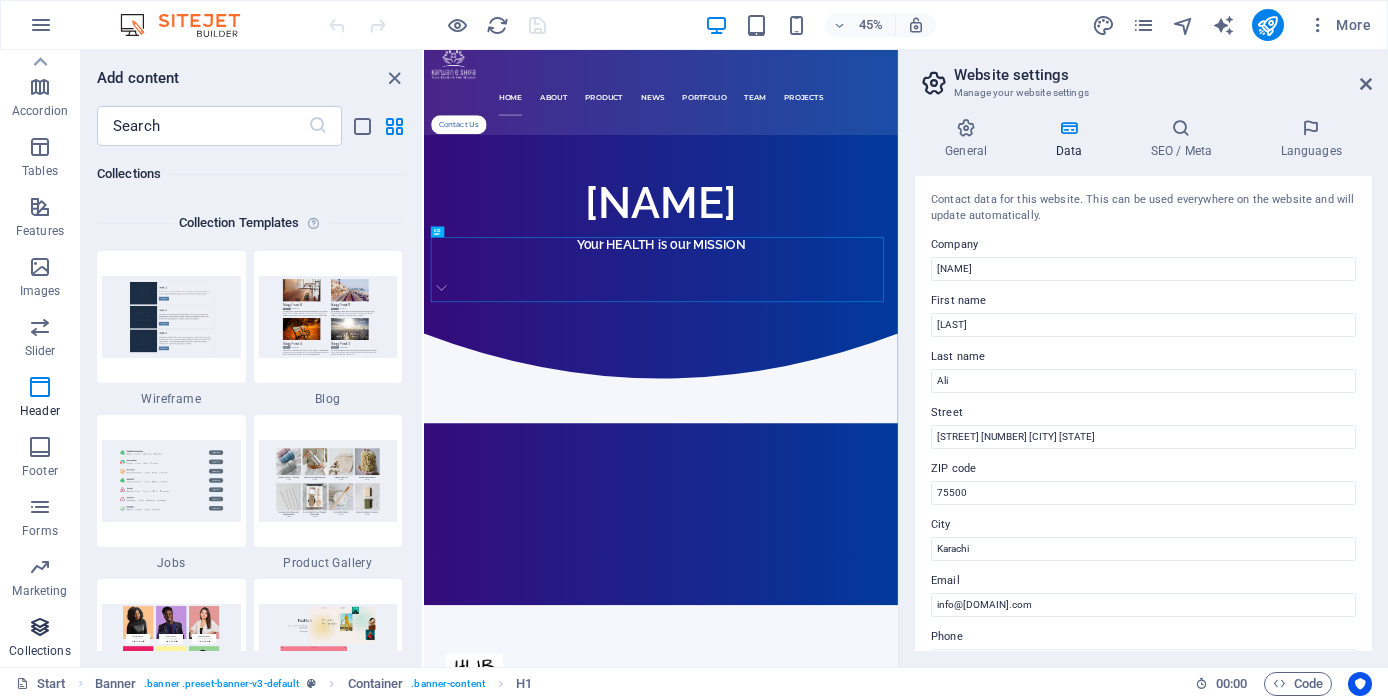 scroll, scrollTop: 18306, scrollLeft: 0, axis: vertical 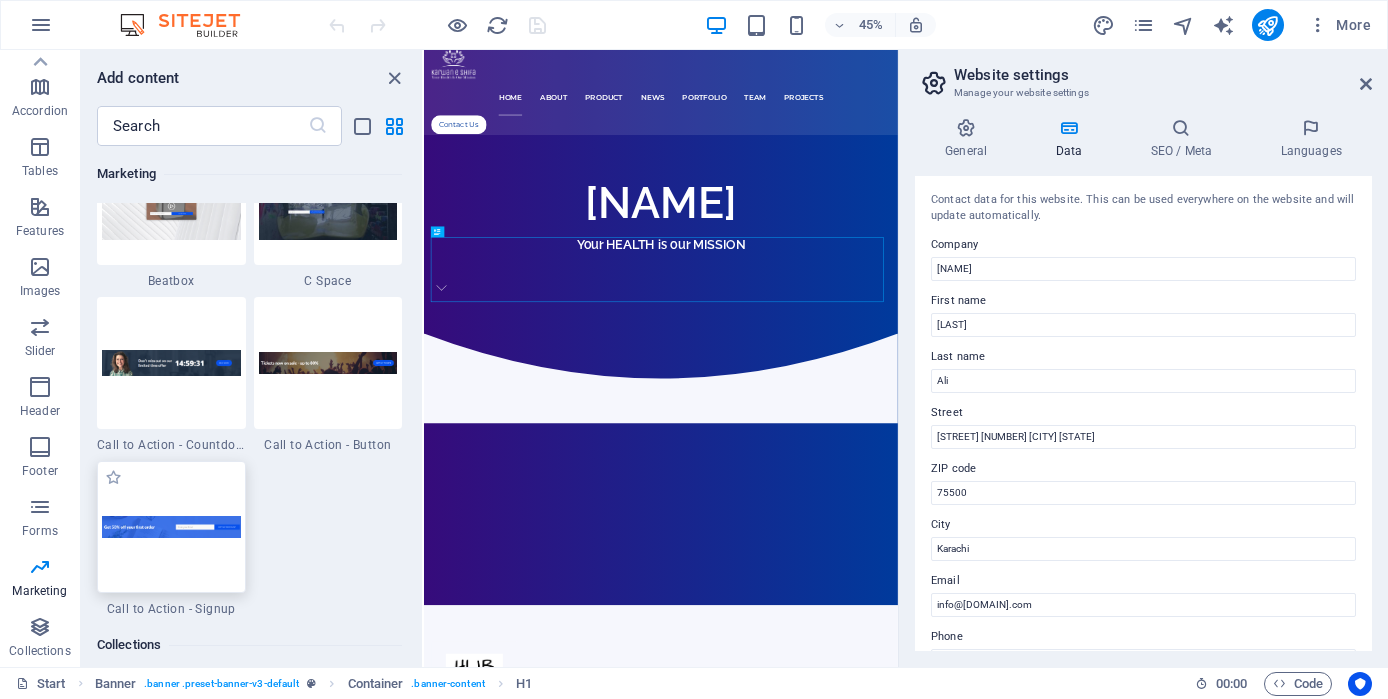 click at bounding box center (171, 527) 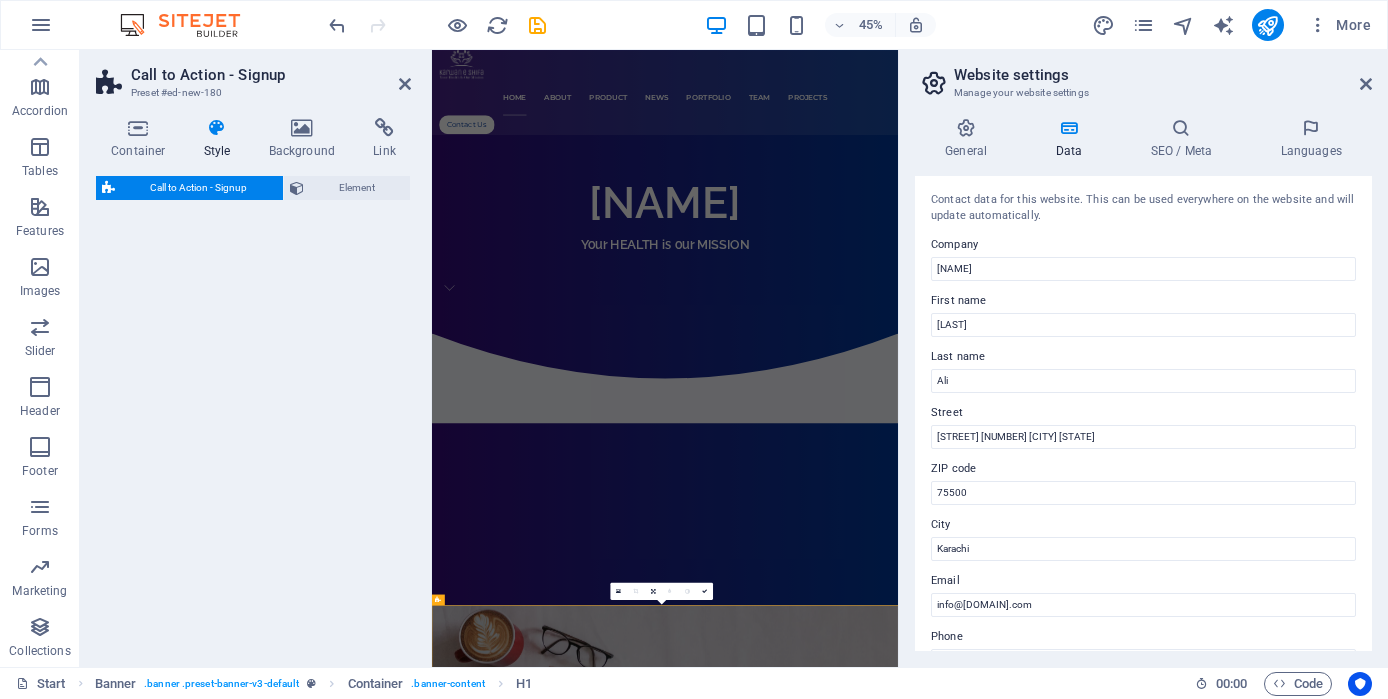 select on "rem" 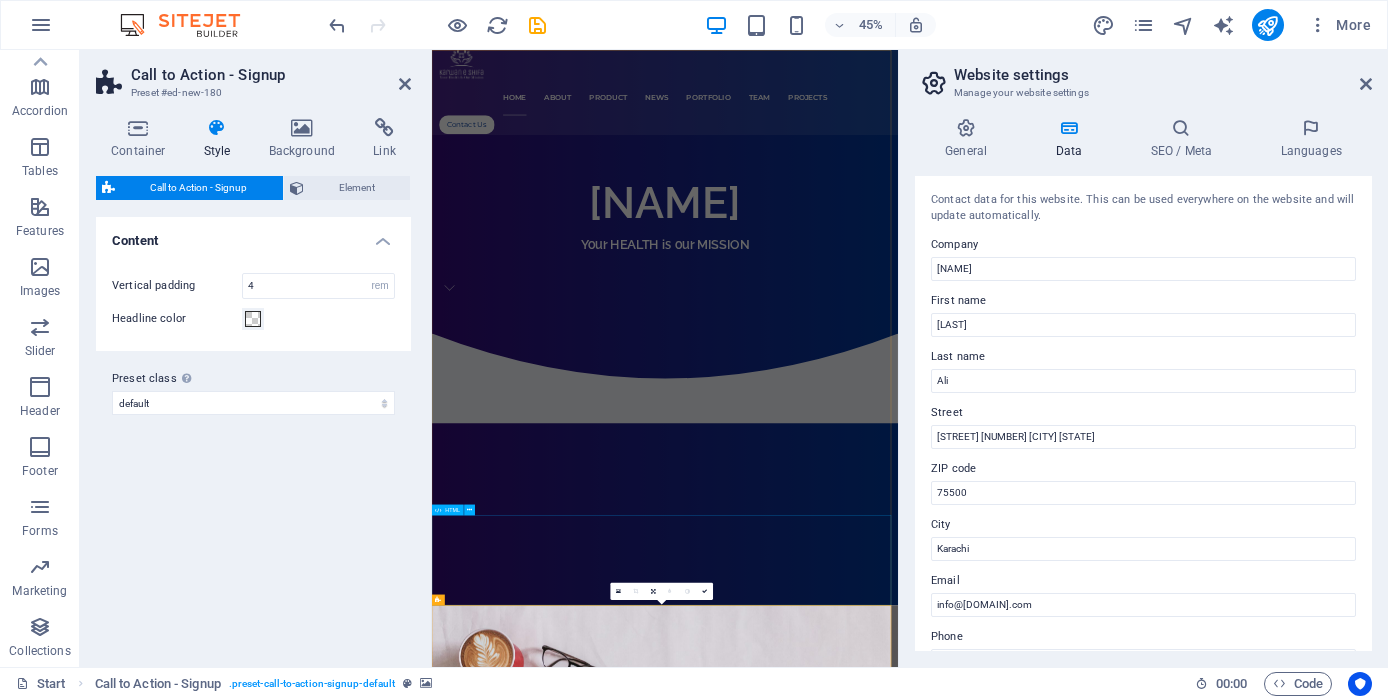 drag, startPoint x: 1169, startPoint y: 1327, endPoint x: 1169, endPoint y: 1218, distance: 109 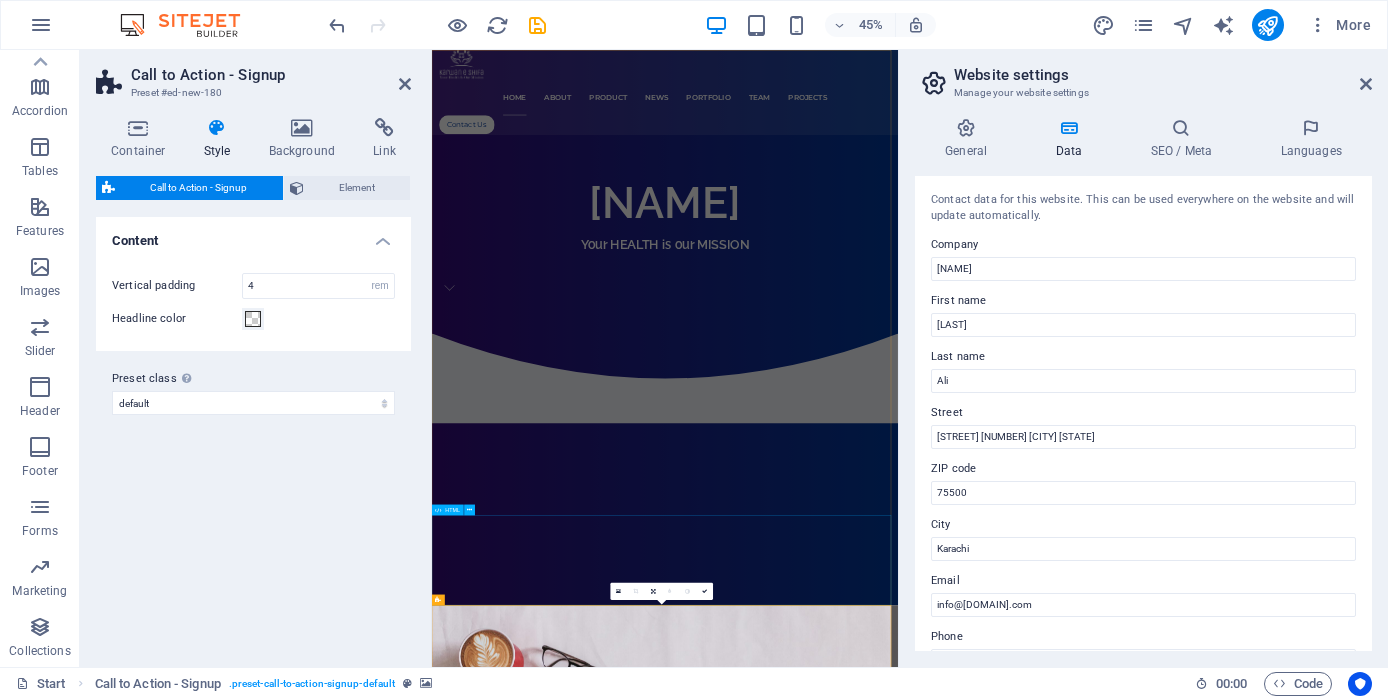 click on "Home About PRODUCT News Portfolio TEAM PROJECTS Contact Us [NAME] Your HEALTH is our MISSION
Get  50%  off your first order Get my discount Unreadable? Load new [NAME] Lorem ipsum dolor sit amet, consectetur adipisicing elit. Alias, repellat, temporibus, consequuntur, at ipsam sint iusto delectus laborum saepe sed error aspernatur voluptatibus mollitia labore a? Nemo, reprehenderit, fugiat tenetur atque voluptas quae ex blanditiis deleniti soluta repellat placeat totam fugit qui magnam distinctio doloremque nihil iste architecto expedita voluptates! Est, illo, illum, ut asperiores obcaecati nihil quibusdam voluptatum repellendus ullam error quo placeat doloremque cumque expedita distinctio praesentium tempora ipsum quos quisquam mollitia accusamus iure voluptas aut ratione officia quae id rerum? Deleniti, voluptatibus, impedit fugit at dicta ea voluptas voluptatem laboriosam blanditiis distinctio quidem dolorum assumenda maiores illo! Element 2
Element 2" at bounding box center (950, 10730) 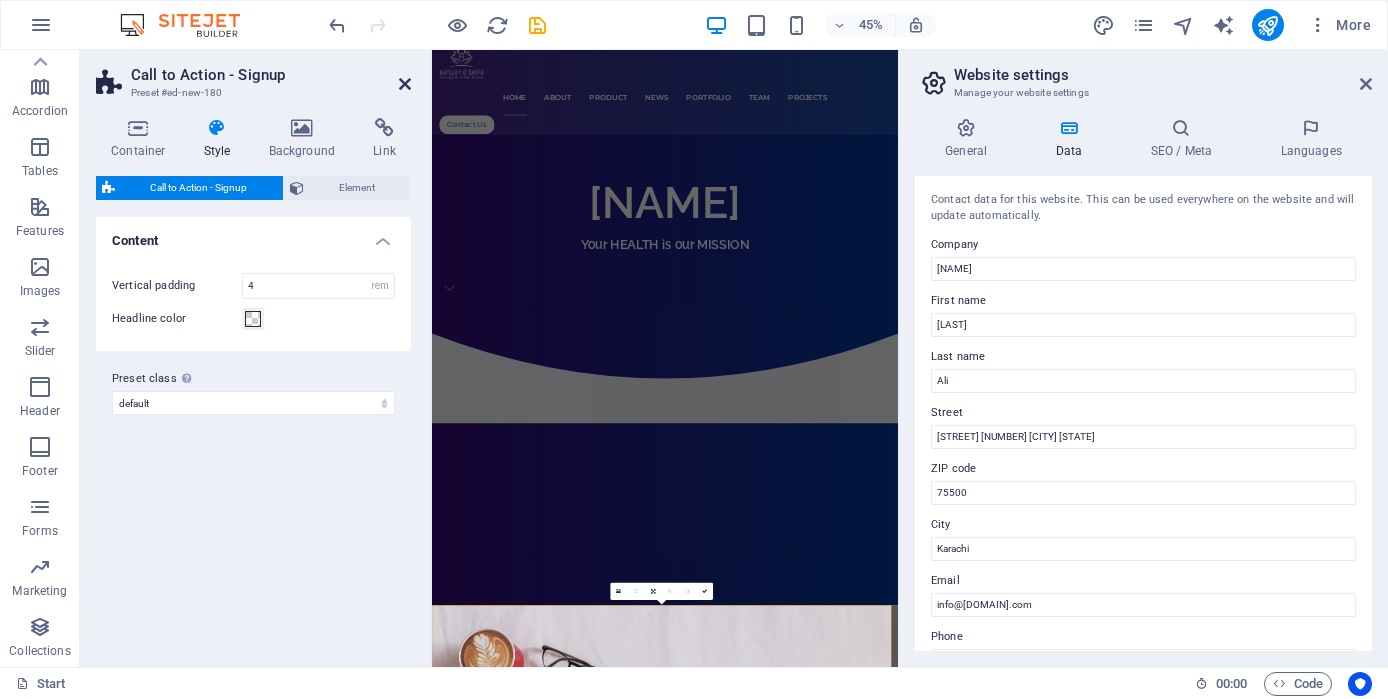 click at bounding box center [405, 84] 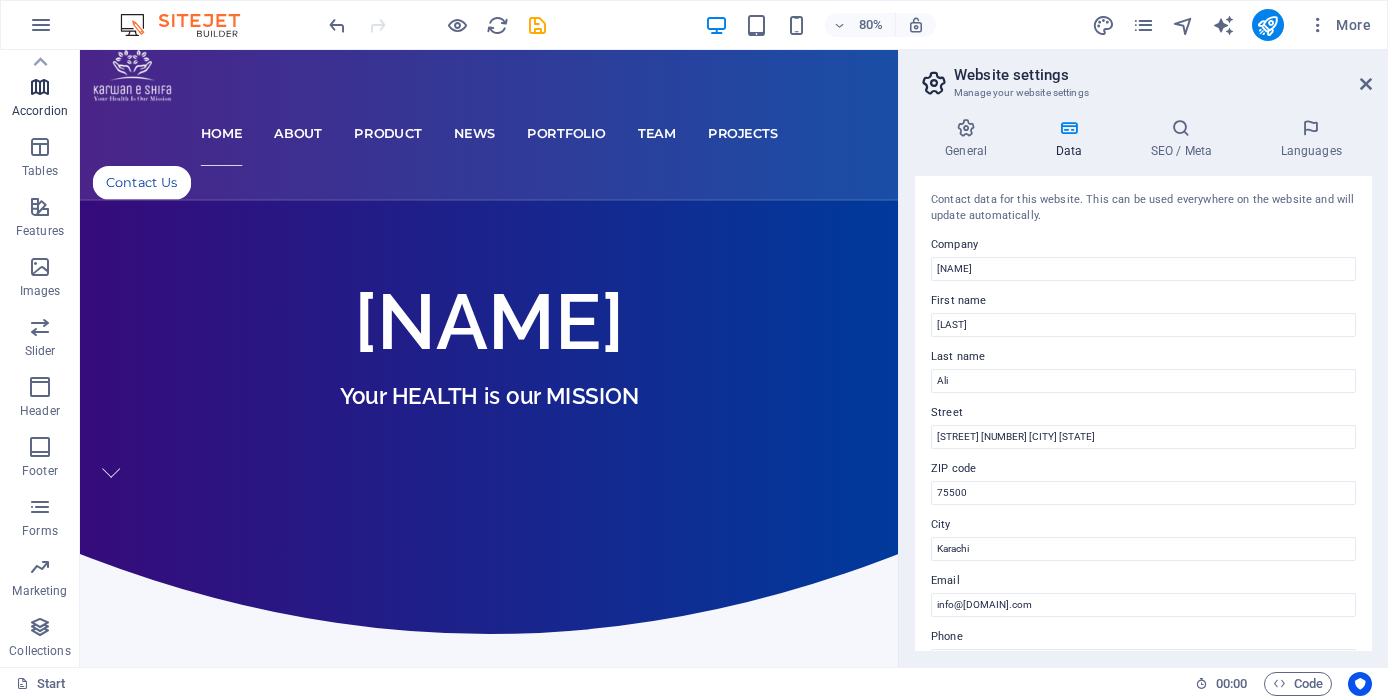 click at bounding box center [40, 87] 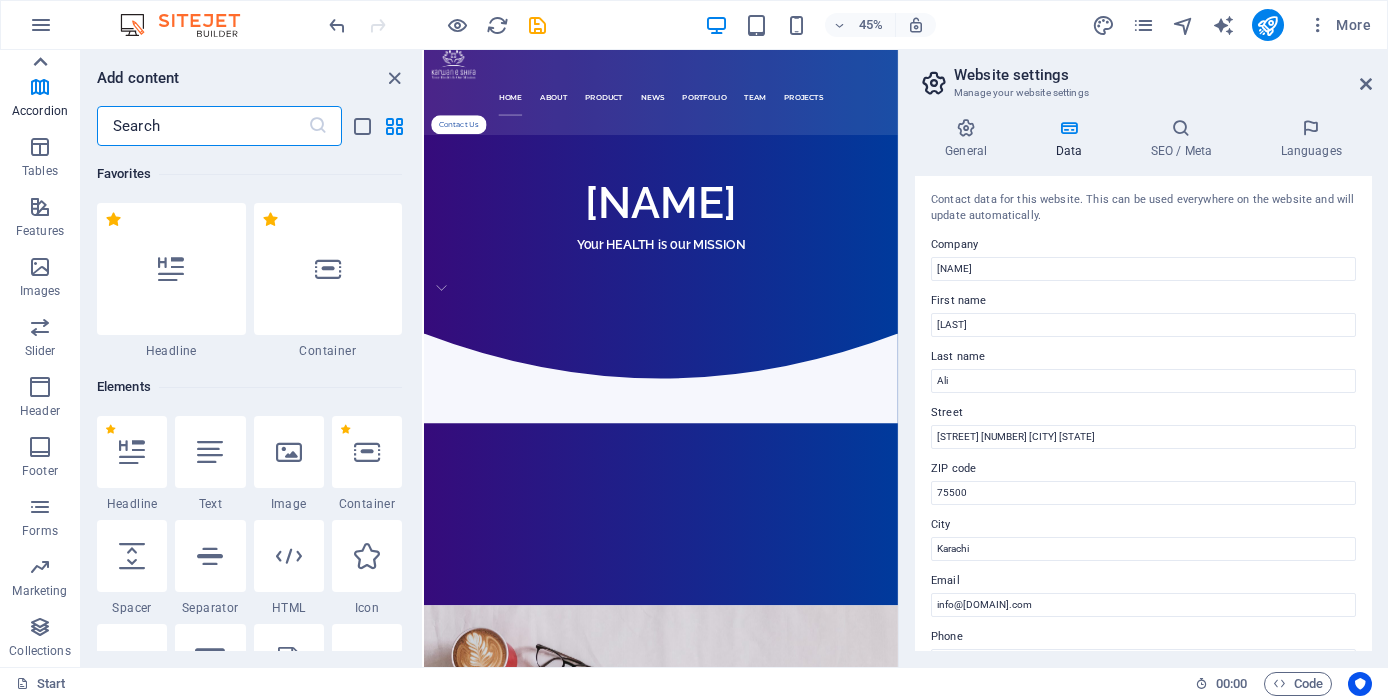 click 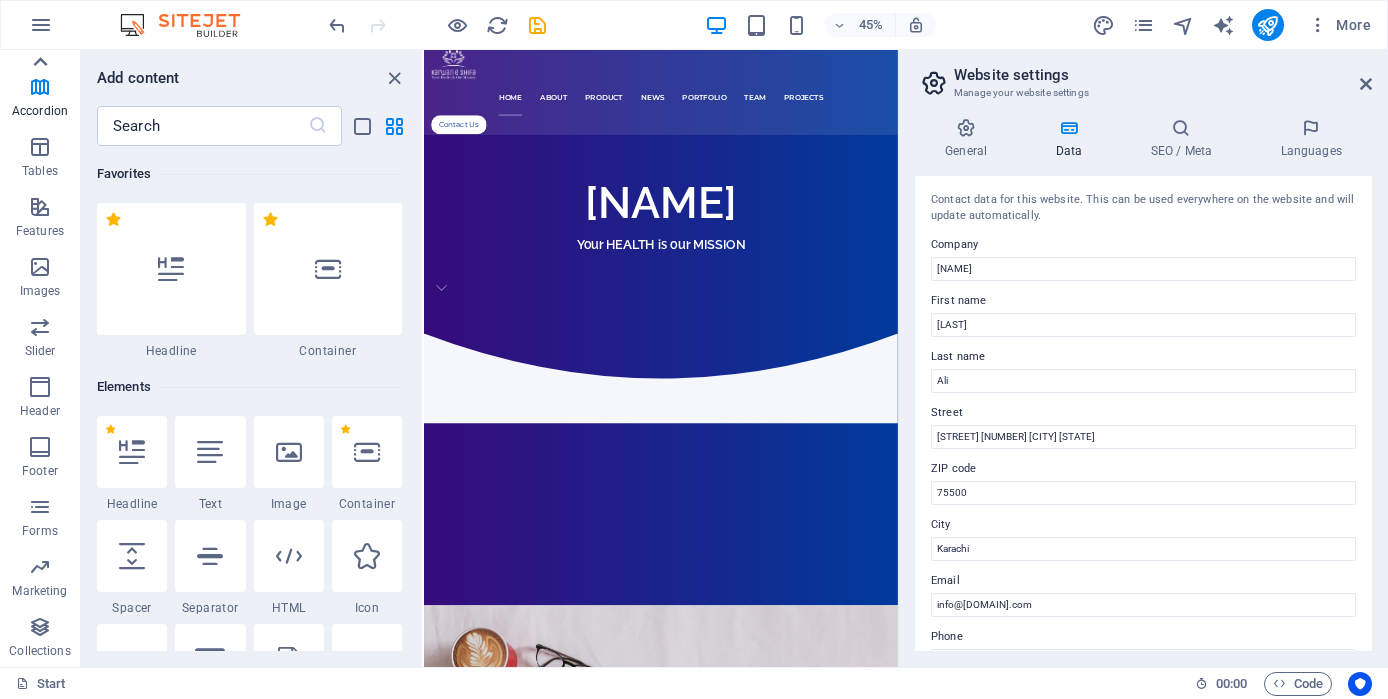 scroll, scrollTop: 0, scrollLeft: 0, axis: both 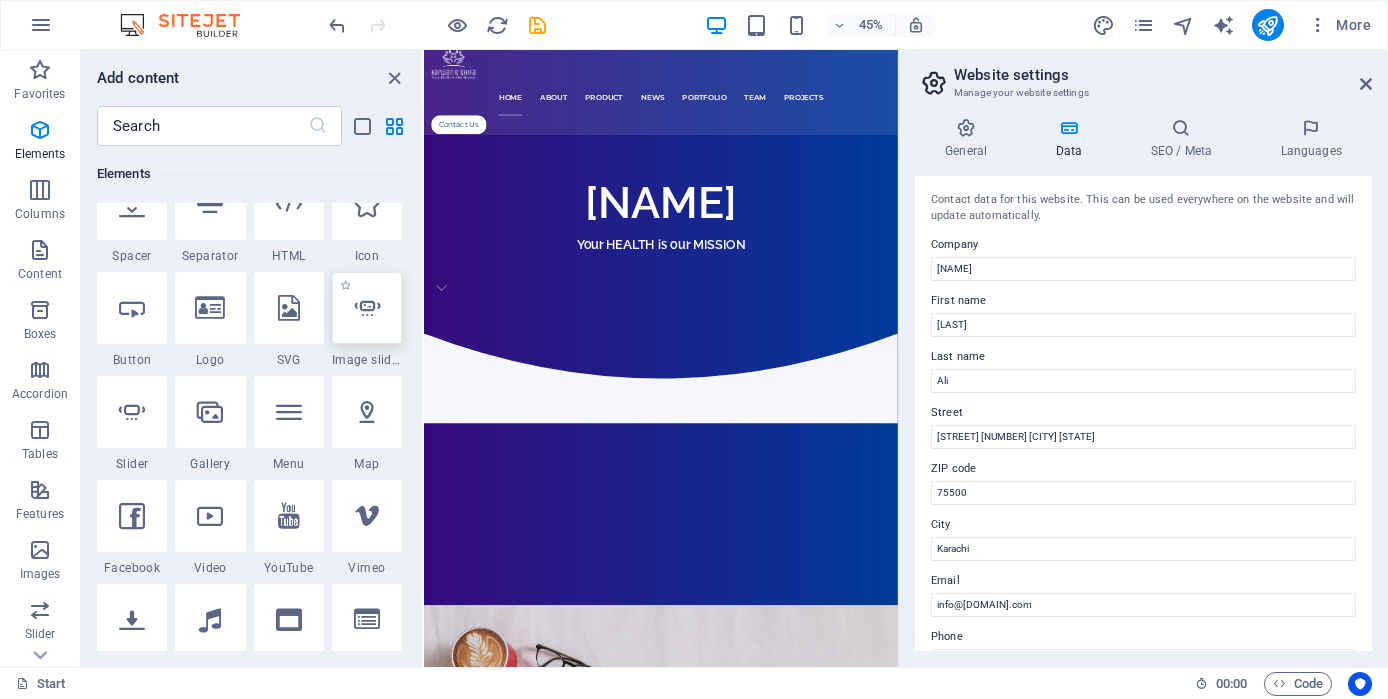 click at bounding box center (367, 308) 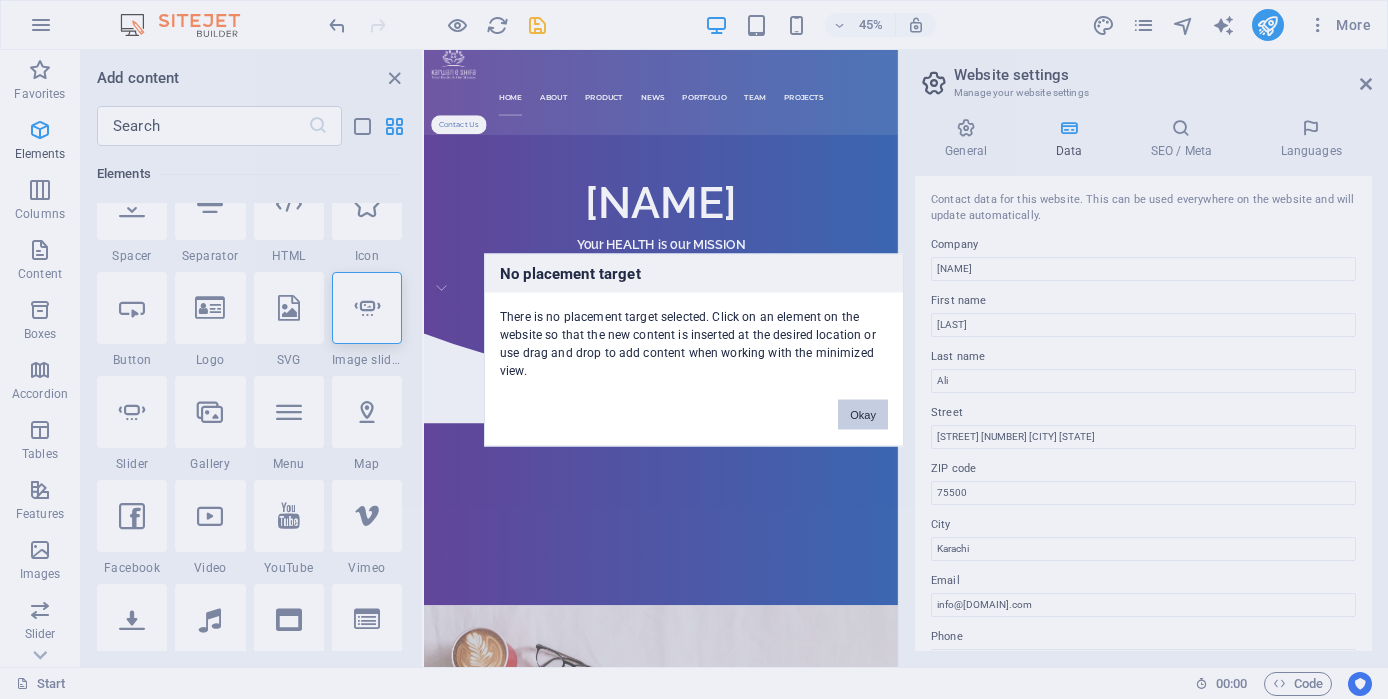 click on "Okay" at bounding box center (863, 414) 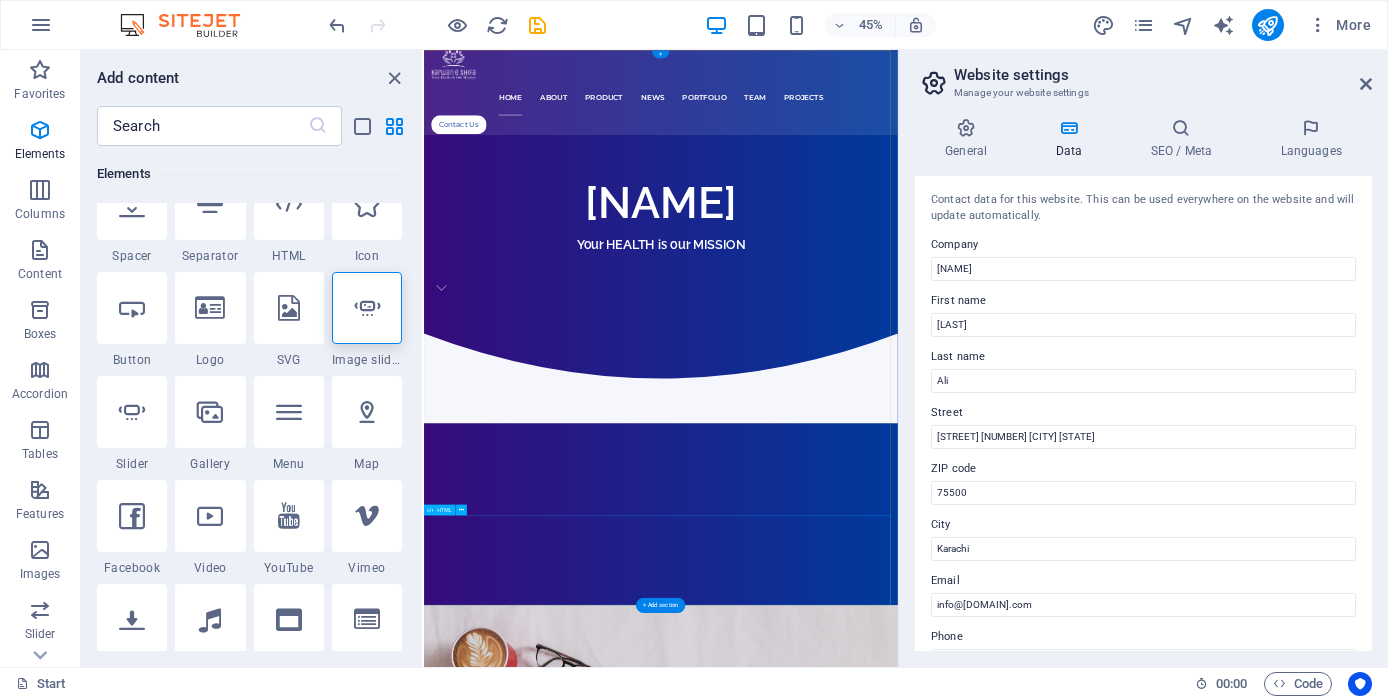 click at bounding box center [950, 780] 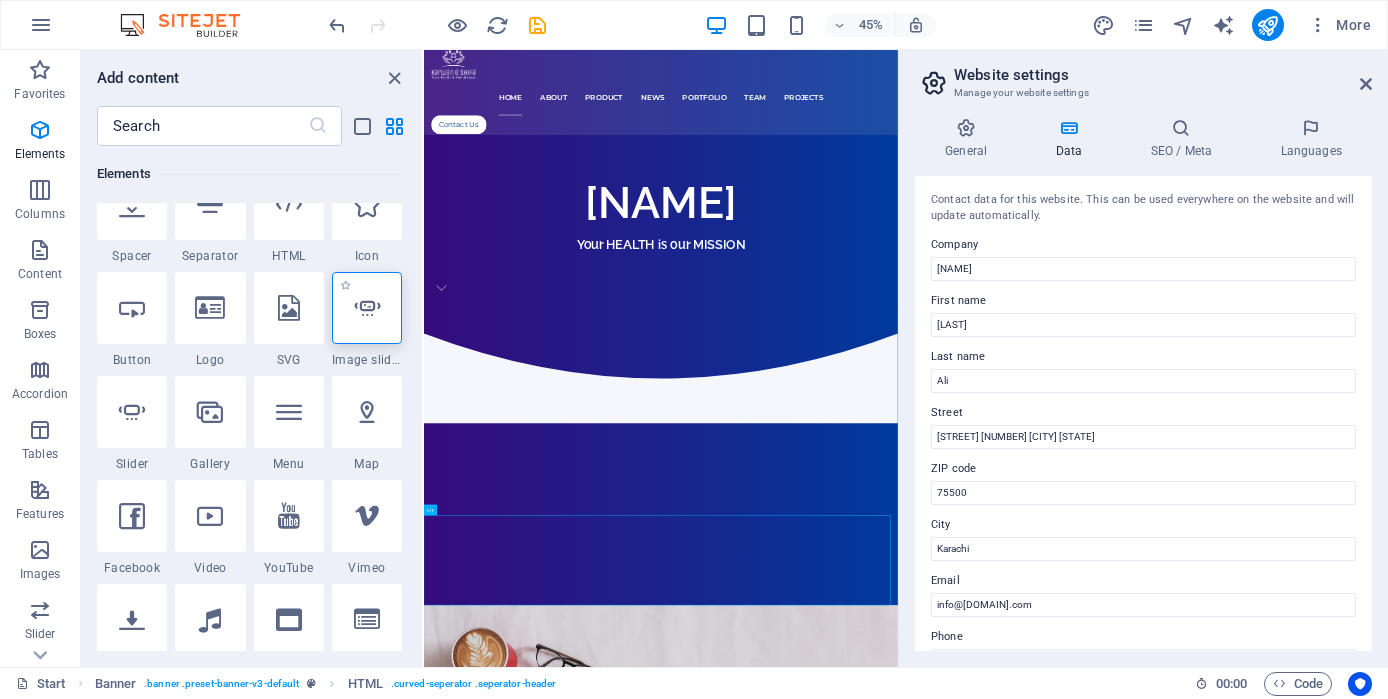 click at bounding box center [367, 308] 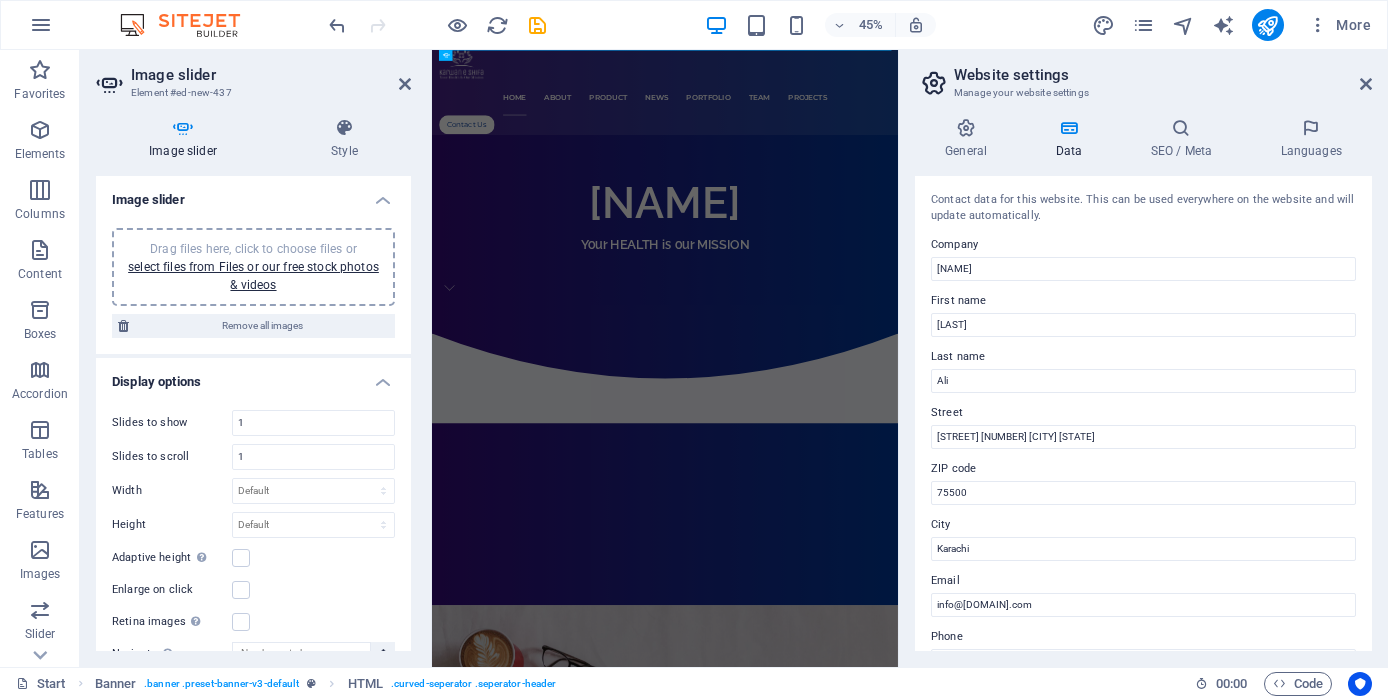 click on "Remove all images" at bounding box center [262, 326] 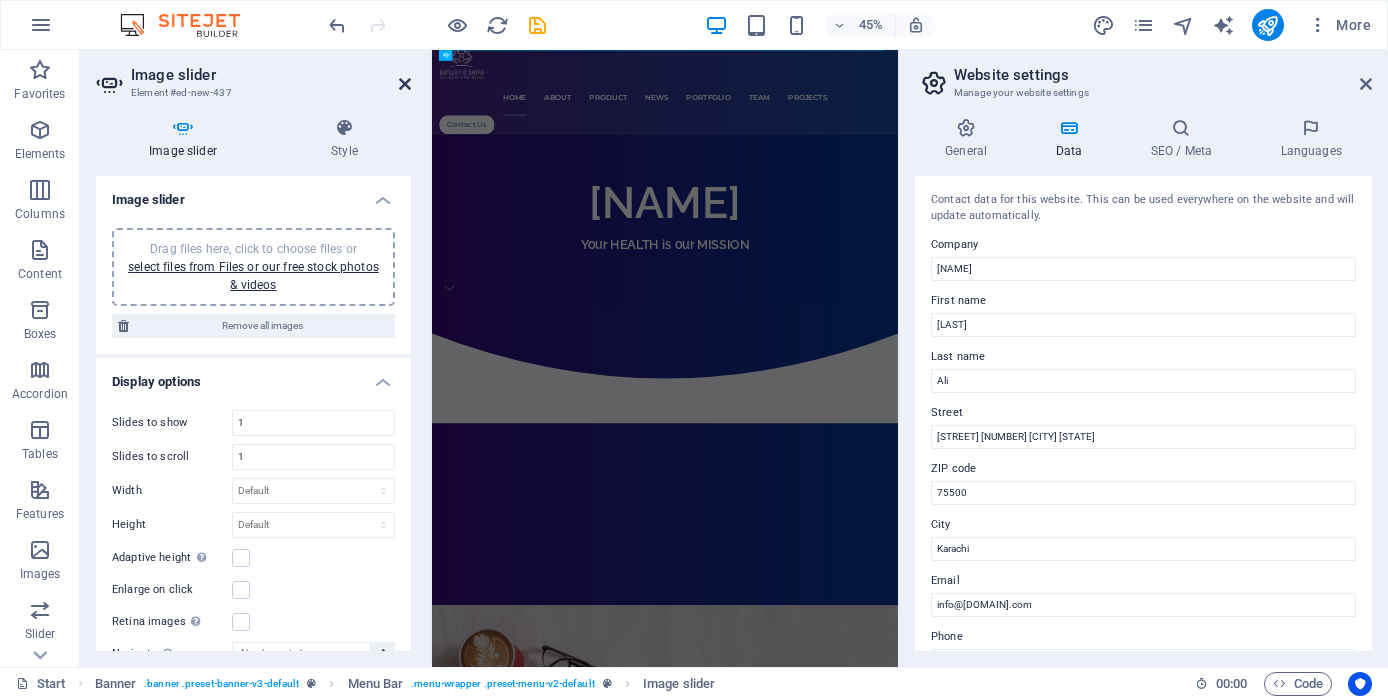 click at bounding box center (405, 84) 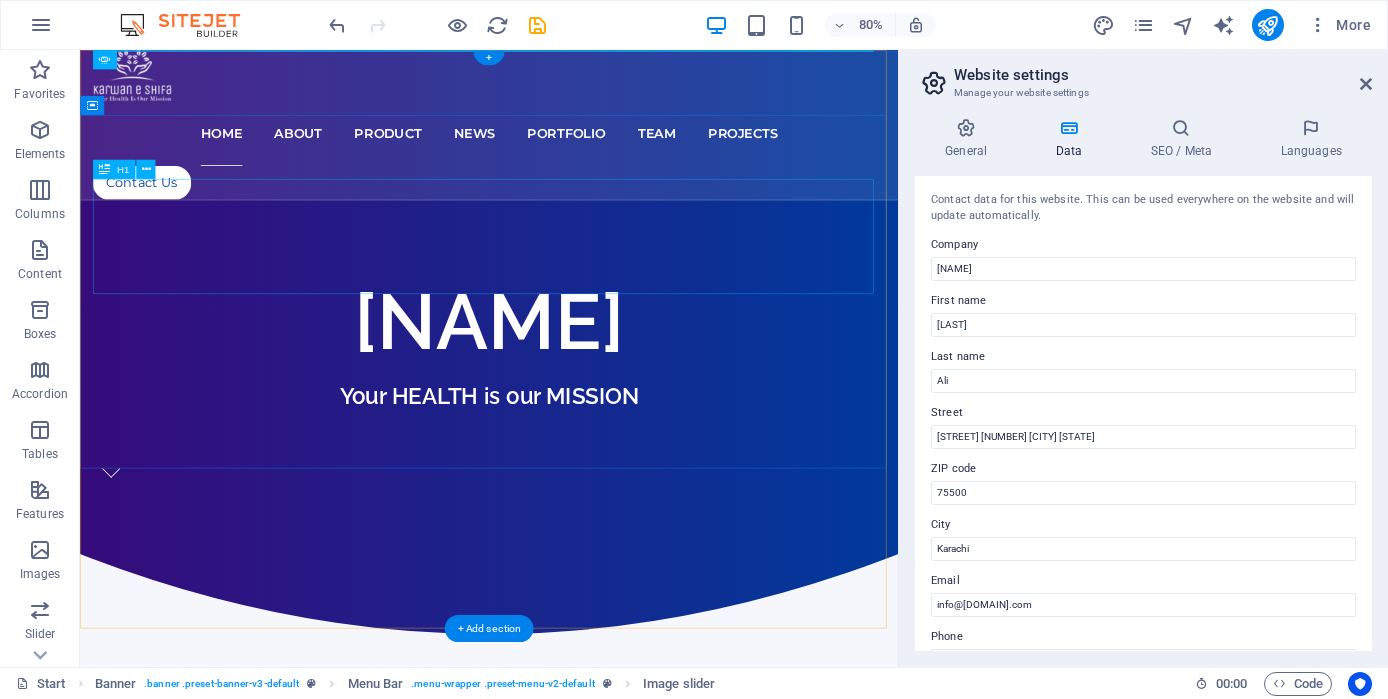 click on "[NAME]" at bounding box center [591, 390] 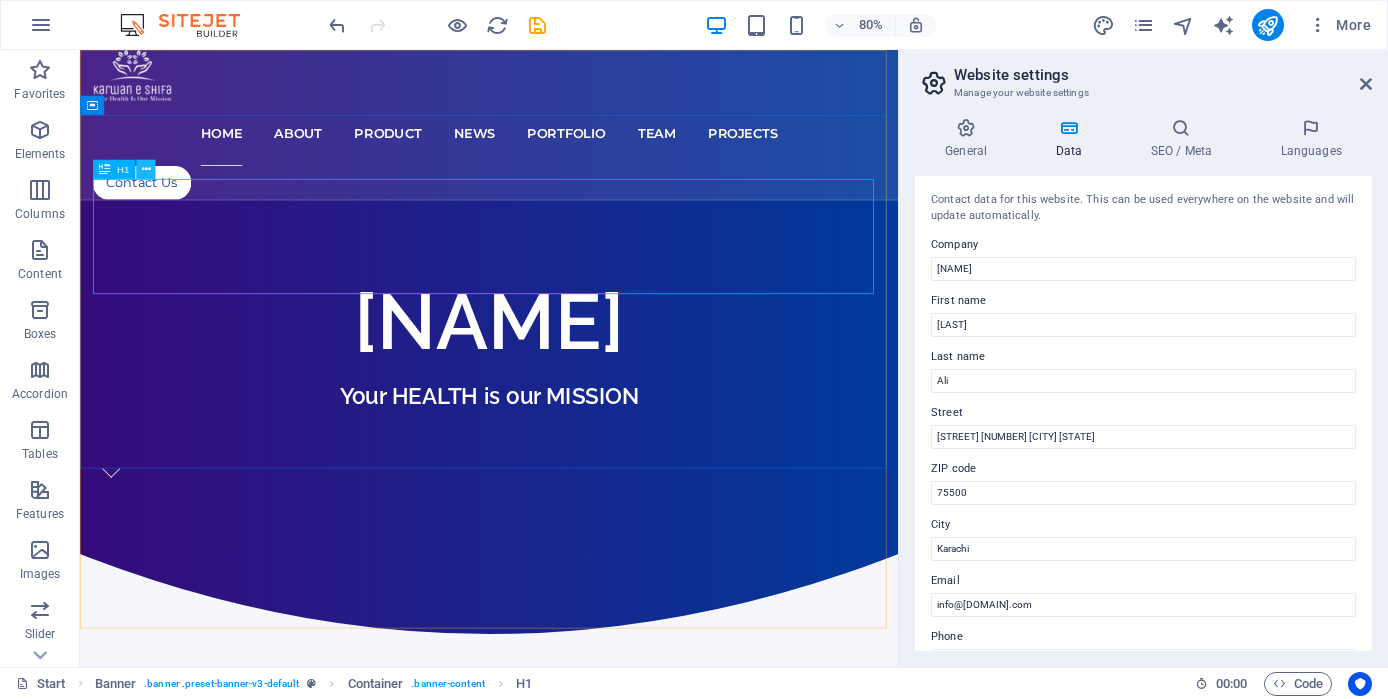 click at bounding box center (145, 169) 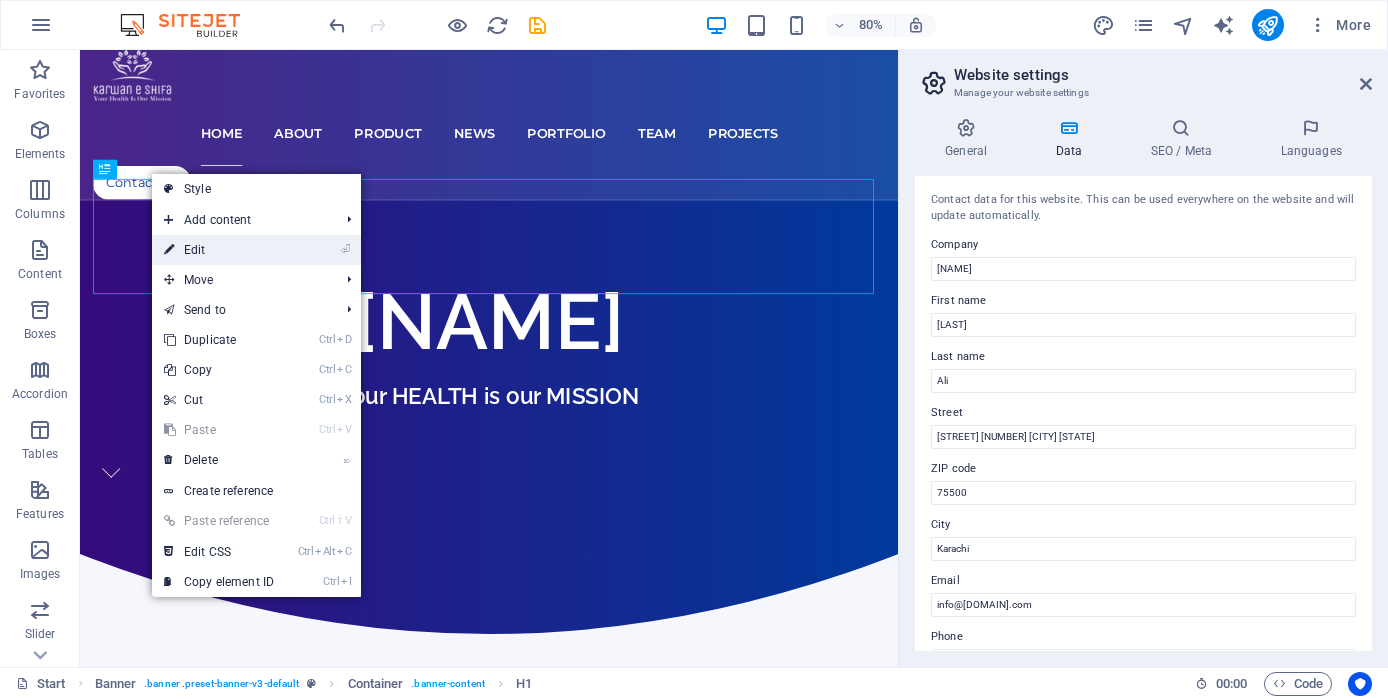 click on "⏎  Edit" at bounding box center [219, 250] 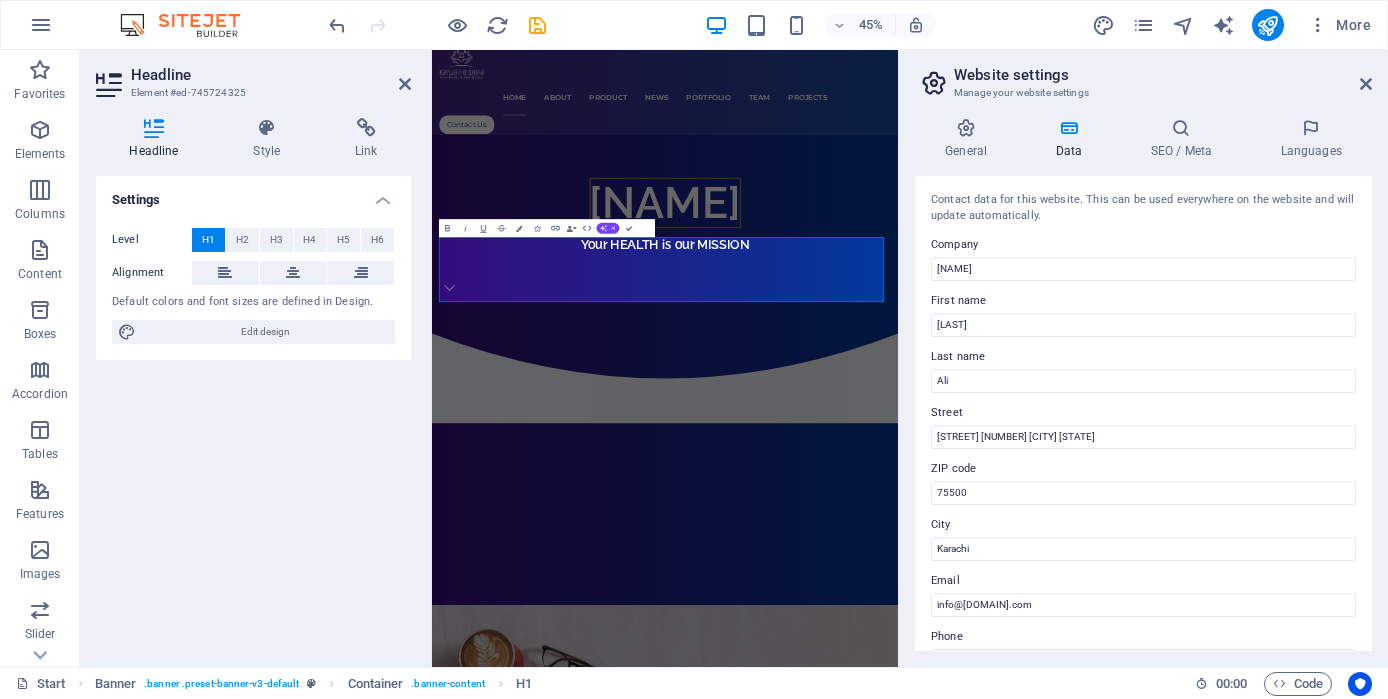 click on "AI" at bounding box center (608, 228) 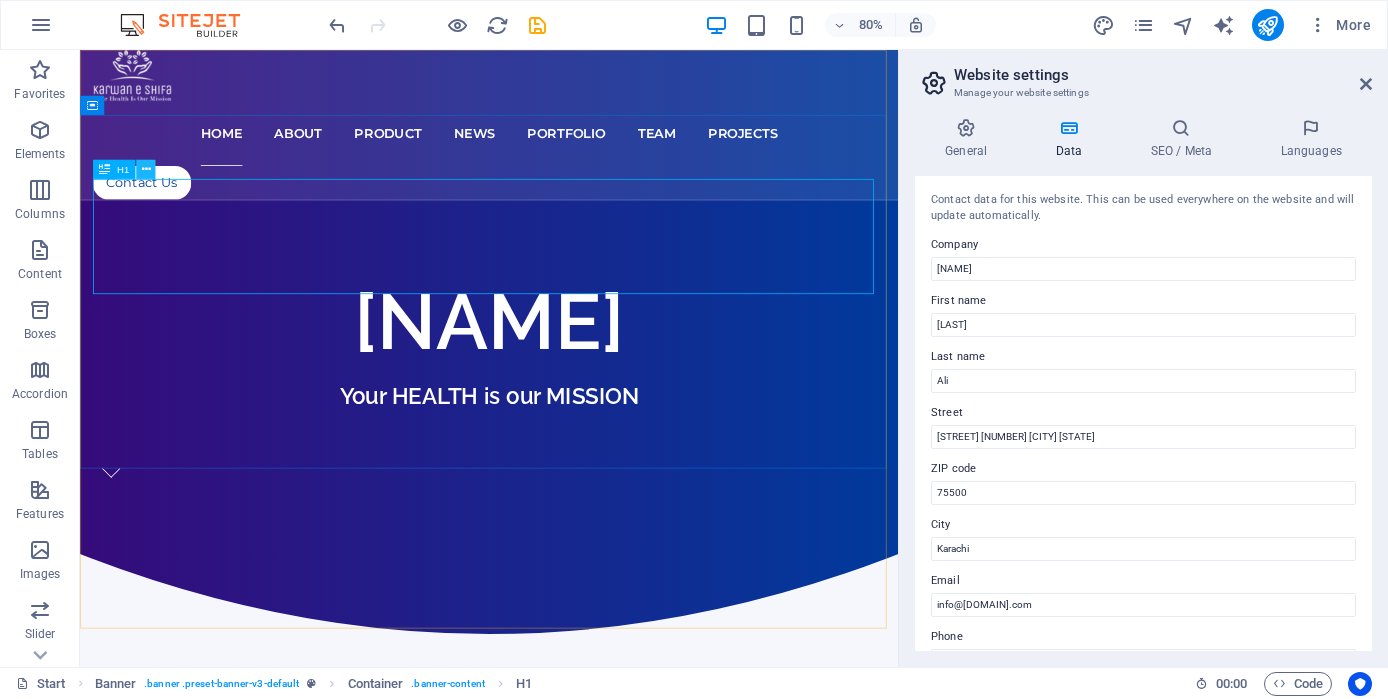 click at bounding box center [145, 169] 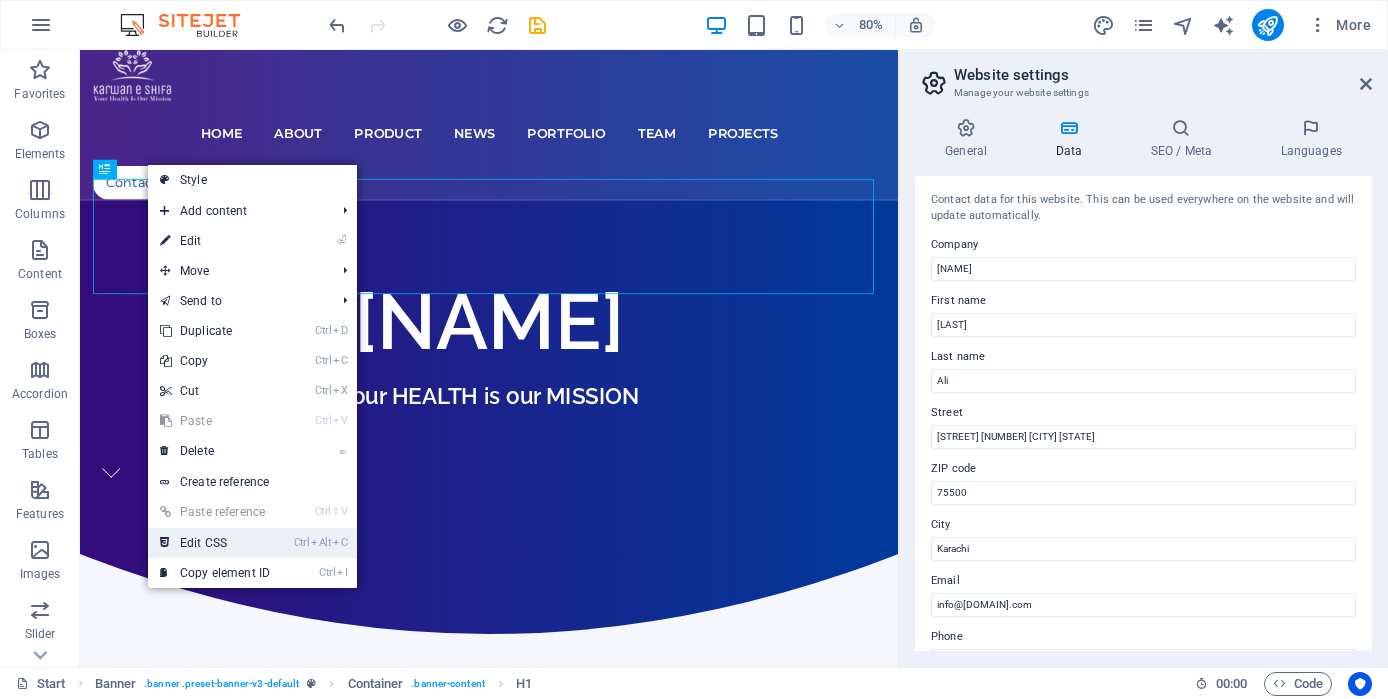 click on "Ctrl Alt C  Edit CSS" at bounding box center [215, 543] 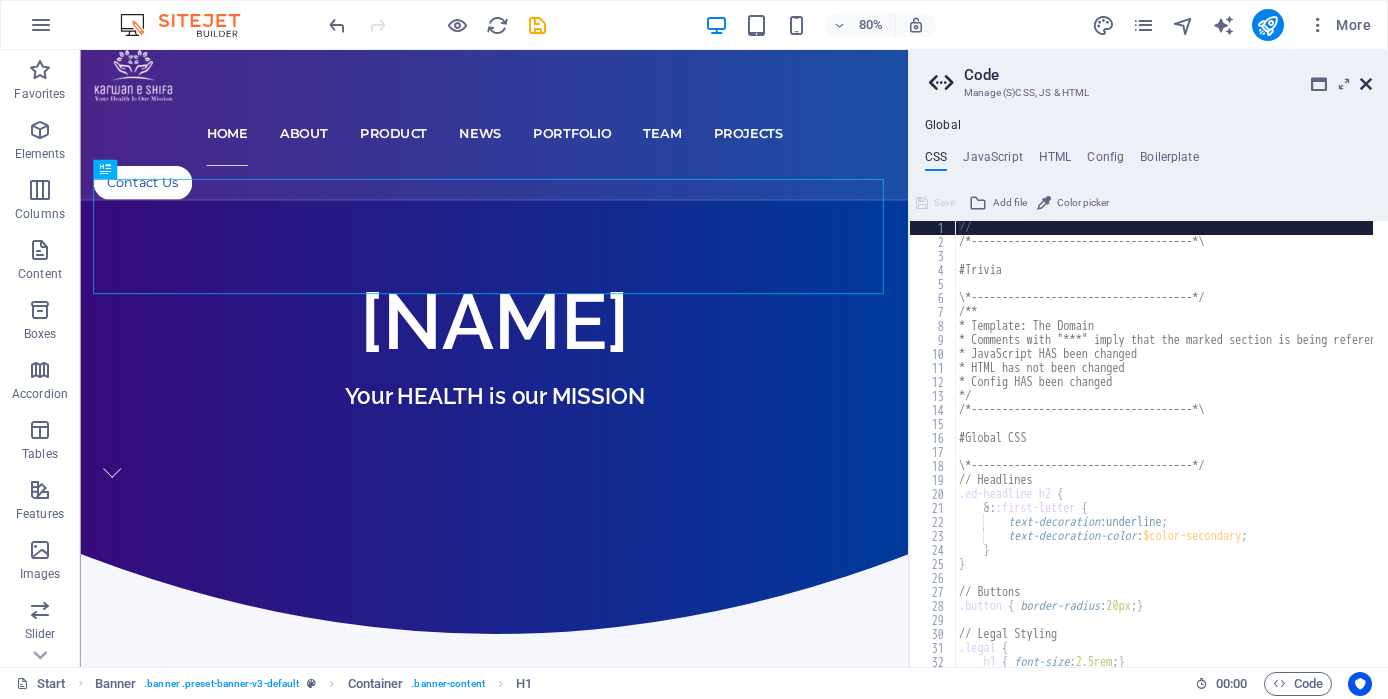 click at bounding box center [1366, 84] 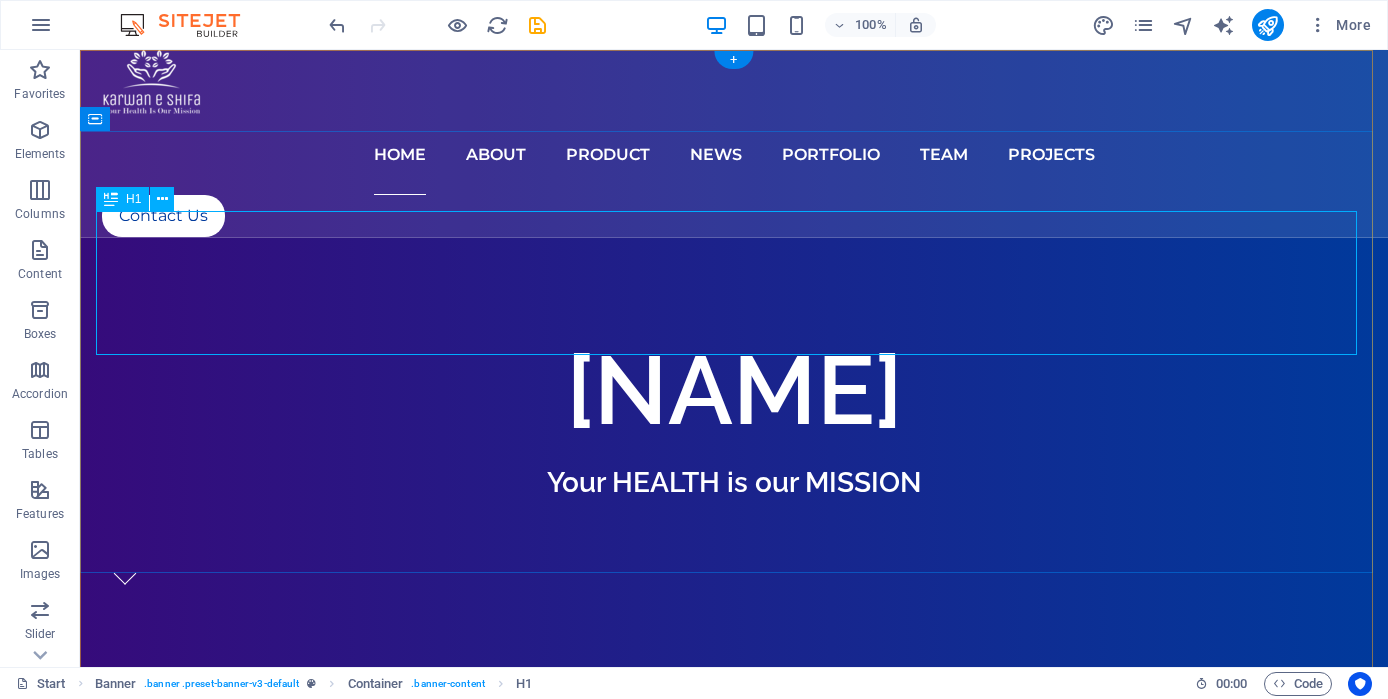 click on "[NAME]" at bounding box center (734, 390) 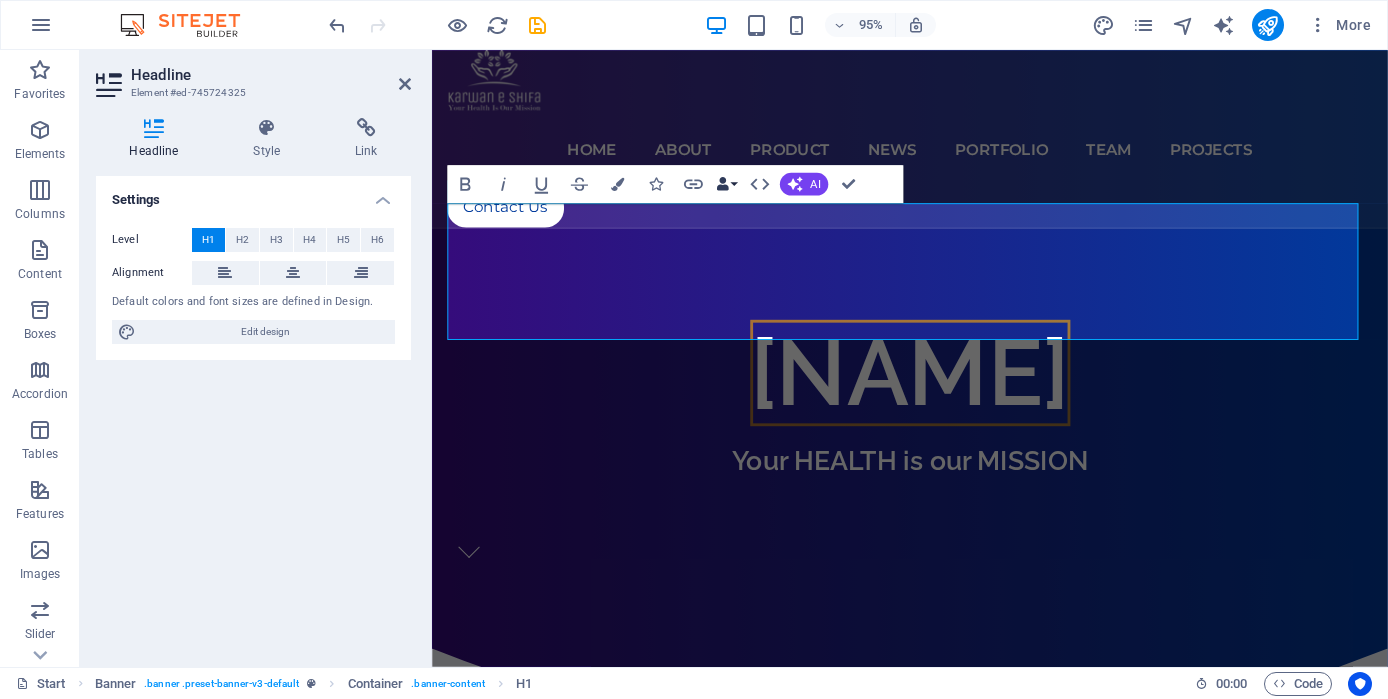 click at bounding box center [722, 183] 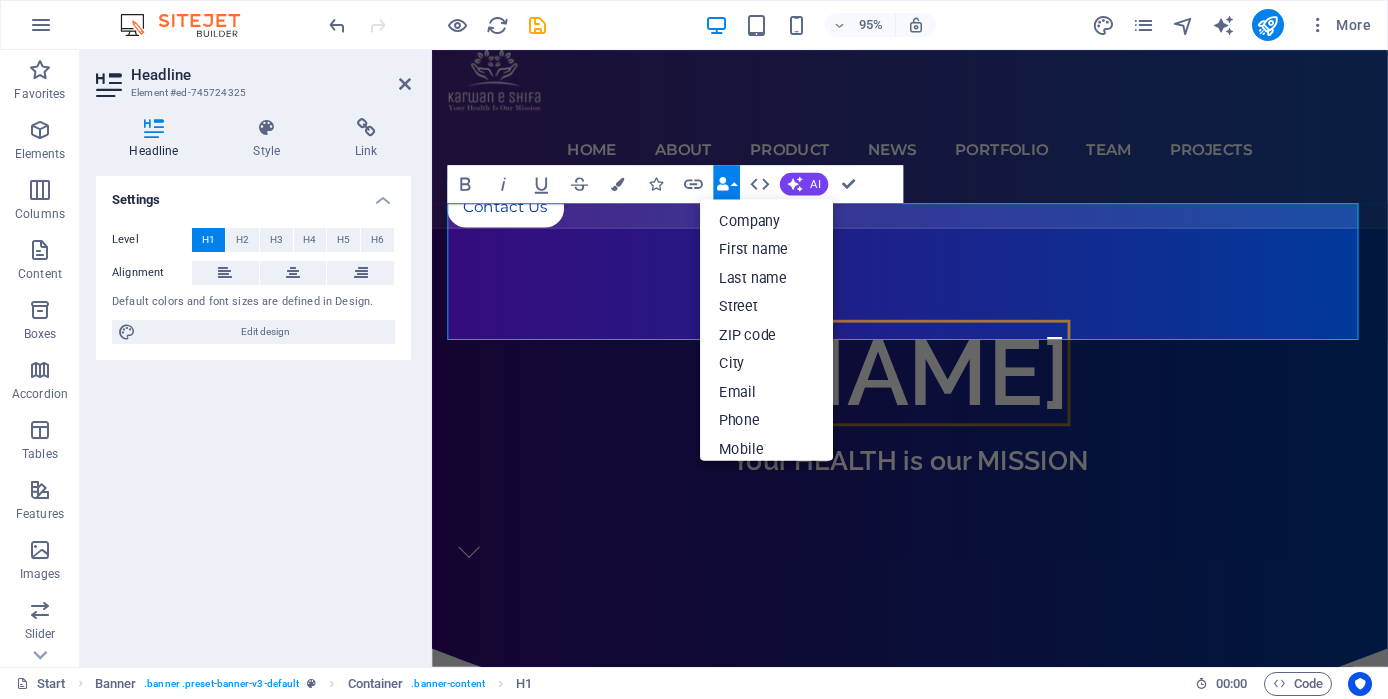 click at bounding box center (722, 183) 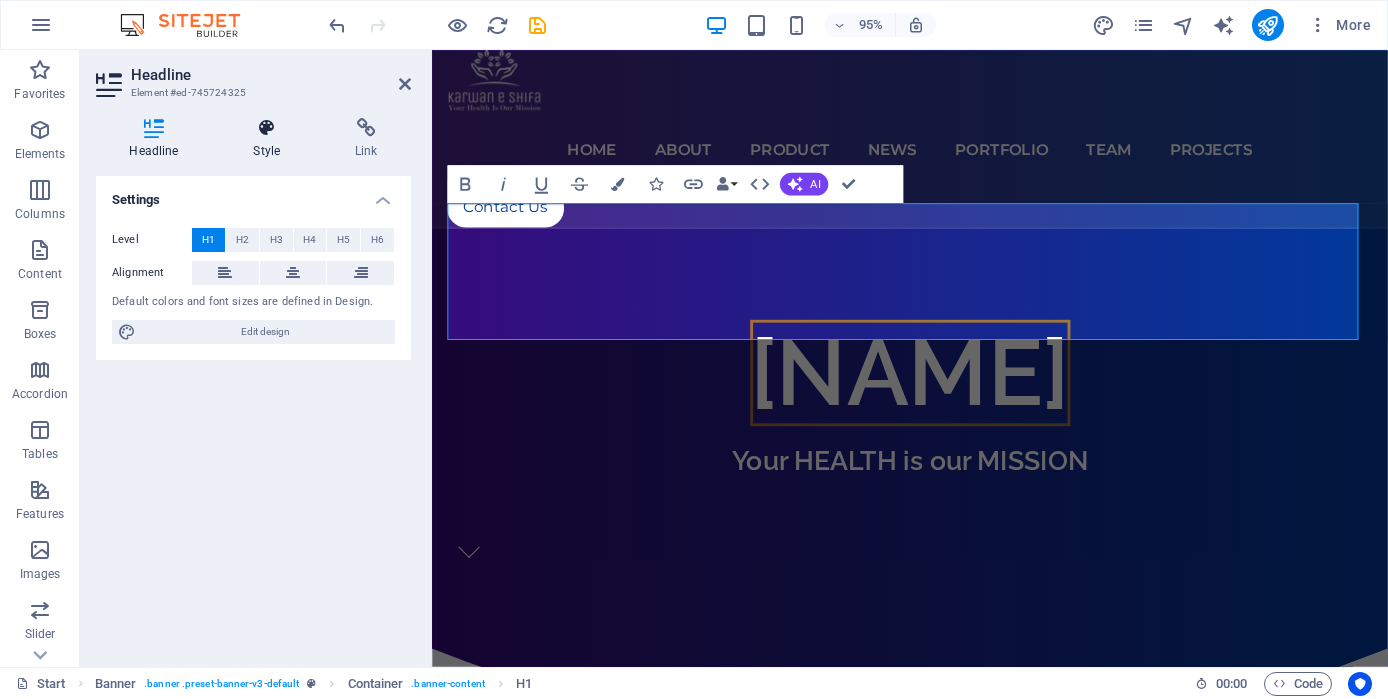 click at bounding box center [267, 128] 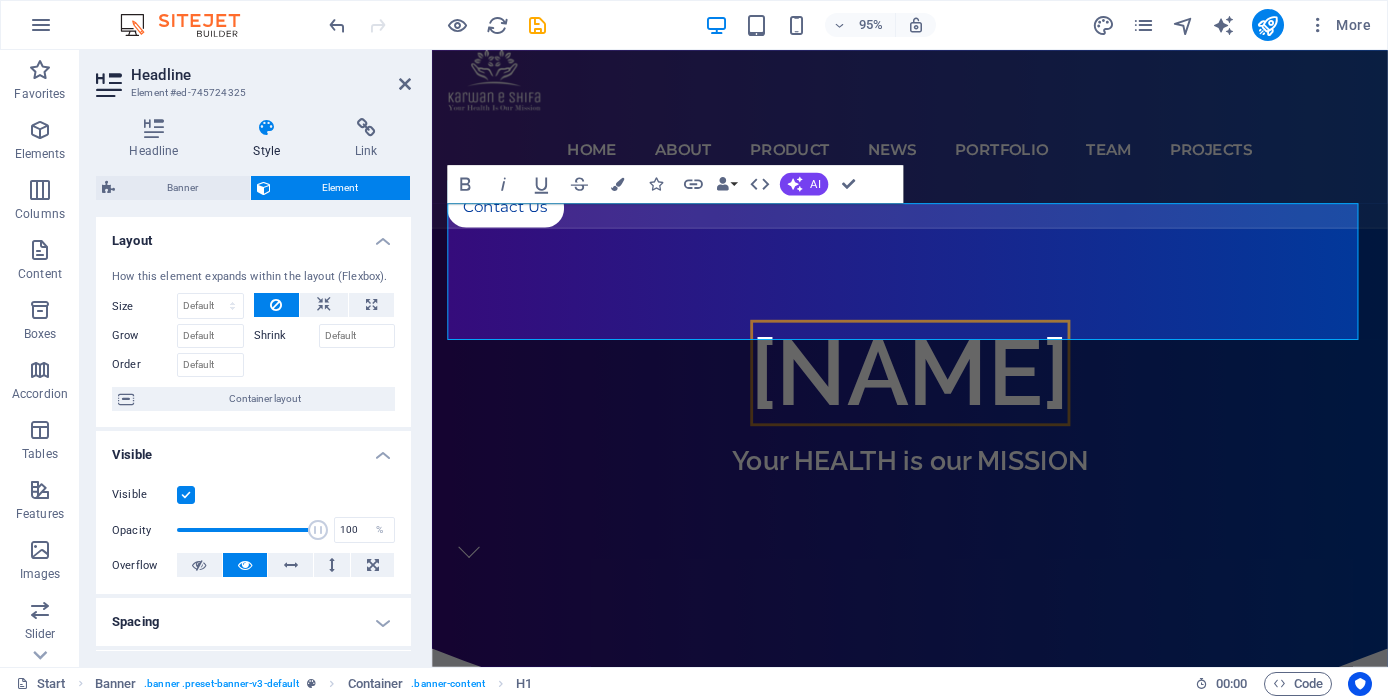 drag, startPoint x: 405, startPoint y: 371, endPoint x: 410, endPoint y: 434, distance: 63.1981 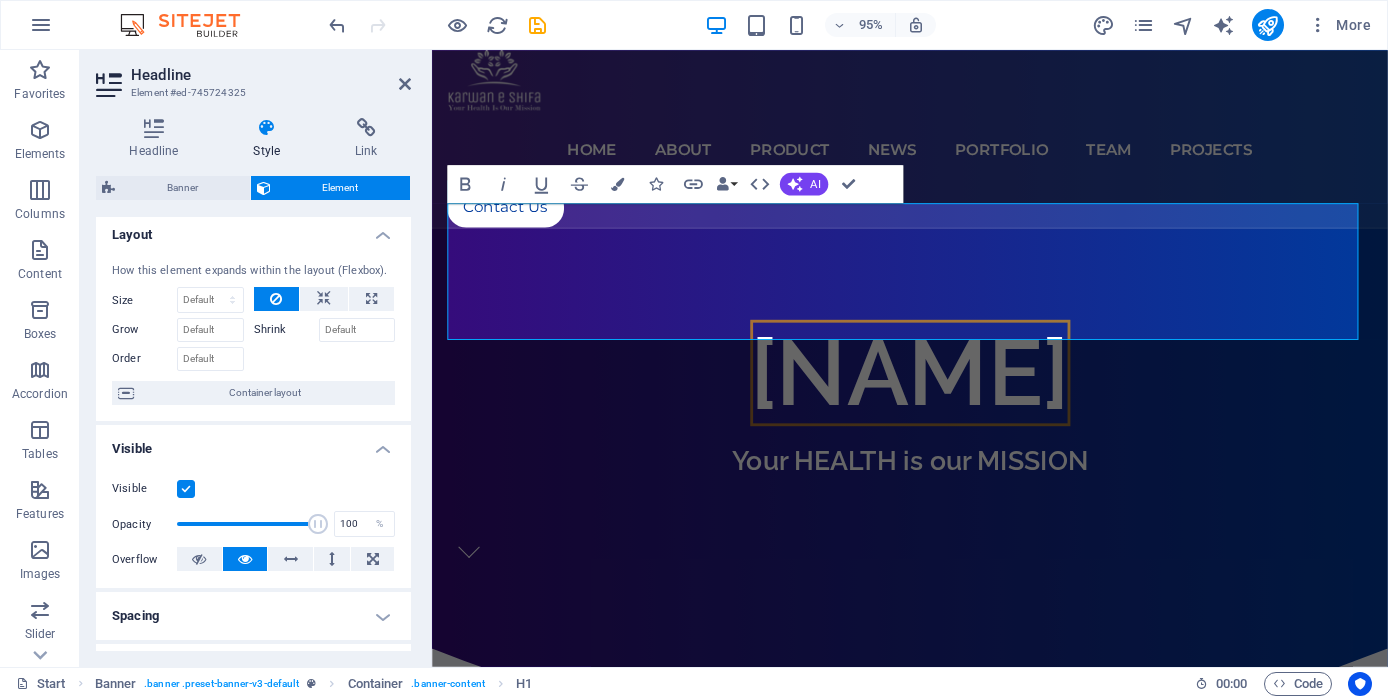 scroll, scrollTop: 0, scrollLeft: 0, axis: both 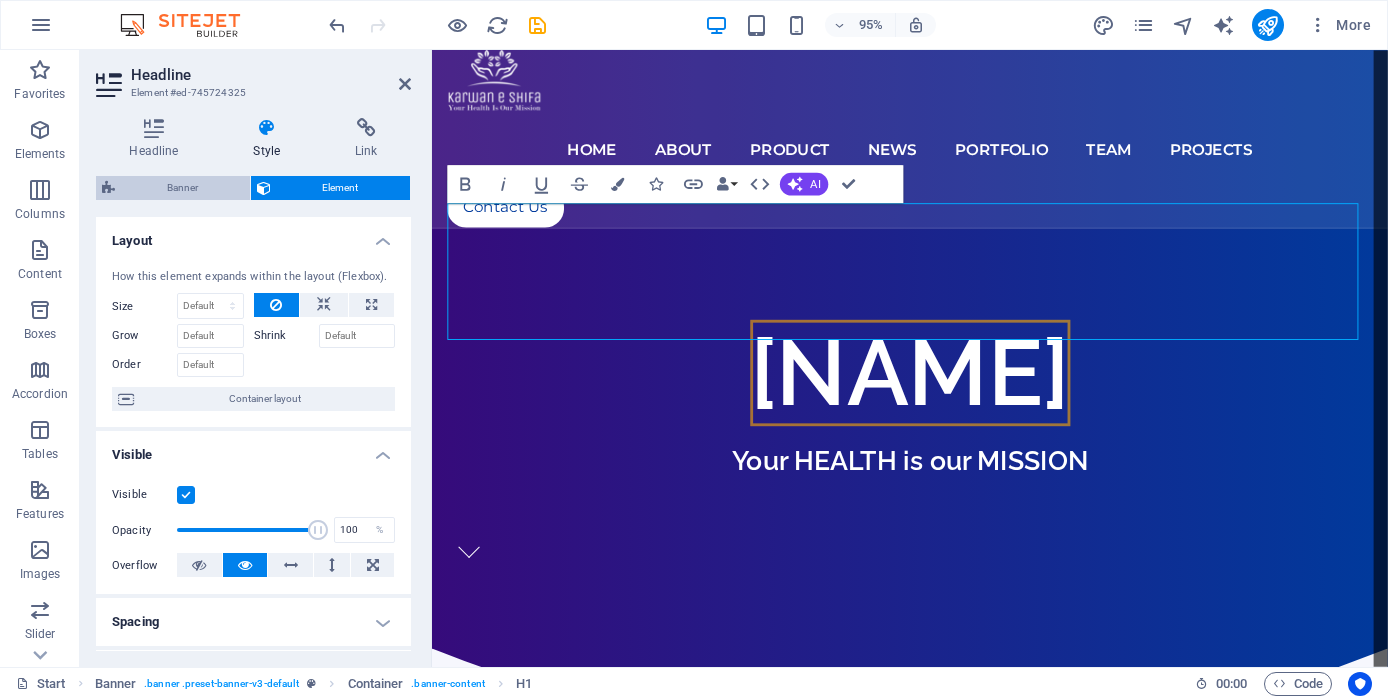 click on "Banner" at bounding box center (182, 188) 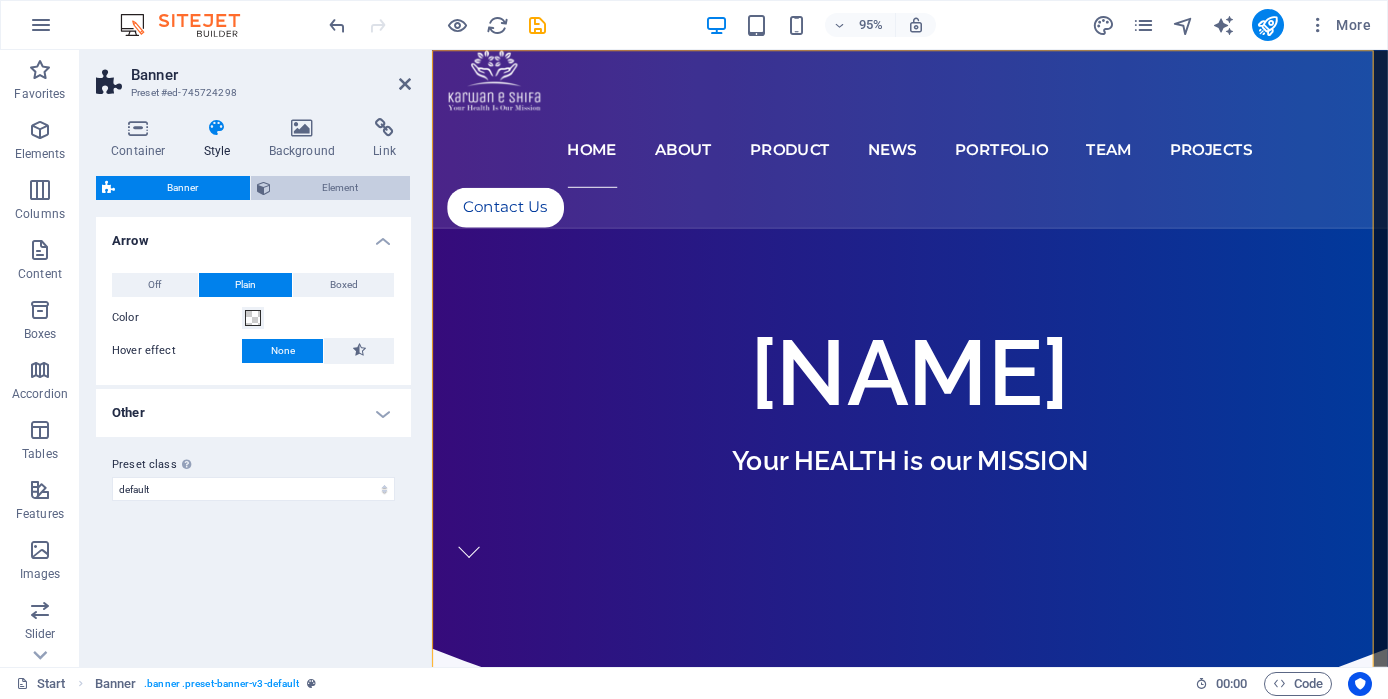 click on "Element" at bounding box center [341, 188] 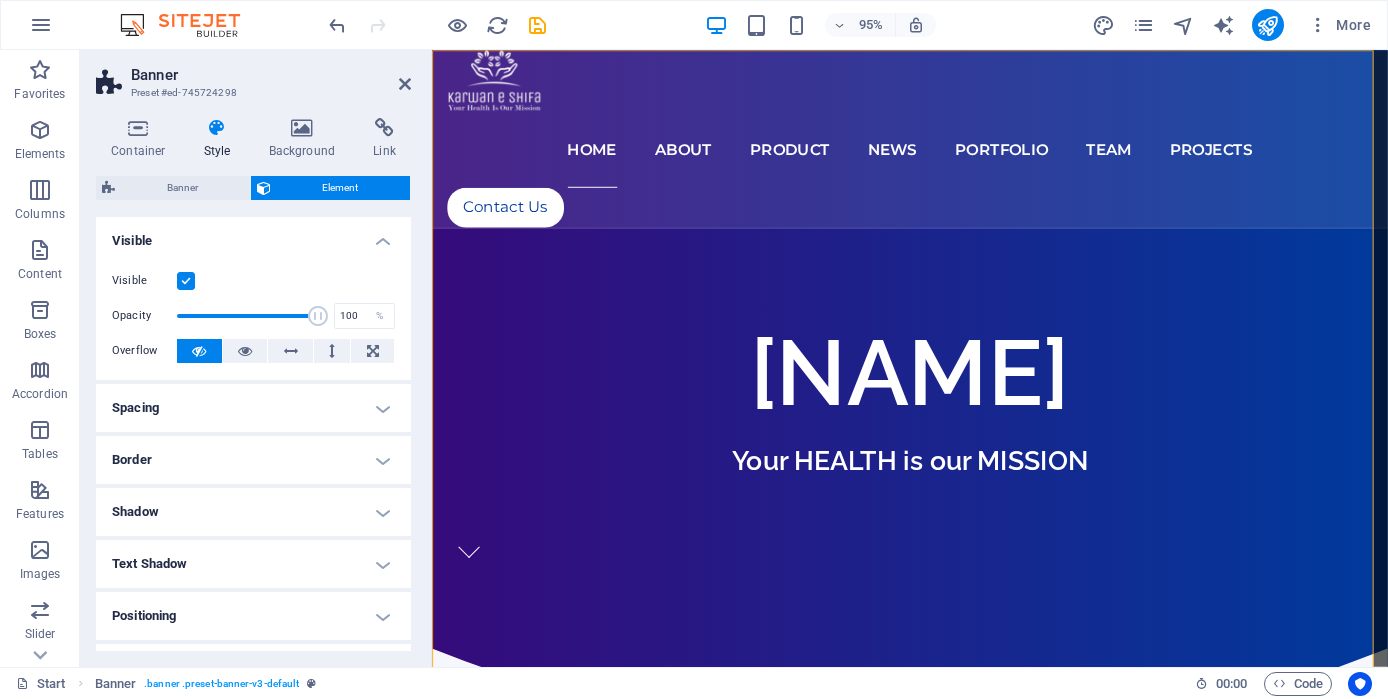 click on "Text Shadow" at bounding box center [253, 564] 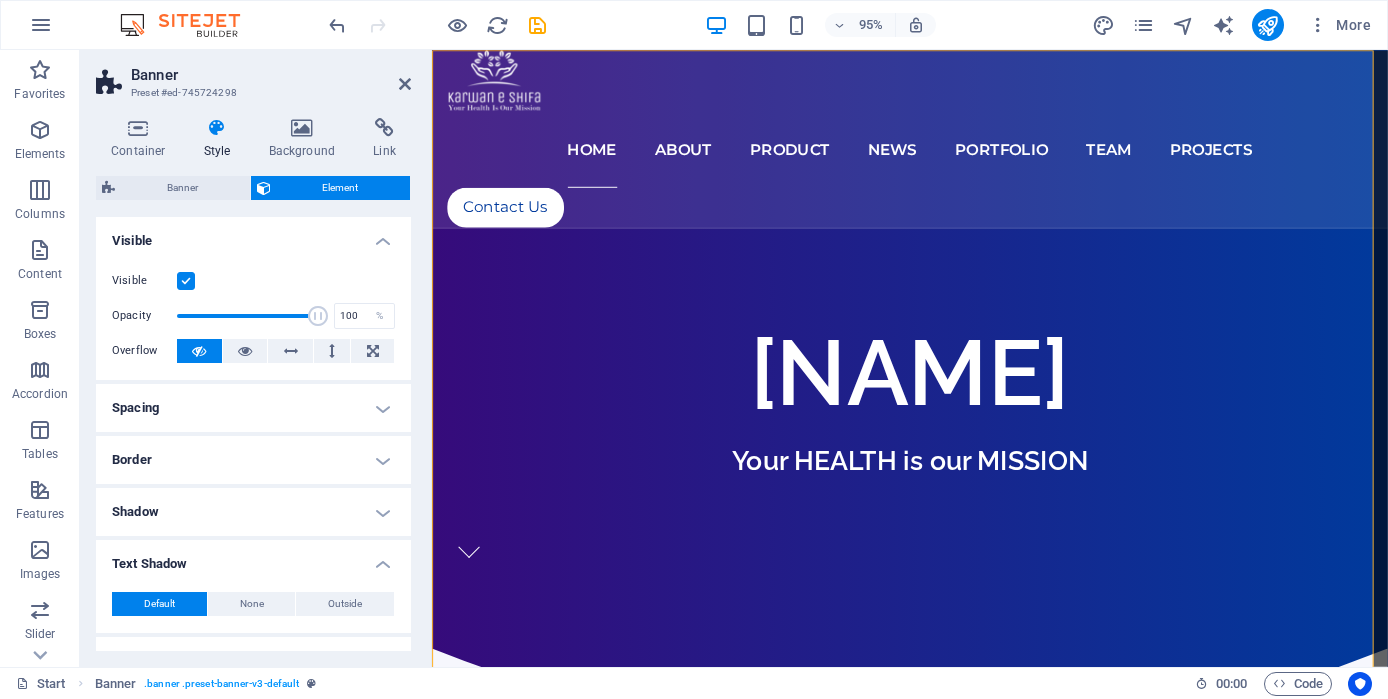 click on "Text Shadow" at bounding box center [253, 558] 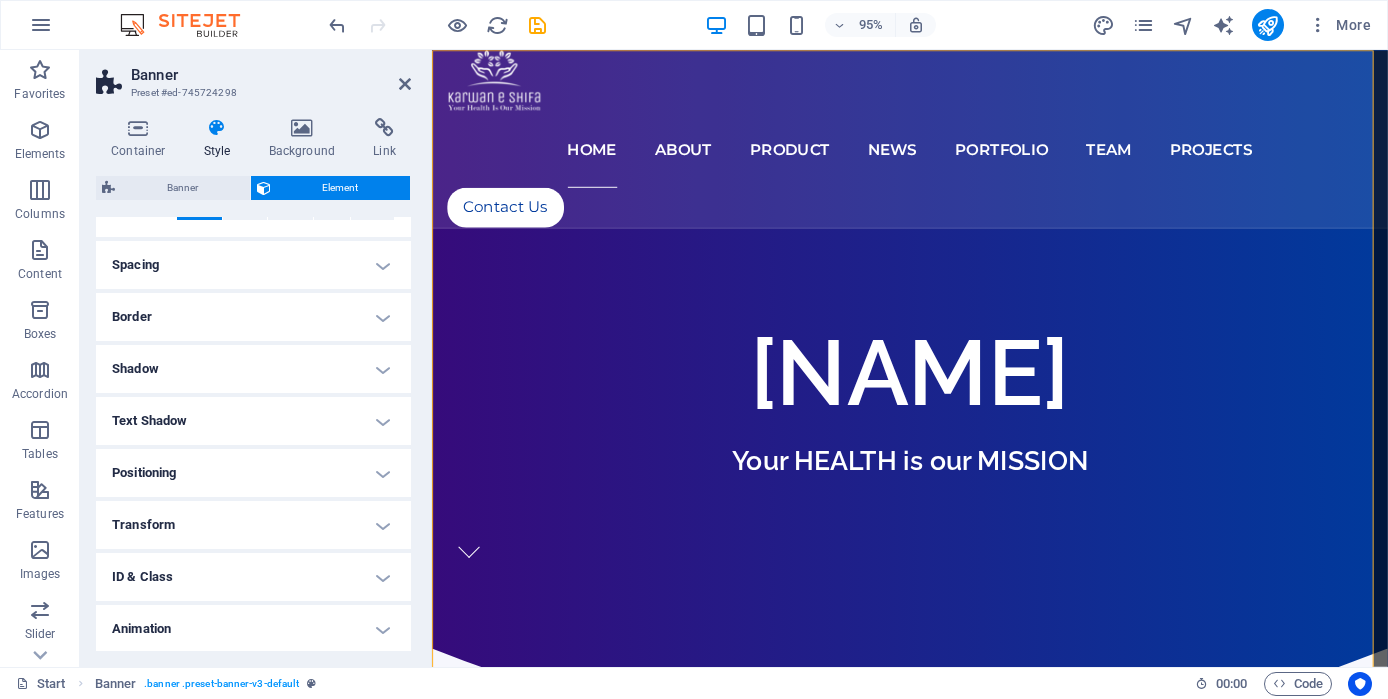 scroll, scrollTop: 197, scrollLeft: 0, axis: vertical 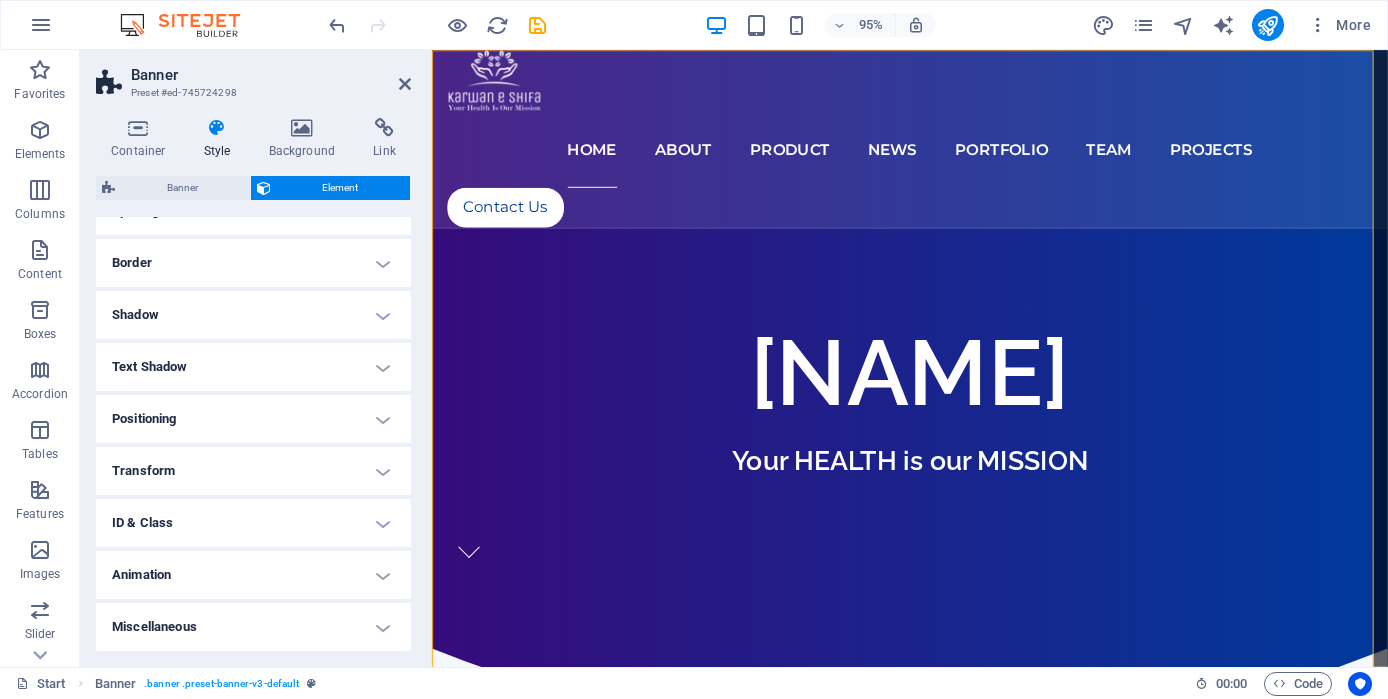 click on "Animation" at bounding box center [253, 575] 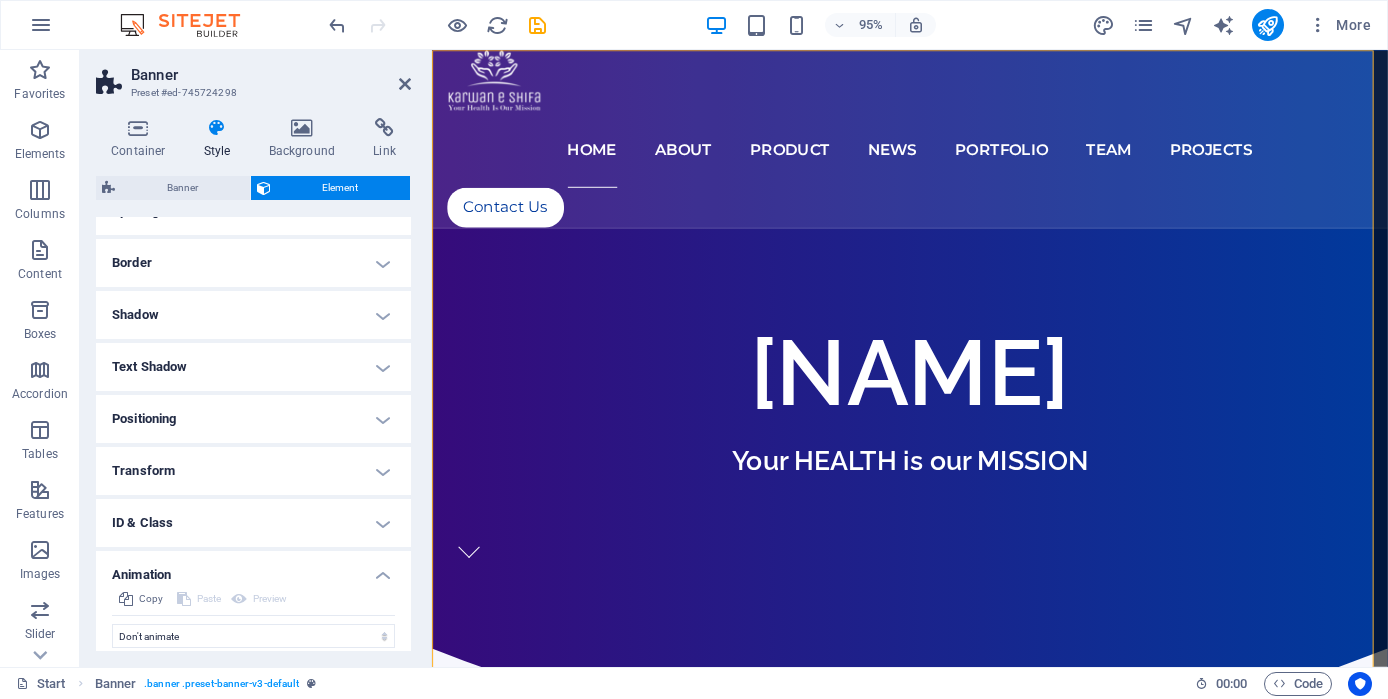 drag, startPoint x: 411, startPoint y: 581, endPoint x: 404, endPoint y: 627, distance: 46.52956 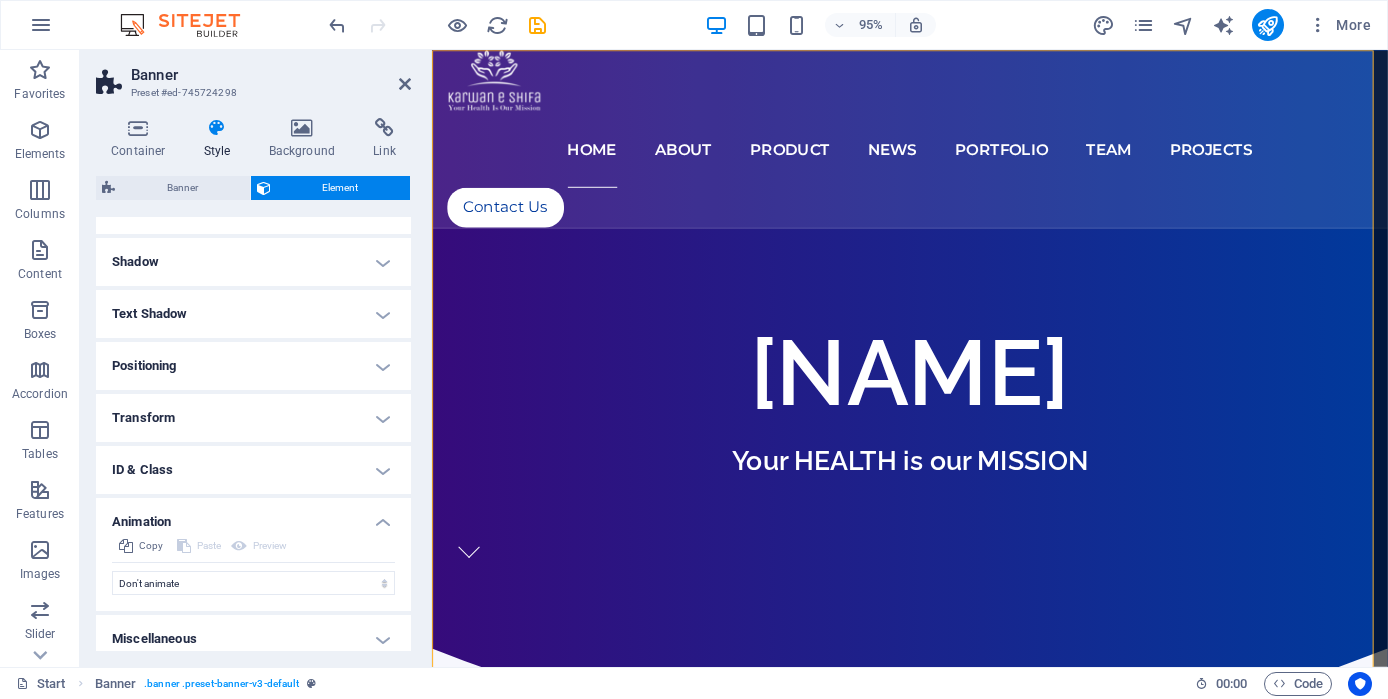 scroll, scrollTop: 262, scrollLeft: 0, axis: vertical 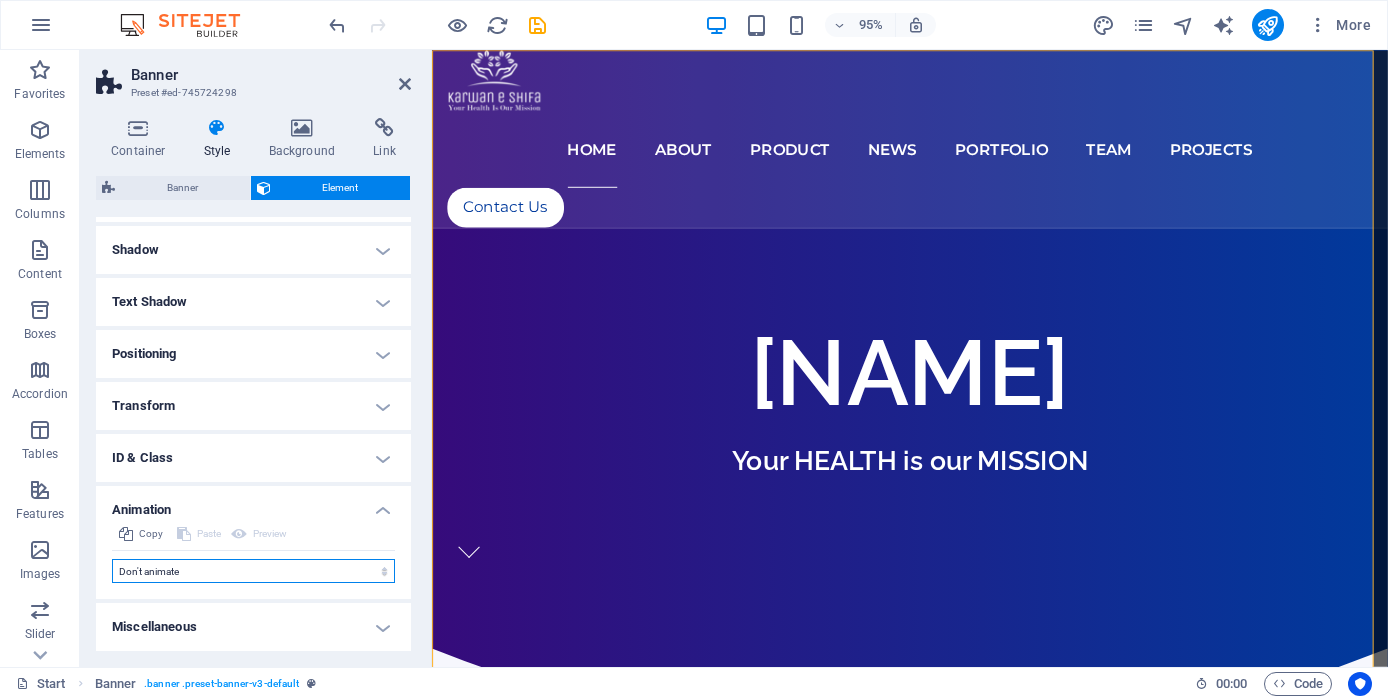 click on "Don't animate Show / Hide Slide up/down Zoom in/out Slide left to right Slide right to left Slide top to bottom Slide bottom to top Pulse Blink Open as overlay" at bounding box center (253, 571) 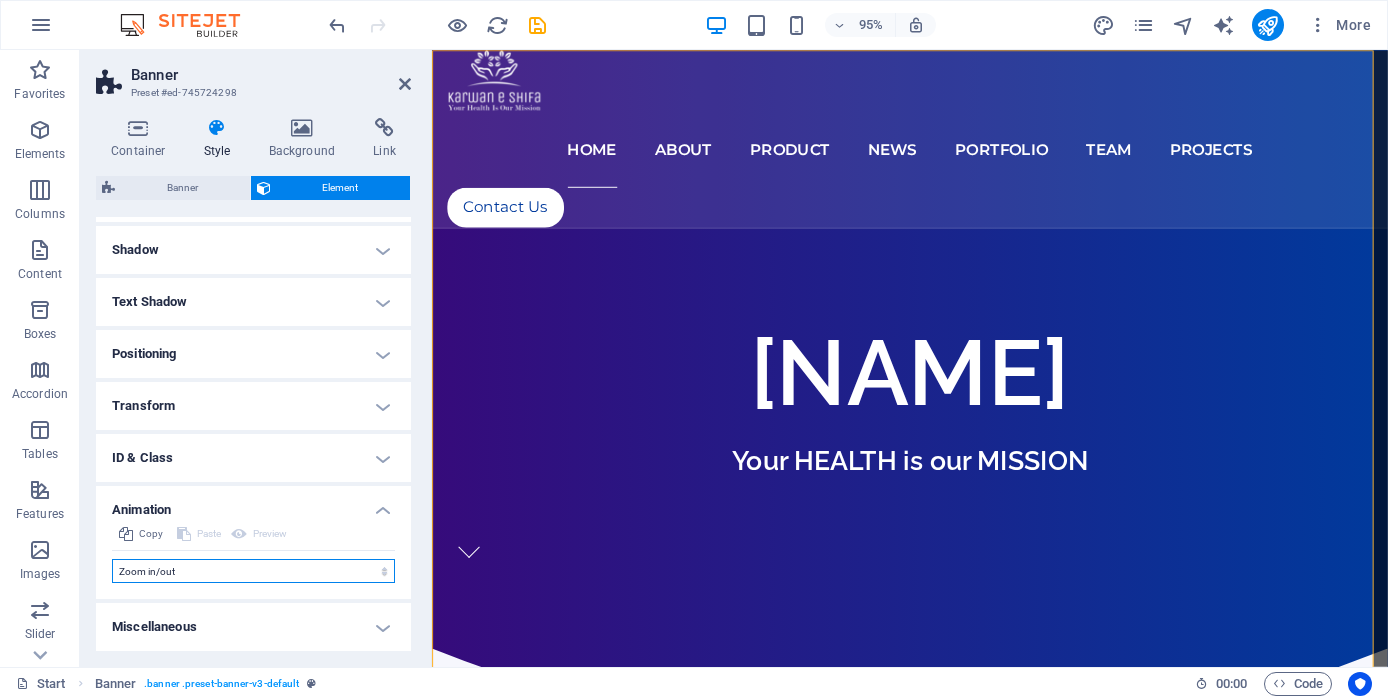 click on "Don't animate Show / Hide Slide up/down Zoom in/out Slide left to right Slide right to left Slide top to bottom Slide bottom to top Pulse Blink Open as overlay" at bounding box center [253, 571] 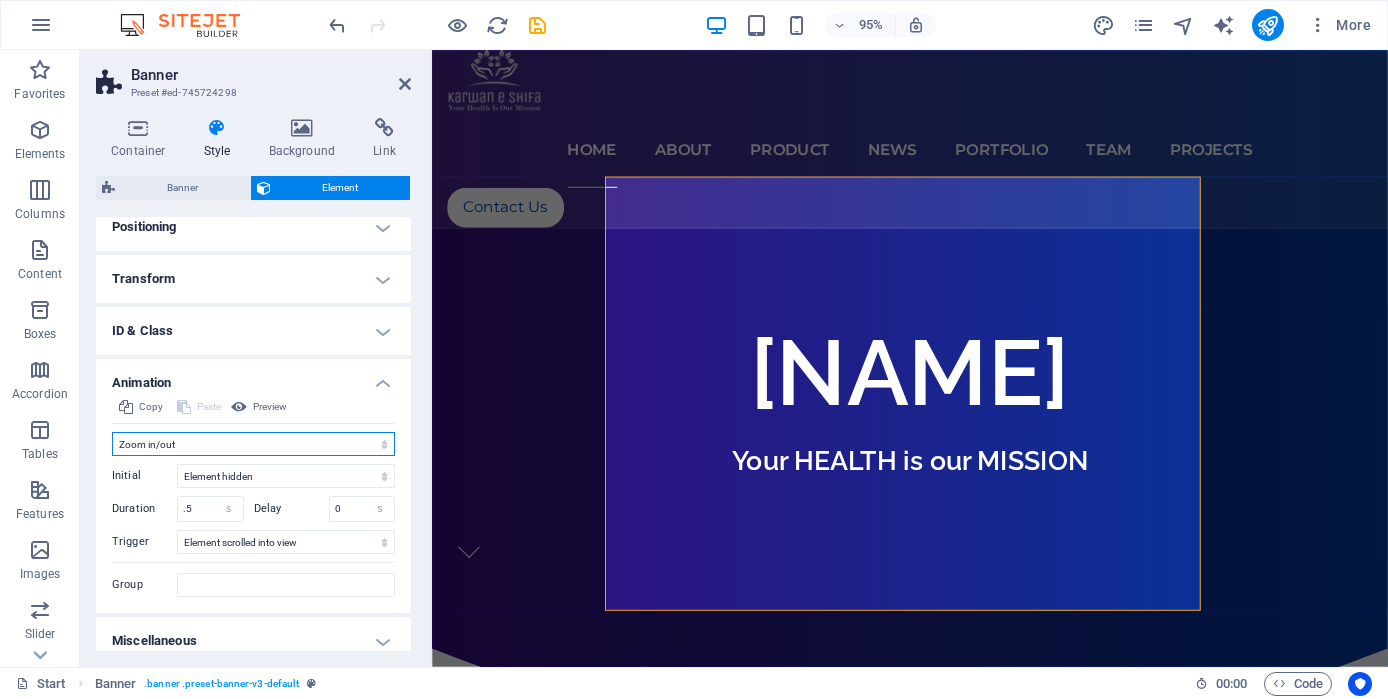 scroll, scrollTop: 403, scrollLeft: 0, axis: vertical 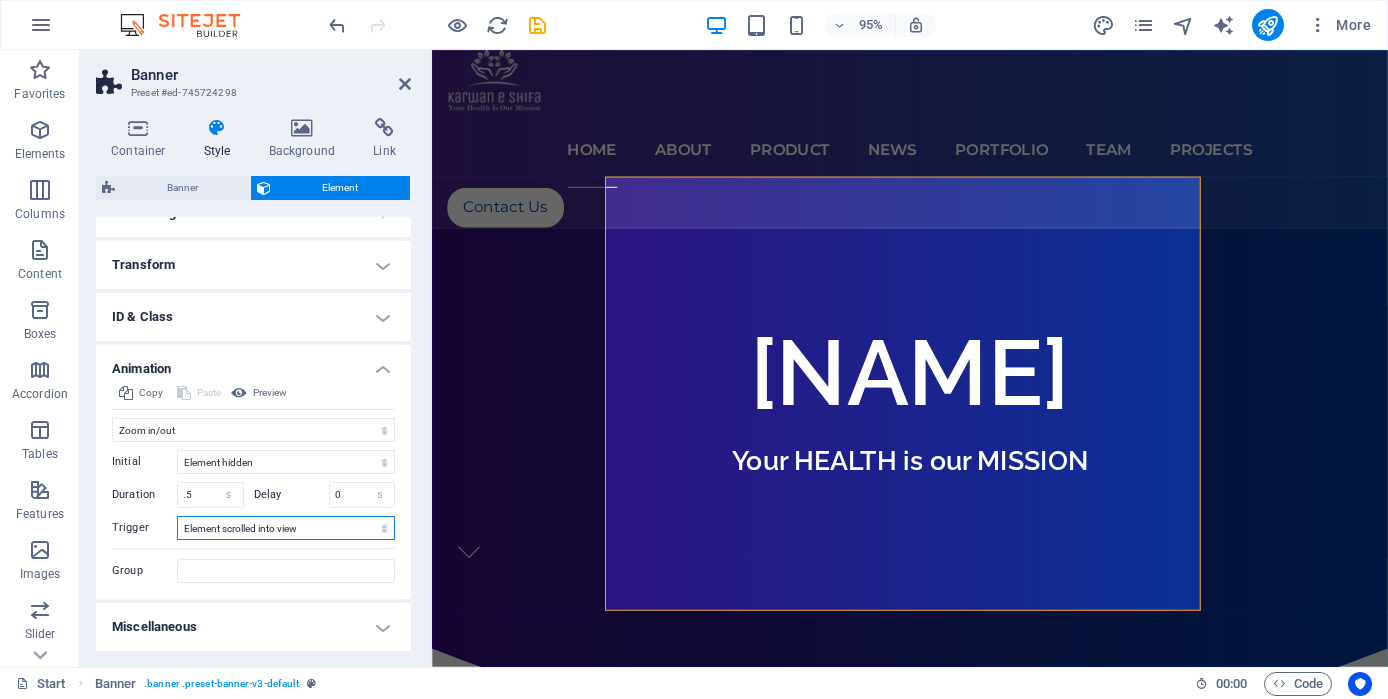 click on "No automatic trigger On page load Element scrolled into view" at bounding box center (286, 528) 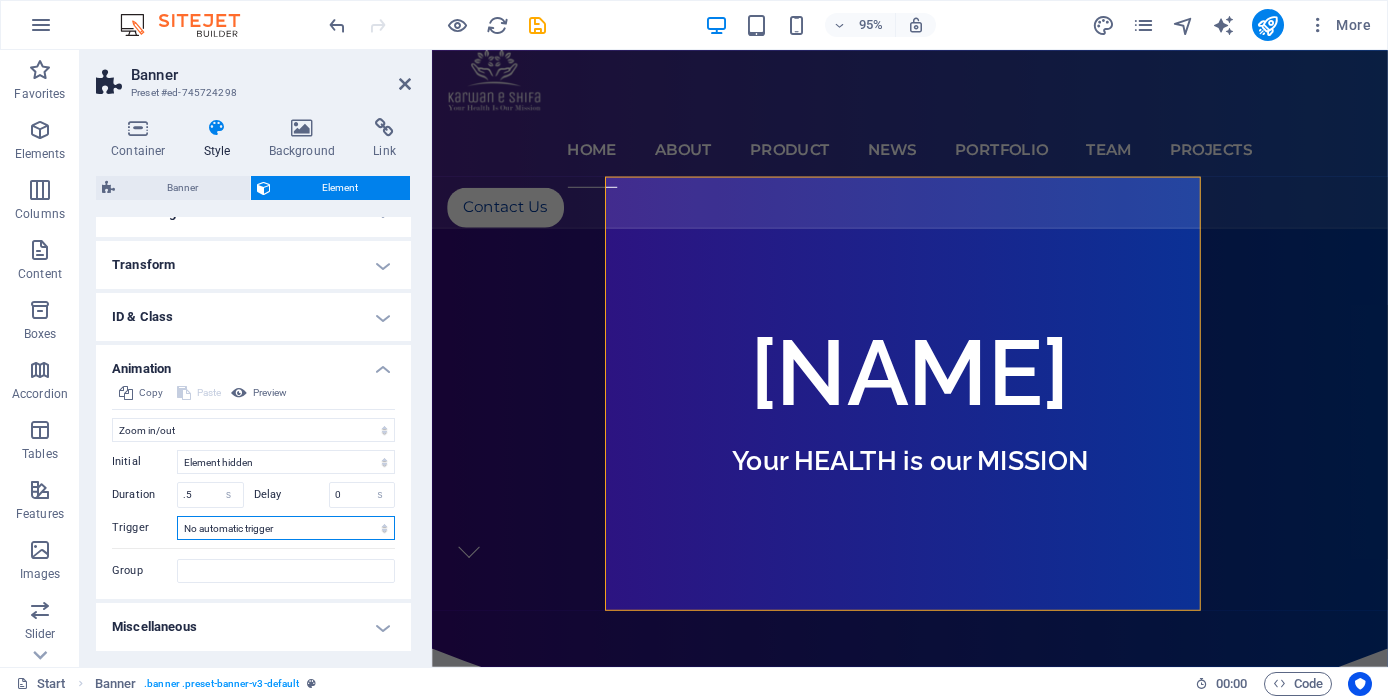 click on "No automatic trigger On page load Element scrolled into view" at bounding box center [286, 528] 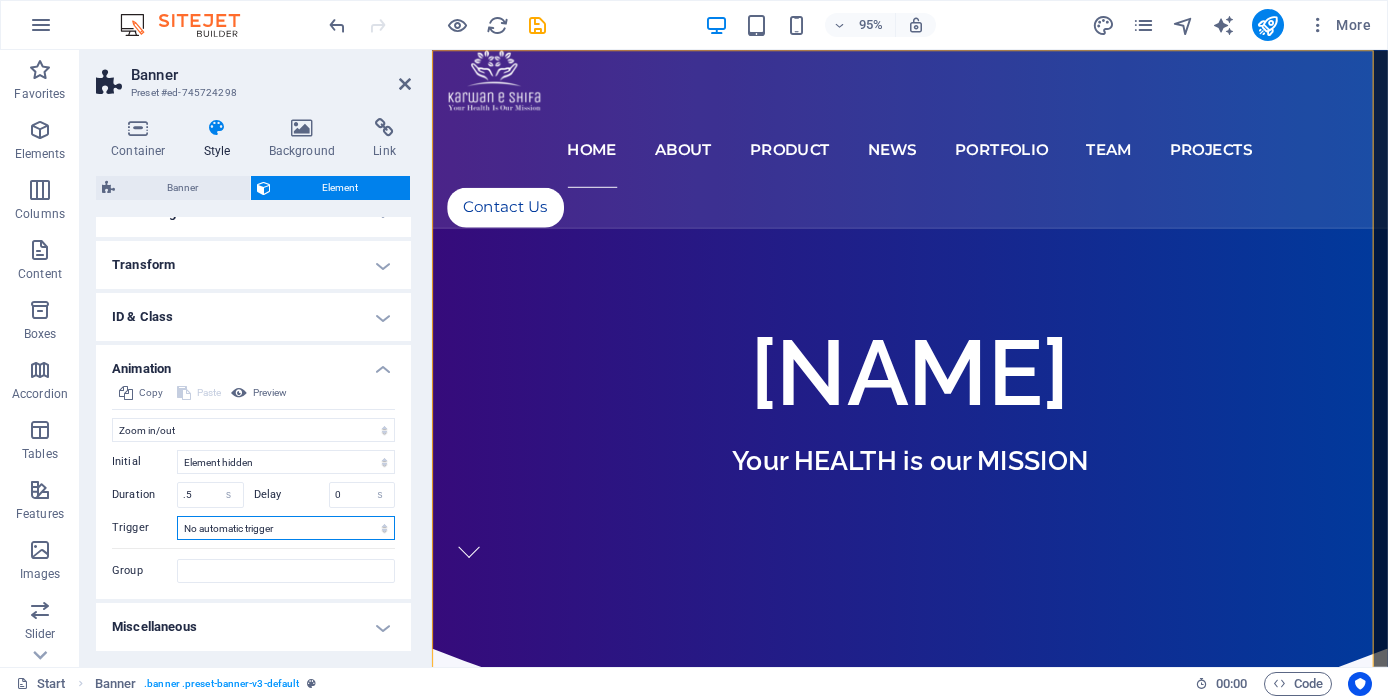 click on "No automatic trigger On page load Element scrolled into view" at bounding box center [286, 528] 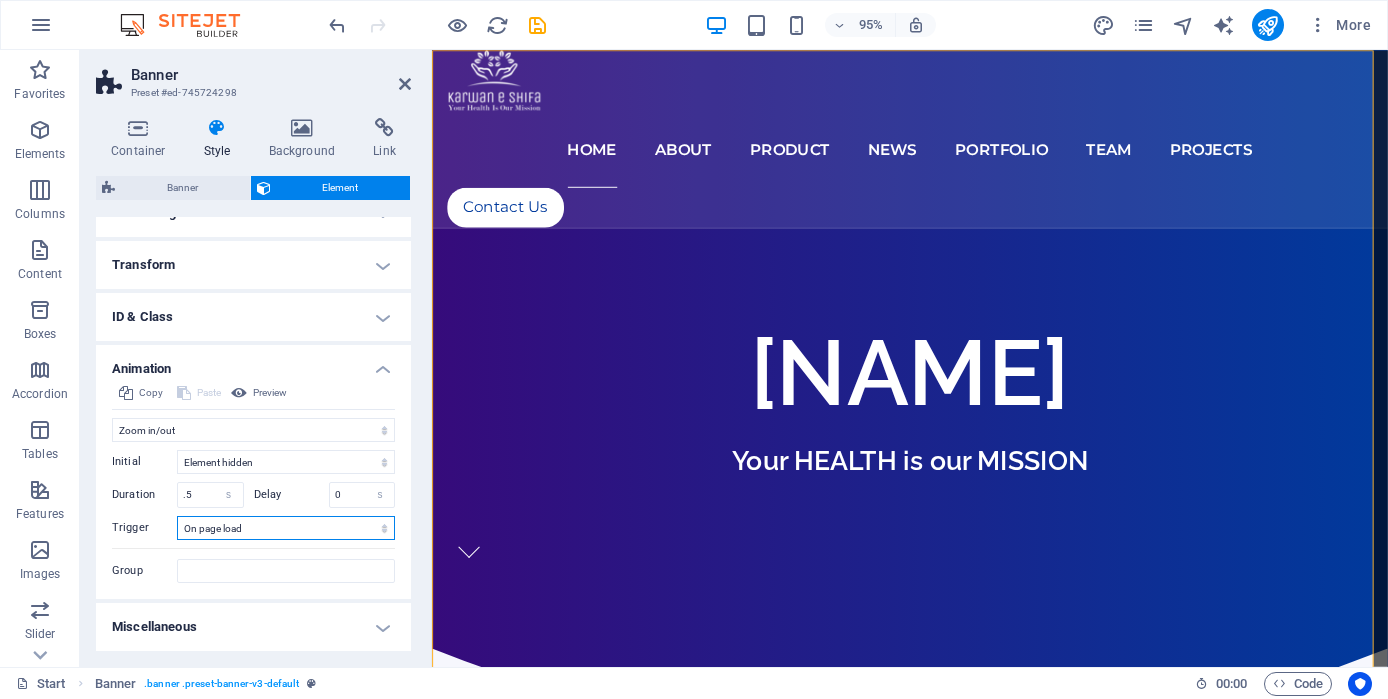 click on "No automatic trigger On page load Element scrolled into view" at bounding box center (286, 528) 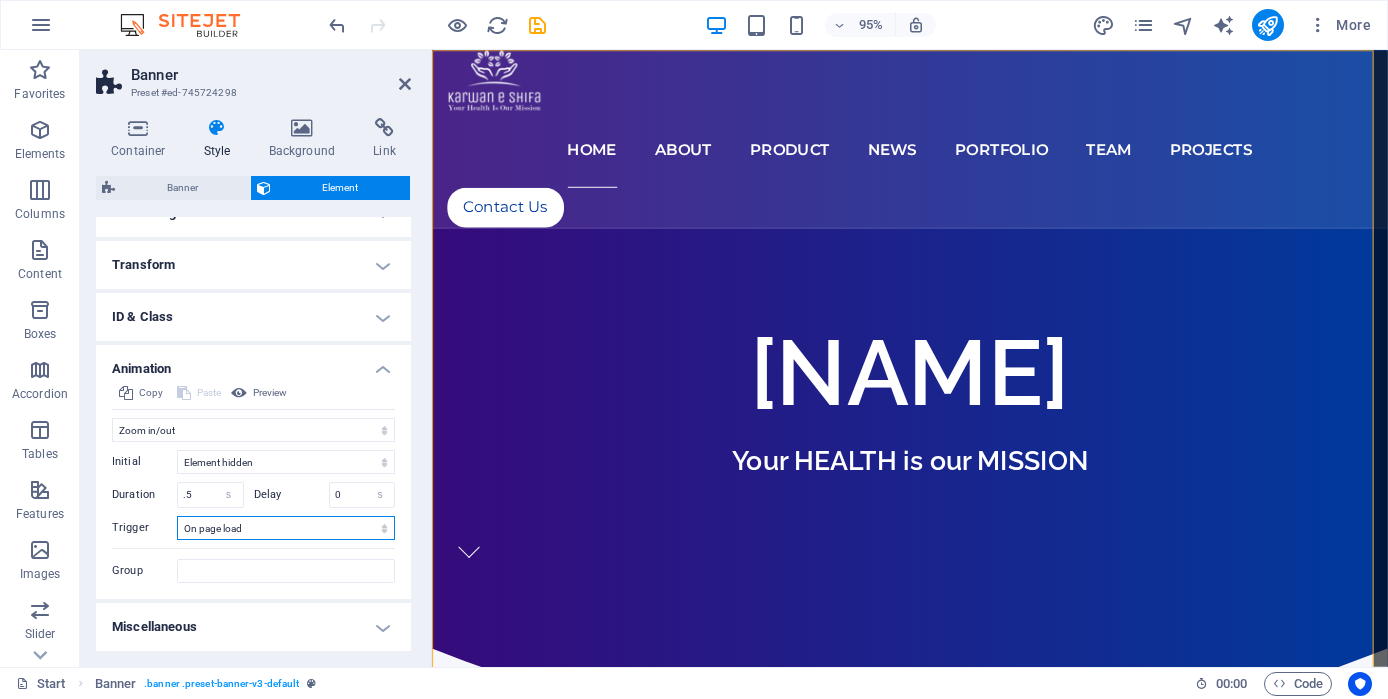 select on "scroll" 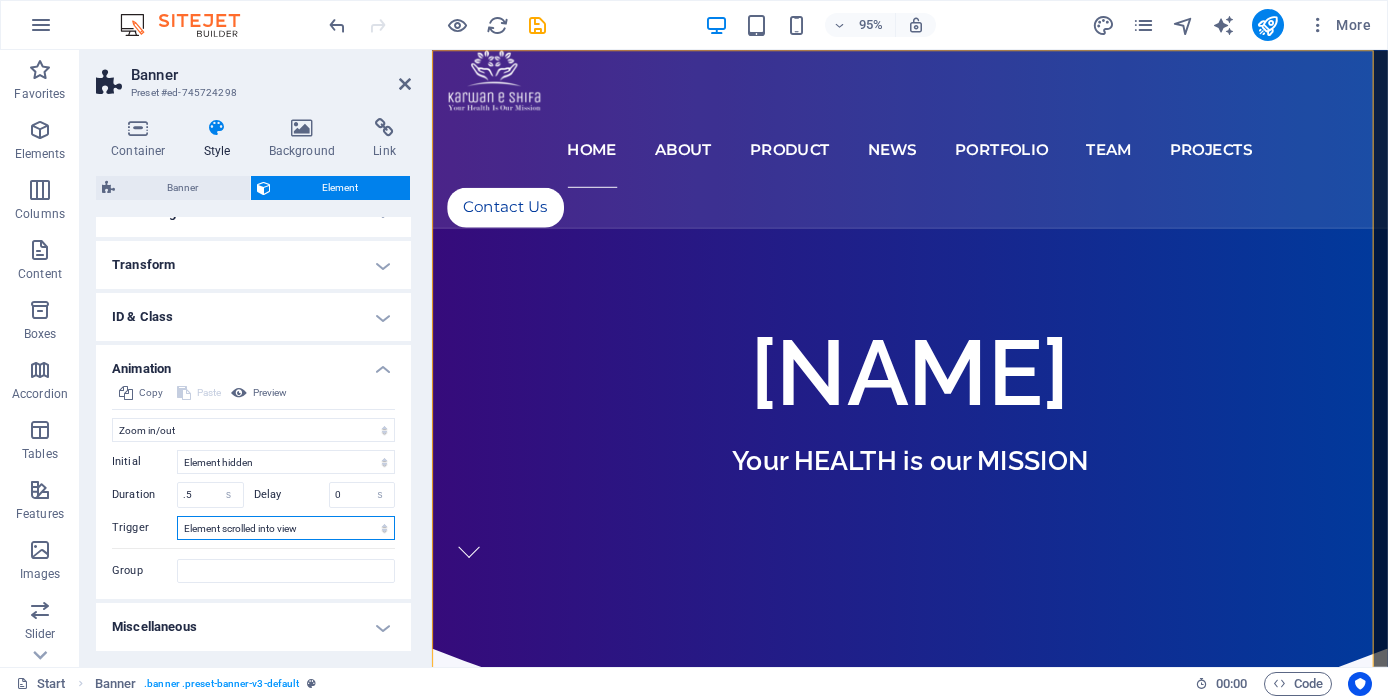 click on "No automatic trigger On page load Element scrolled into view" at bounding box center (286, 528) 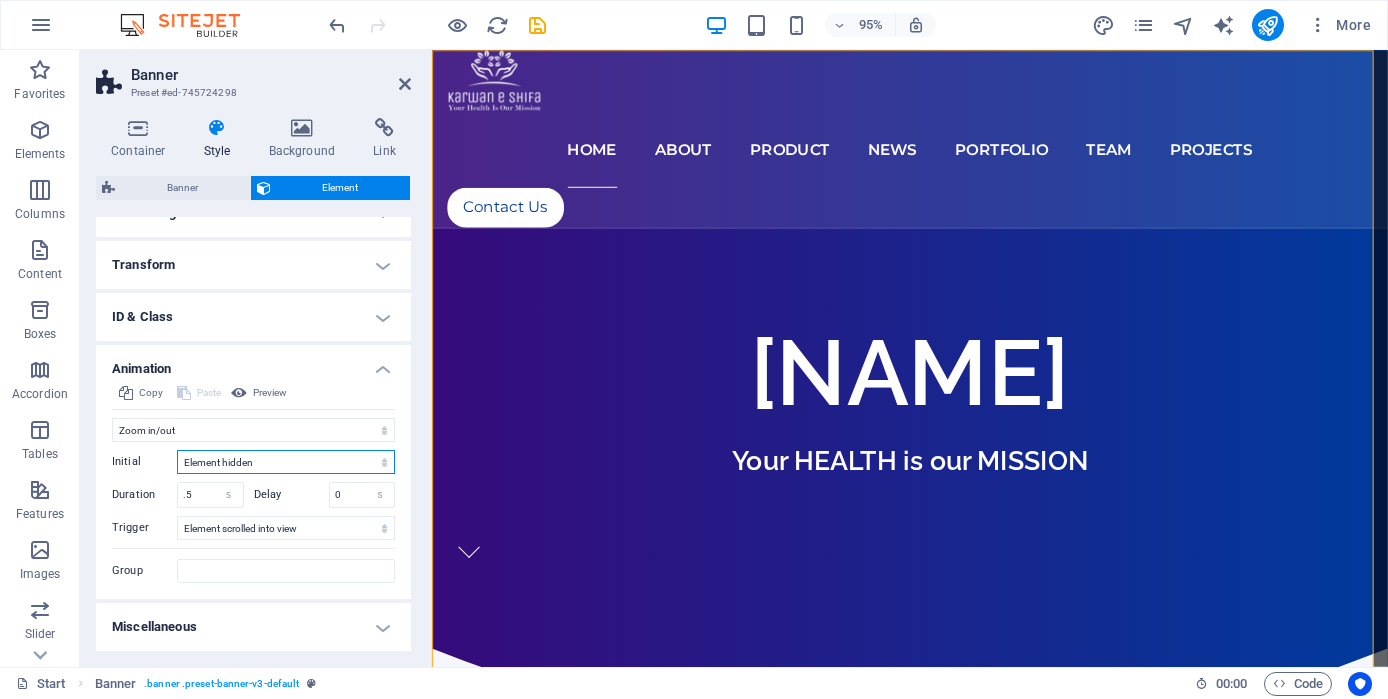 click on "Element hidden Element shown" at bounding box center [286, 462] 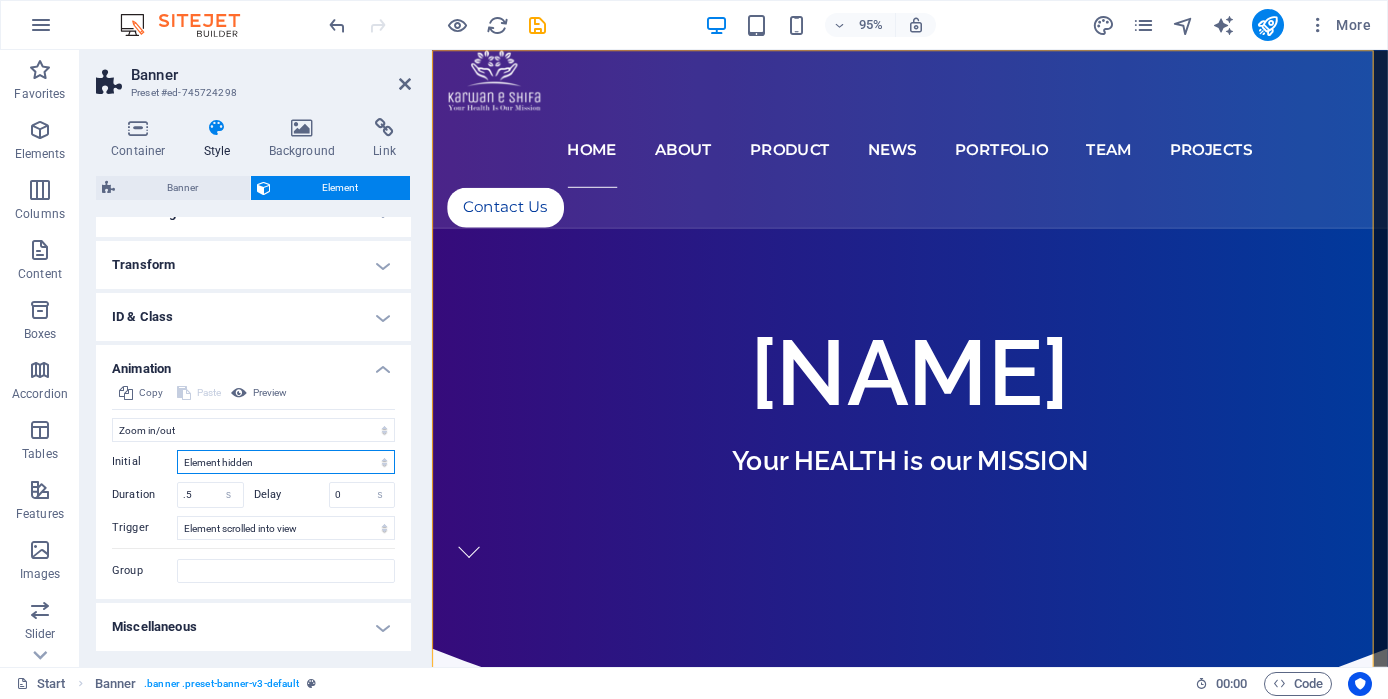 select on "show" 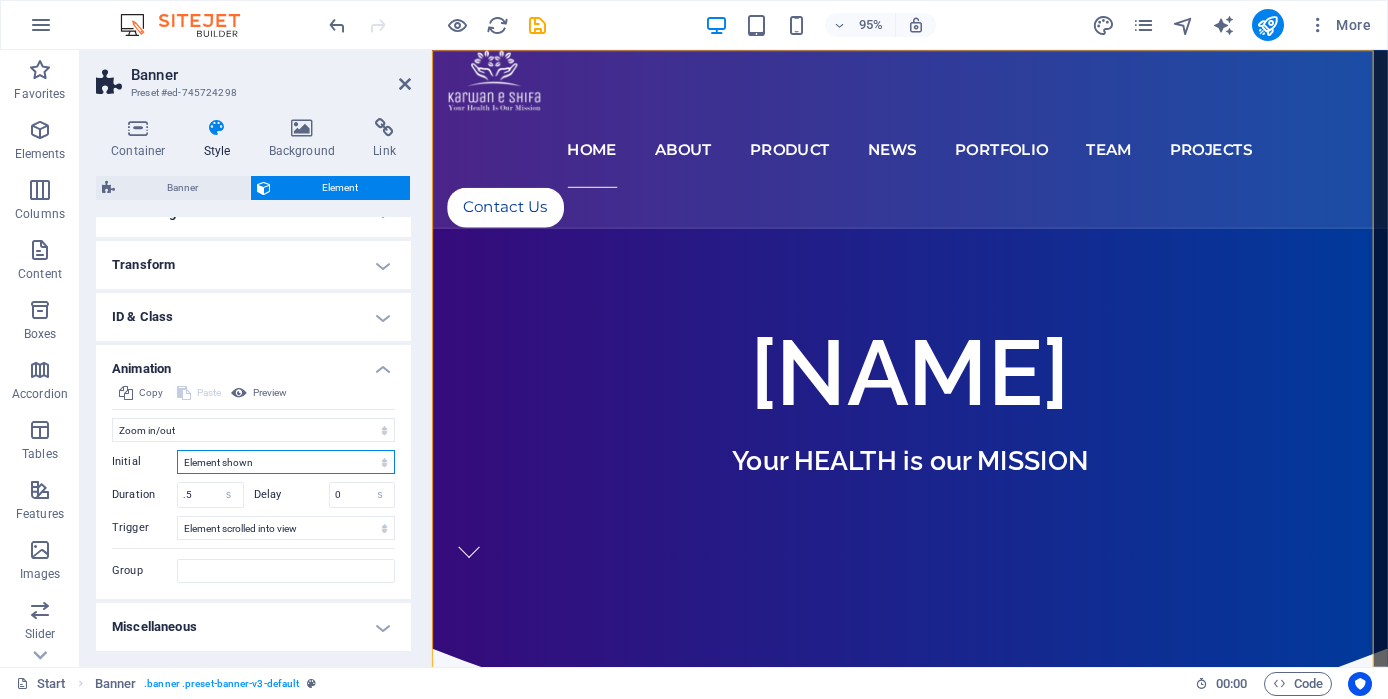 click on "Element hidden Element shown" at bounding box center (286, 462) 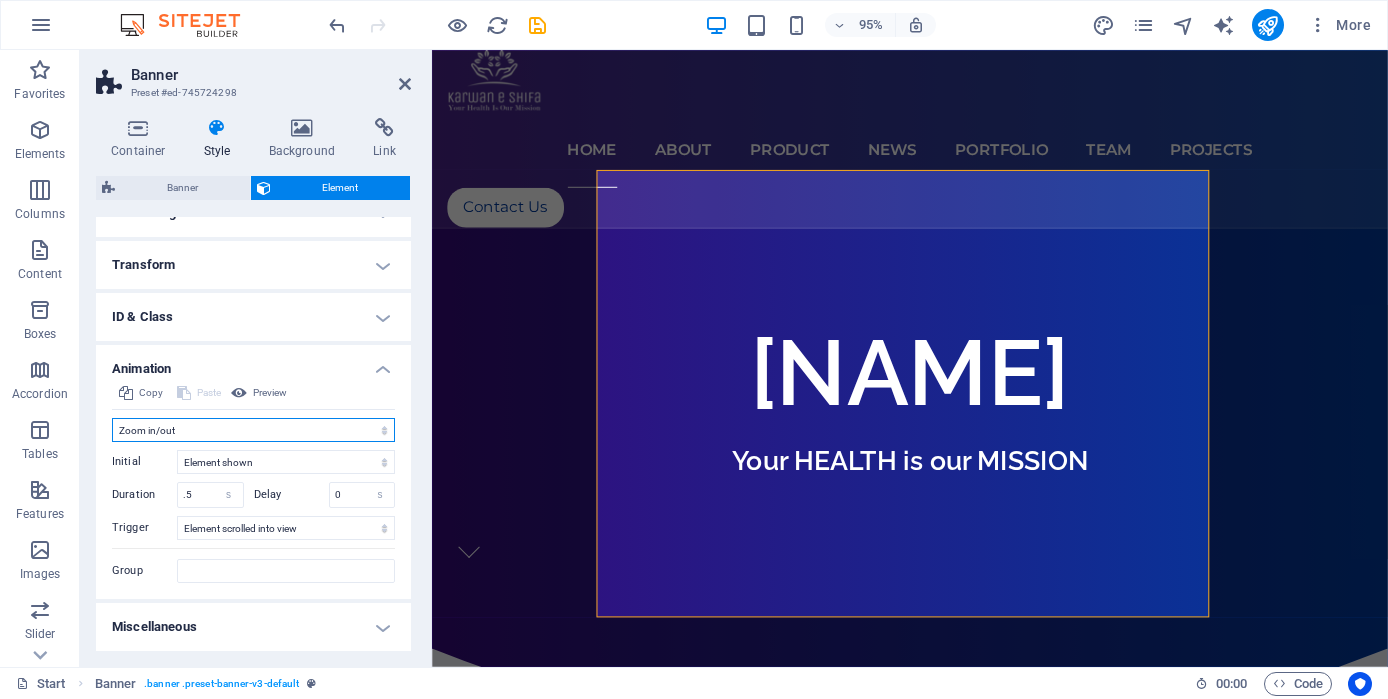 click on "Don't animate Show / Hide Slide up/down Zoom in/out Slide left to right Slide right to left Slide top to bottom Slide bottom to top Pulse Blink Open as overlay" at bounding box center [253, 430] 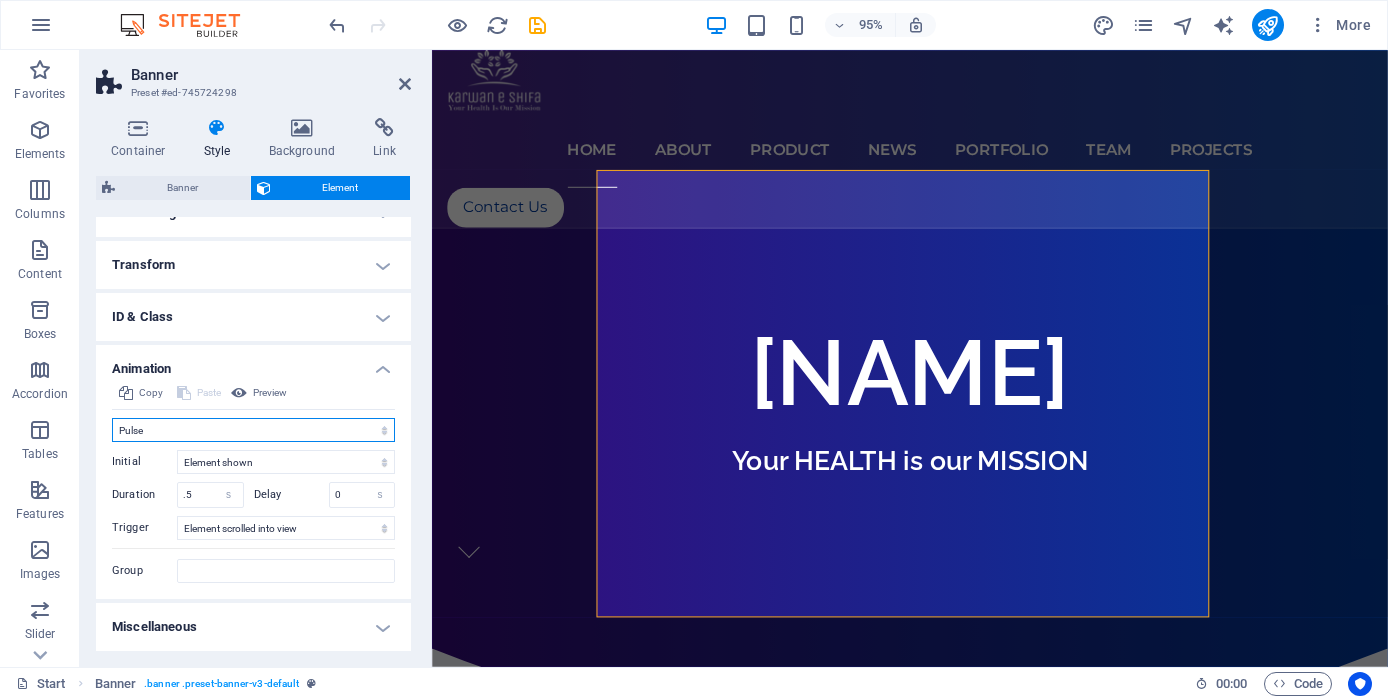 click on "Don't animate Show / Hide Slide up/down Zoom in/out Slide left to right Slide right to left Slide top to bottom Slide bottom to top Pulse Blink Open as overlay" at bounding box center [253, 430] 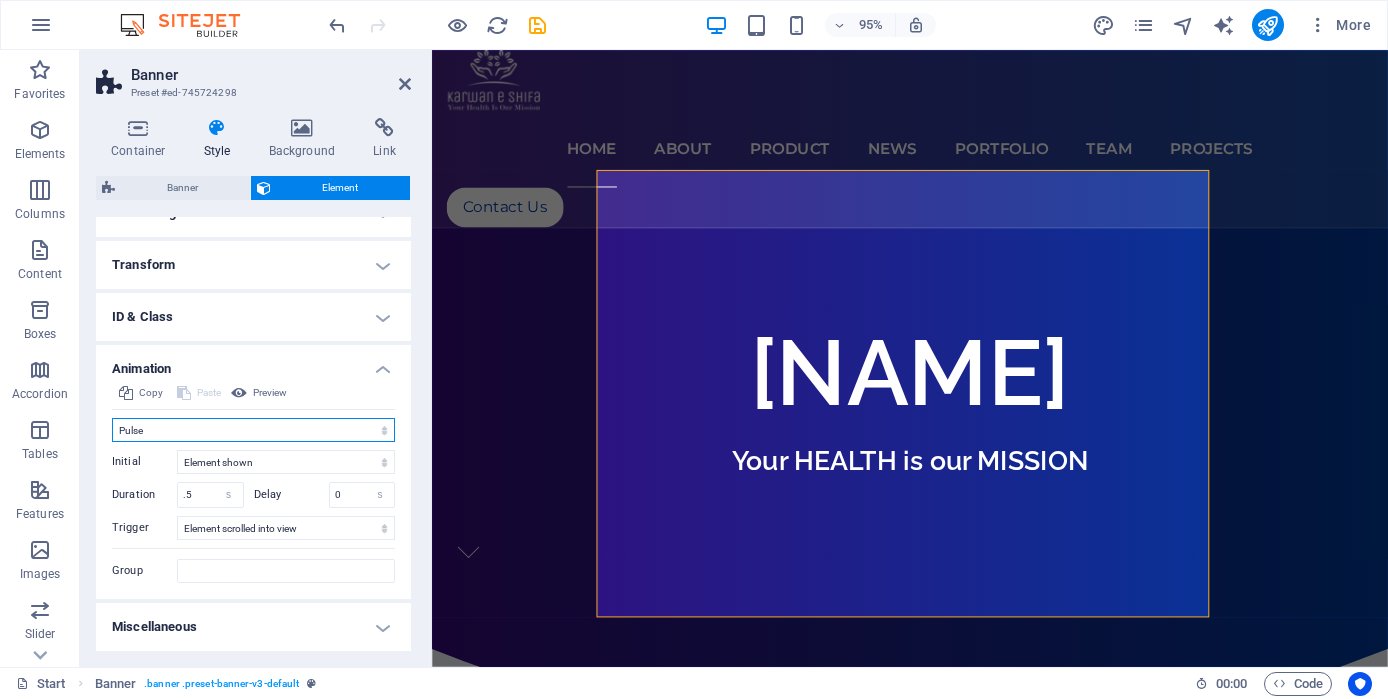 scroll, scrollTop: 379, scrollLeft: 0, axis: vertical 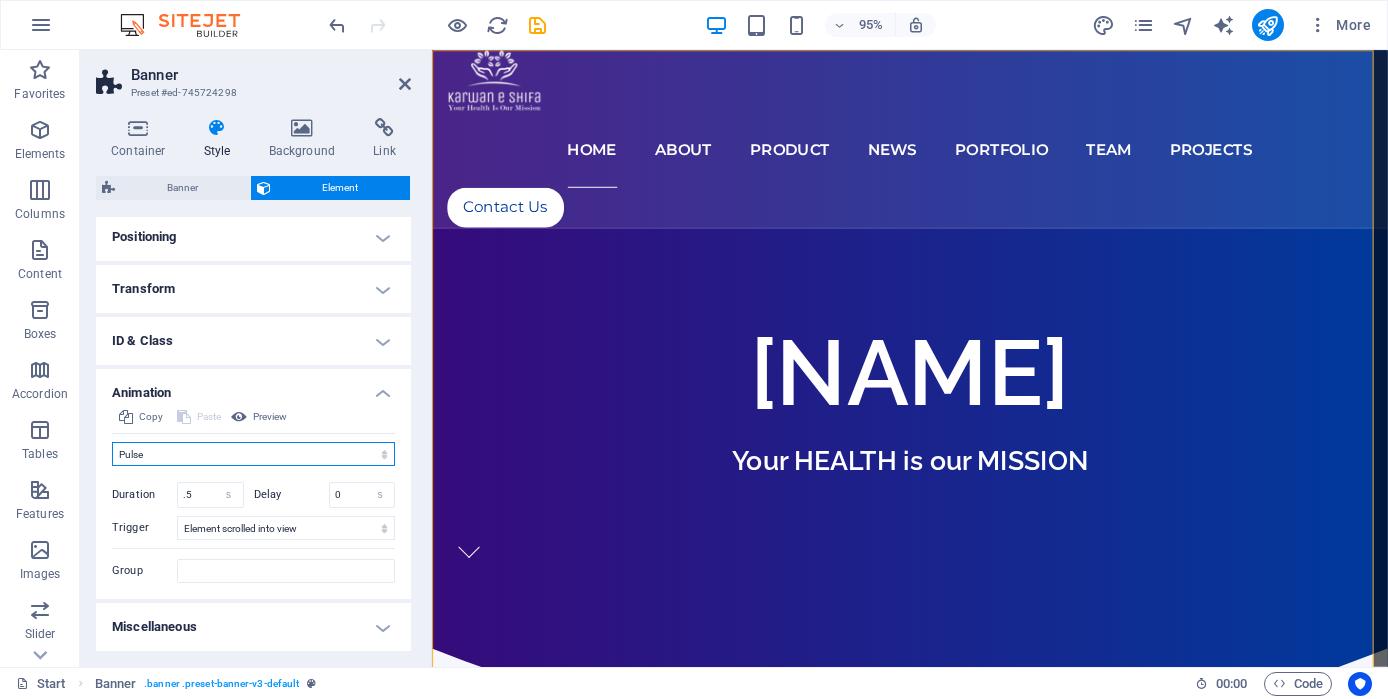 click on "Don't animate Show / Hide Slide up/down Zoom in/out Slide left to right Slide right to left Slide top to bottom Slide bottom to top Pulse Blink Open as overlay" at bounding box center (253, 454) 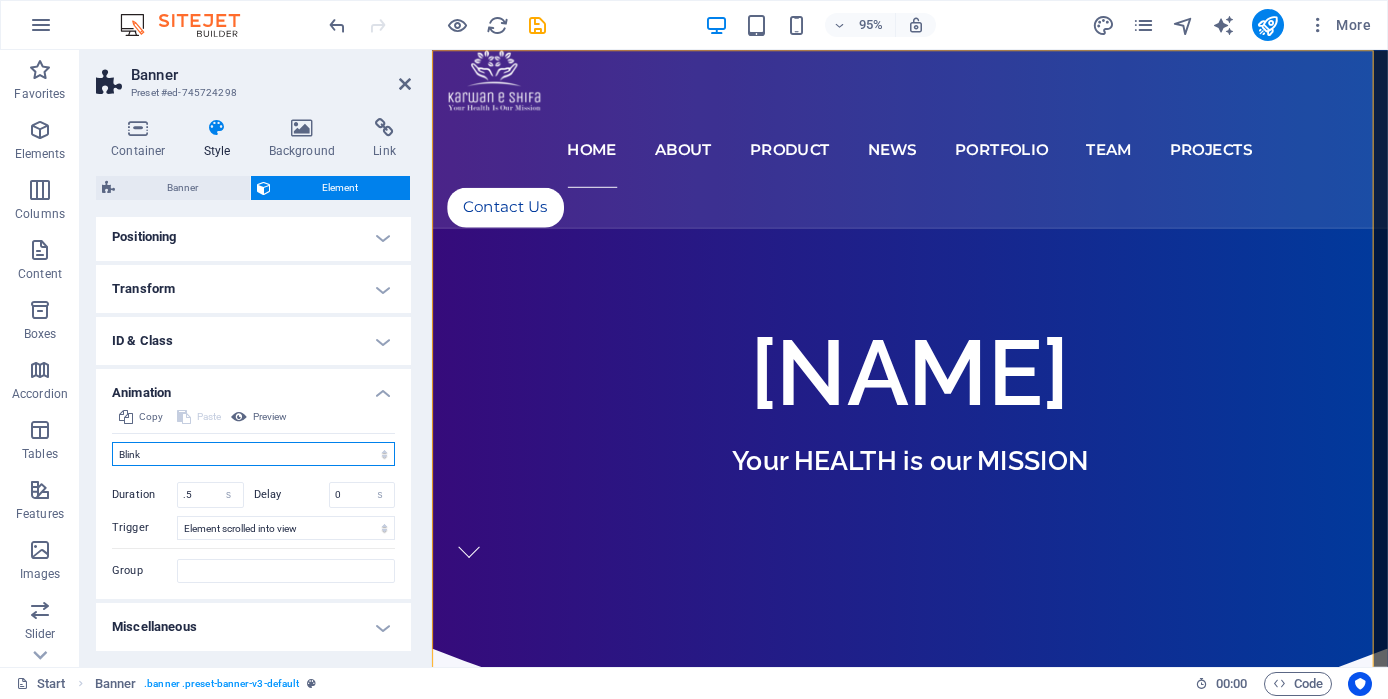 click on "Don't animate Show / Hide Slide up/down Zoom in/out Slide left to right Slide right to left Slide top to bottom Slide bottom to top Pulse Blink Open as overlay" at bounding box center (253, 454) 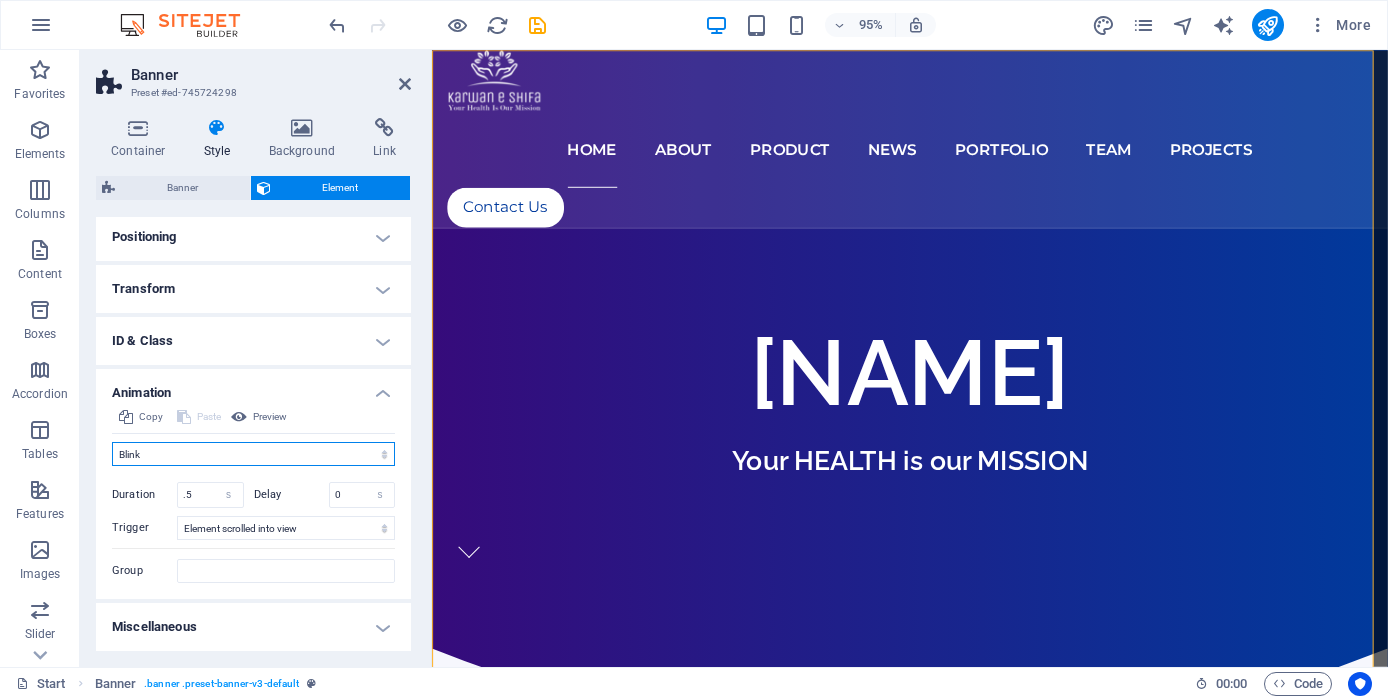click on "Don't animate Show / Hide Slide up/down Zoom in/out Slide left to right Slide right to left Slide top to bottom Slide bottom to top Pulse Blink Open as overlay" at bounding box center (253, 454) 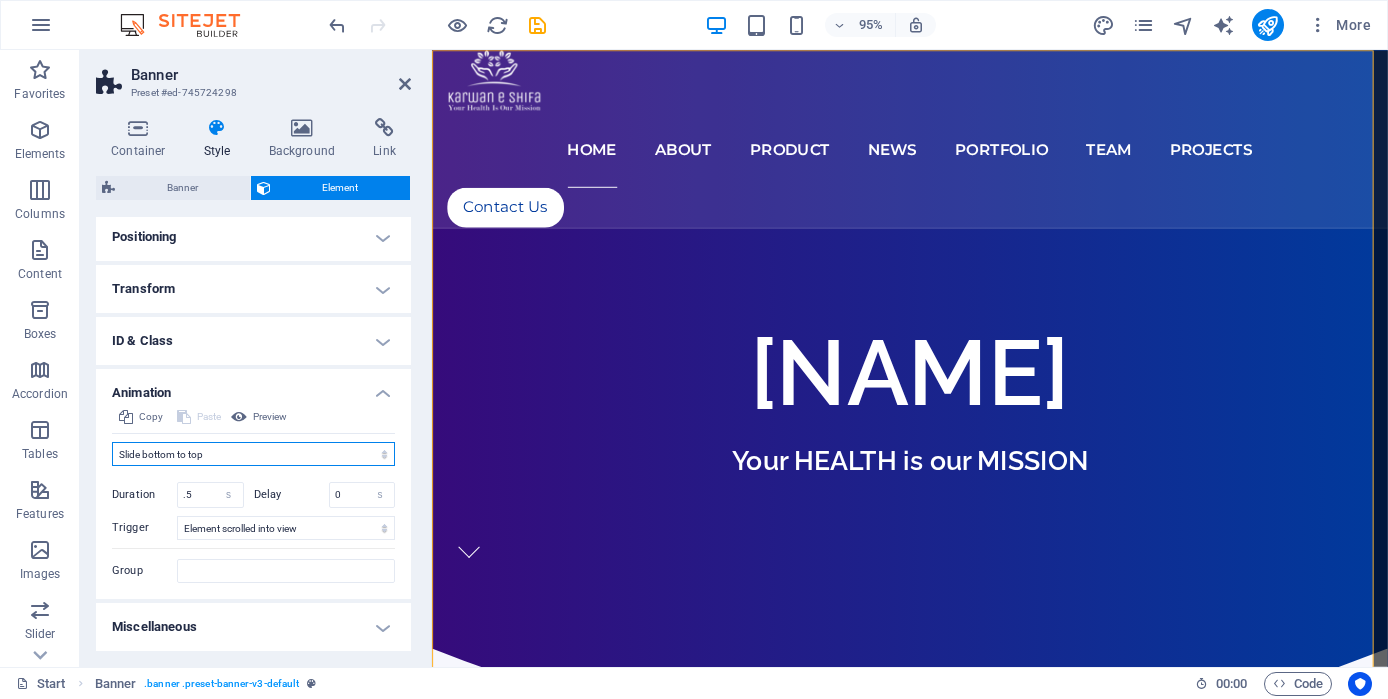 click on "Don't animate Show / Hide Slide up/down Zoom in/out Slide left to right Slide right to left Slide top to bottom Slide bottom to top Pulse Blink Open as overlay" at bounding box center [253, 454] 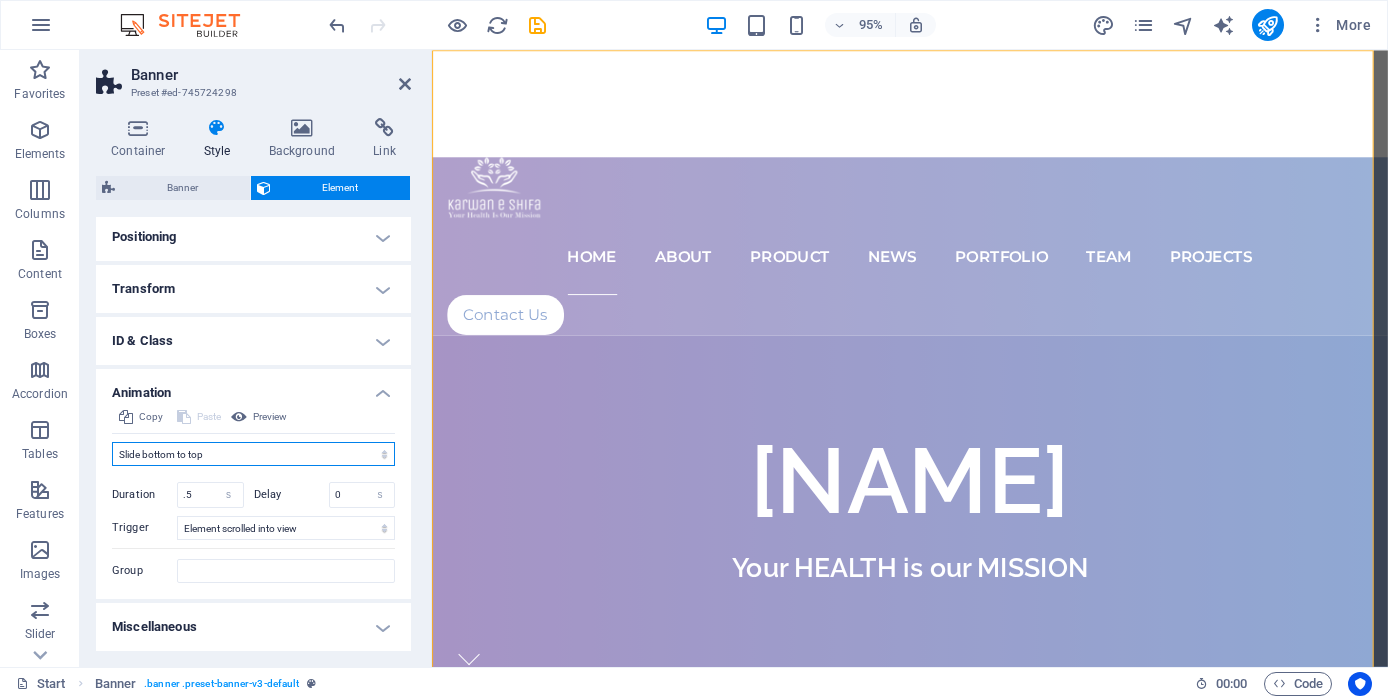 scroll, scrollTop: 403, scrollLeft: 0, axis: vertical 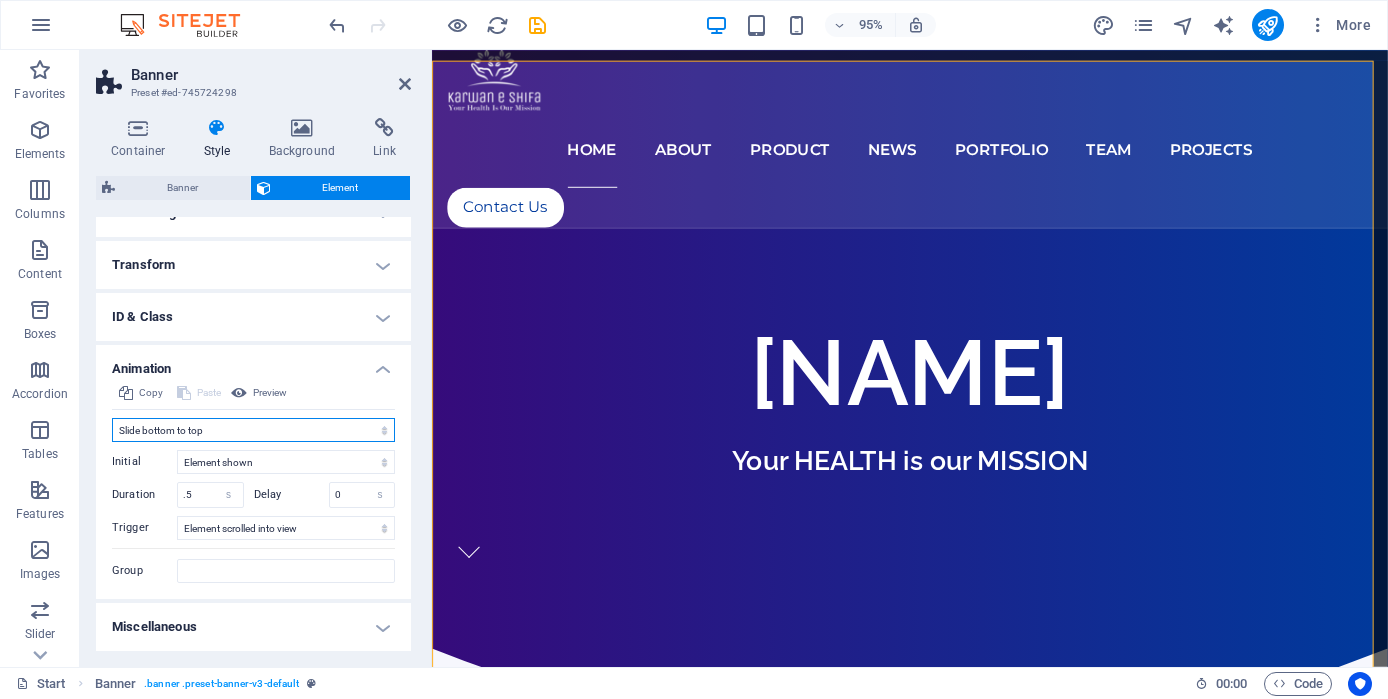 click on "Don't animate Show / Hide Slide up/down Zoom in/out Slide left to right Slide right to left Slide top to bottom Slide bottom to top Pulse Blink Open as overlay" at bounding box center (253, 430) 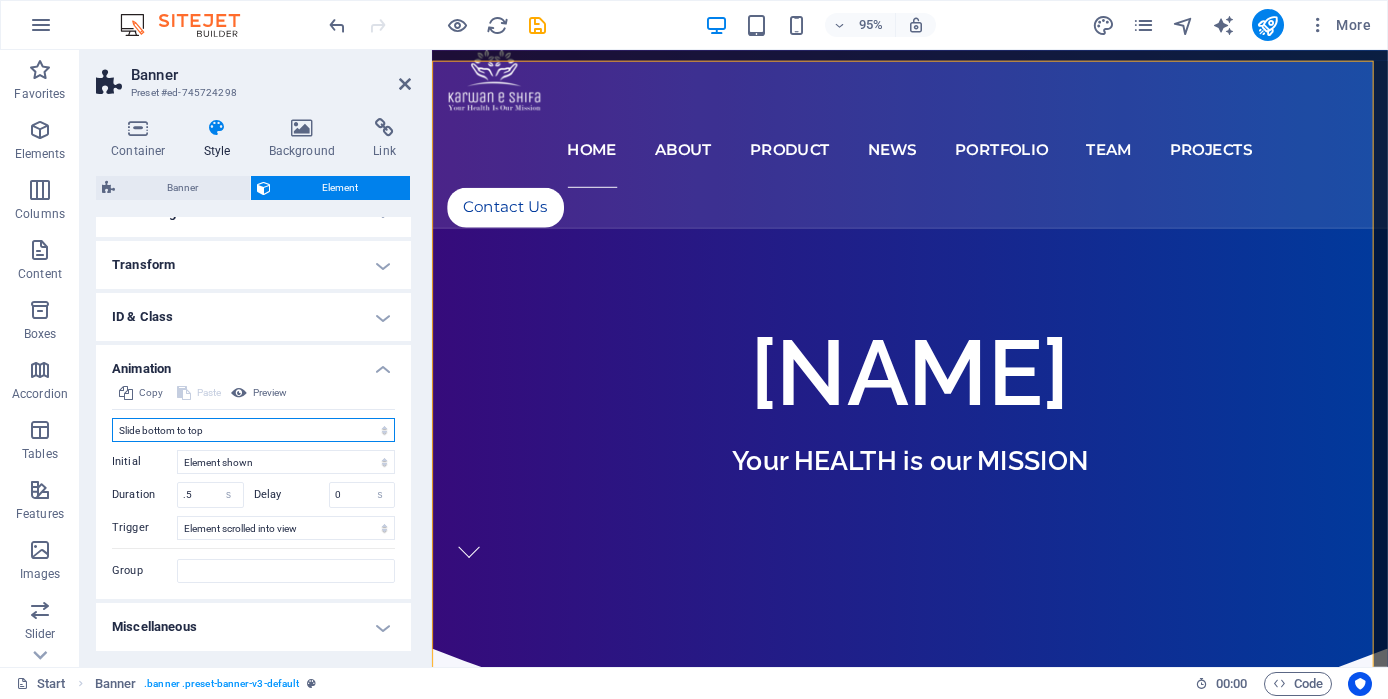 select on "flash" 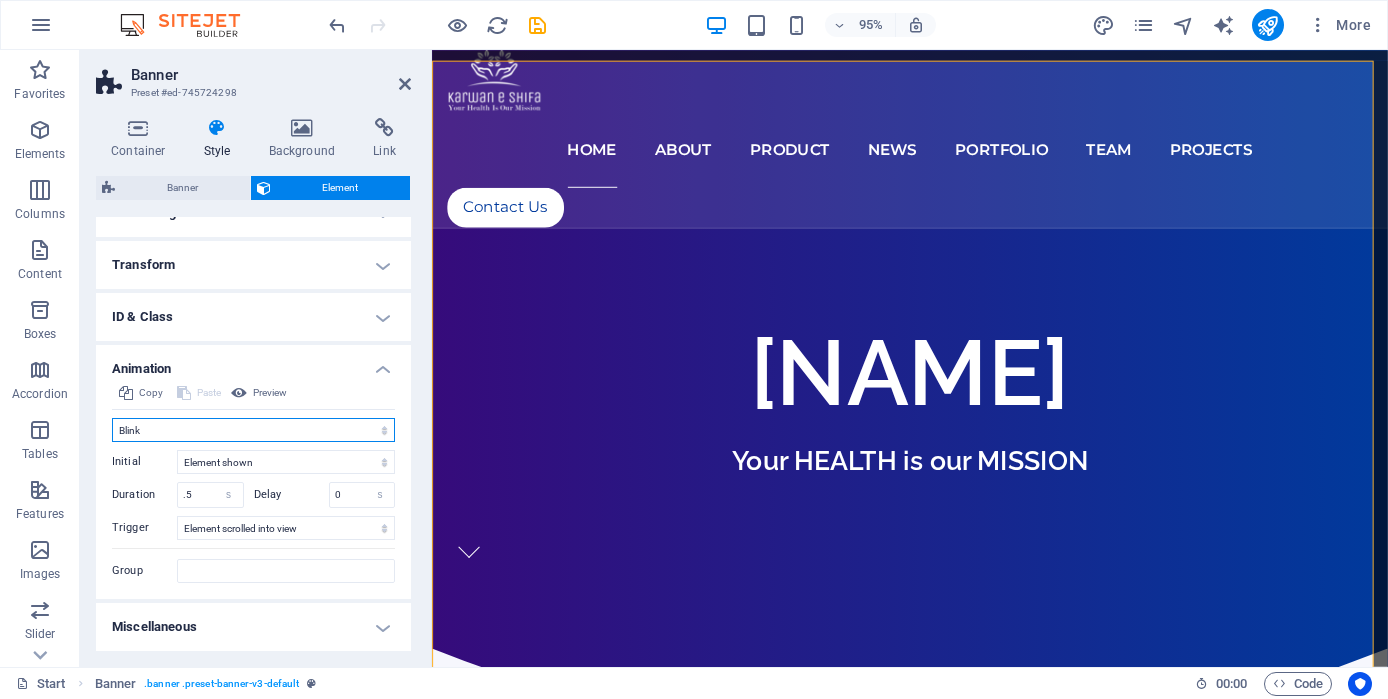 click on "Don't animate Show / Hide Slide up/down Zoom in/out Slide left to right Slide right to left Slide top to bottom Slide bottom to top Pulse Blink Open as overlay" at bounding box center [253, 430] 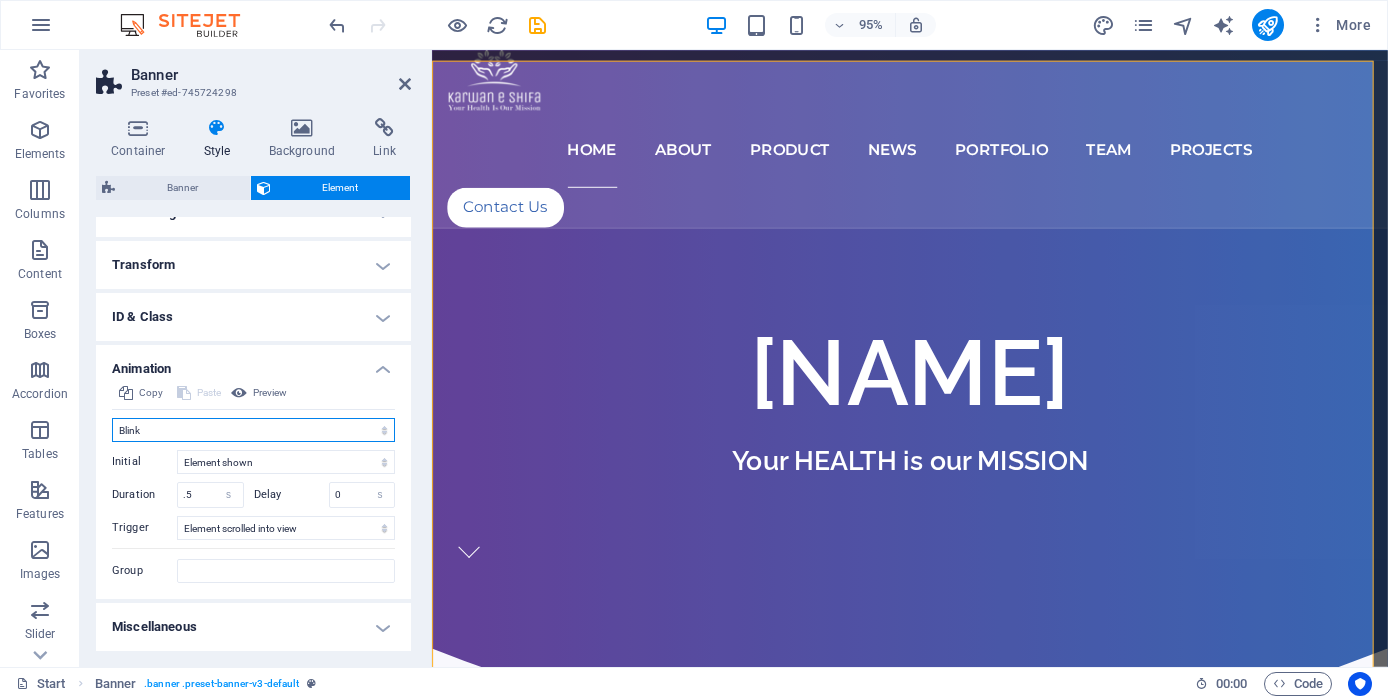 scroll, scrollTop: 379, scrollLeft: 0, axis: vertical 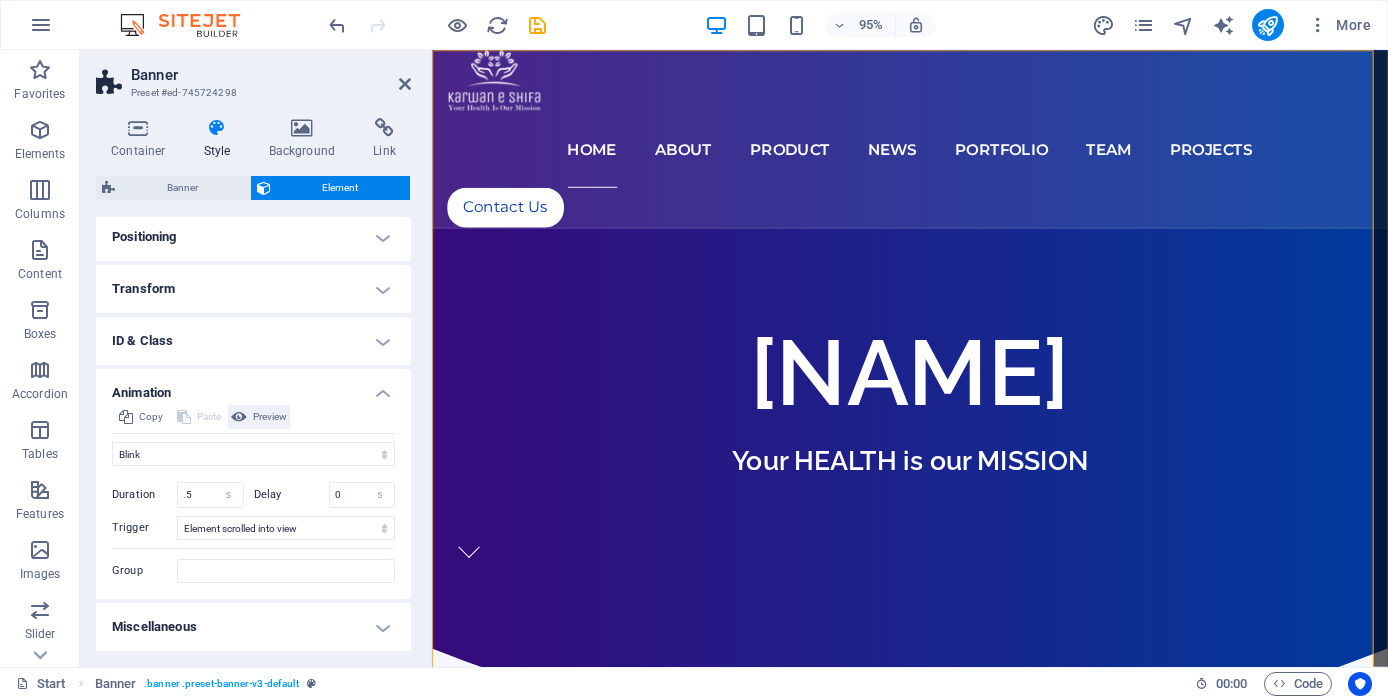 click on "Preview" at bounding box center (270, 417) 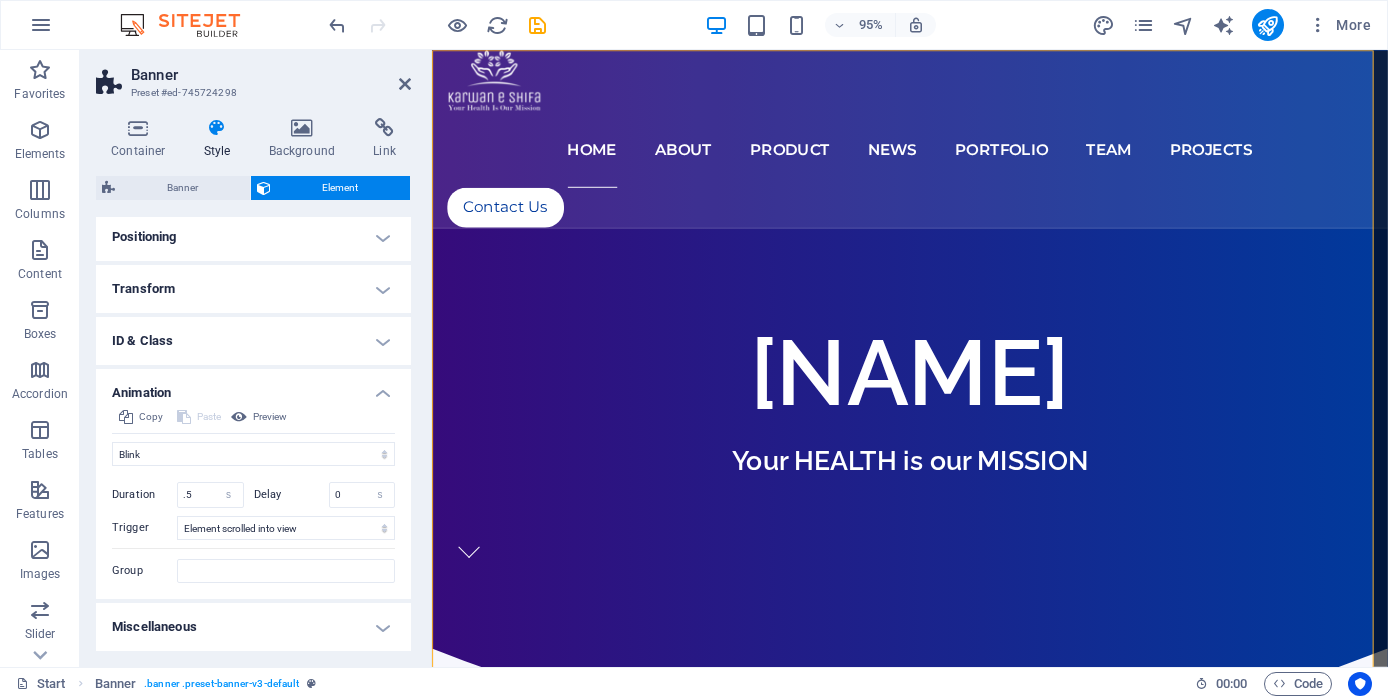 drag, startPoint x: 405, startPoint y: 557, endPoint x: 409, endPoint y: 618, distance: 61.13101 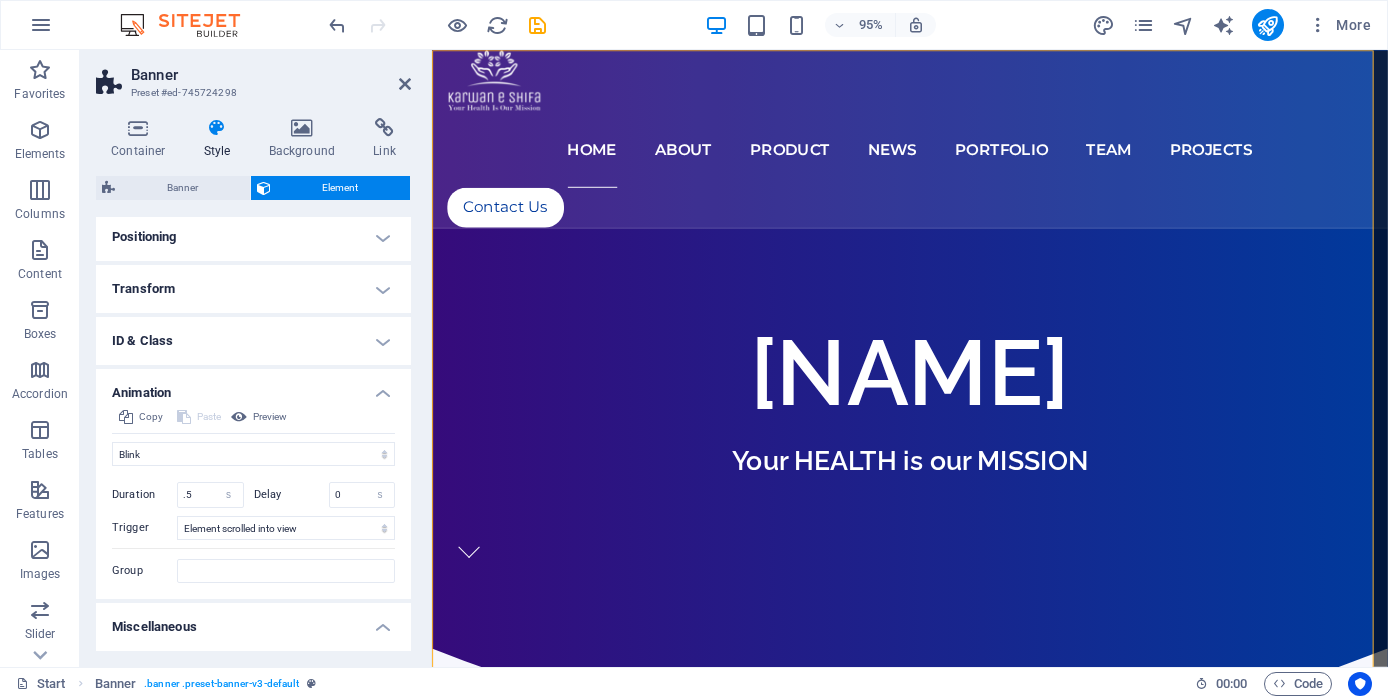 click on "Miscellaneous" at bounding box center (253, 621) 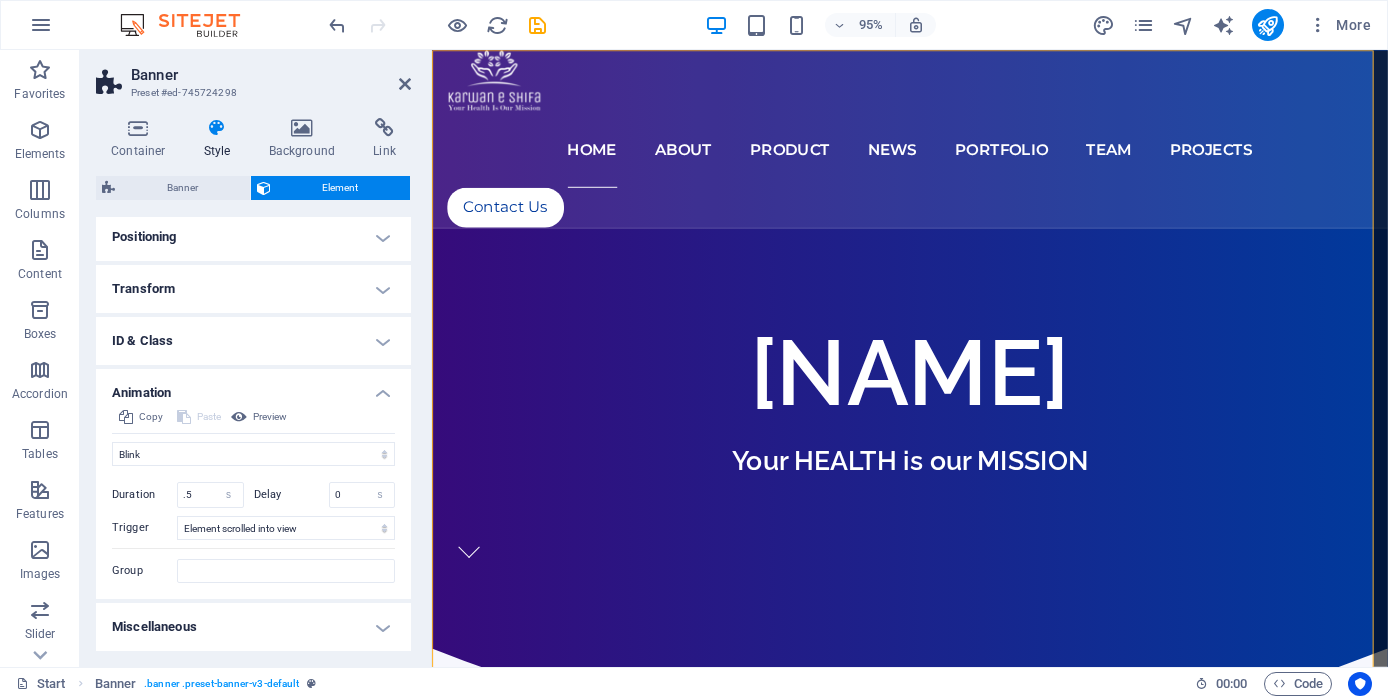 click on "Miscellaneous" at bounding box center [253, 627] 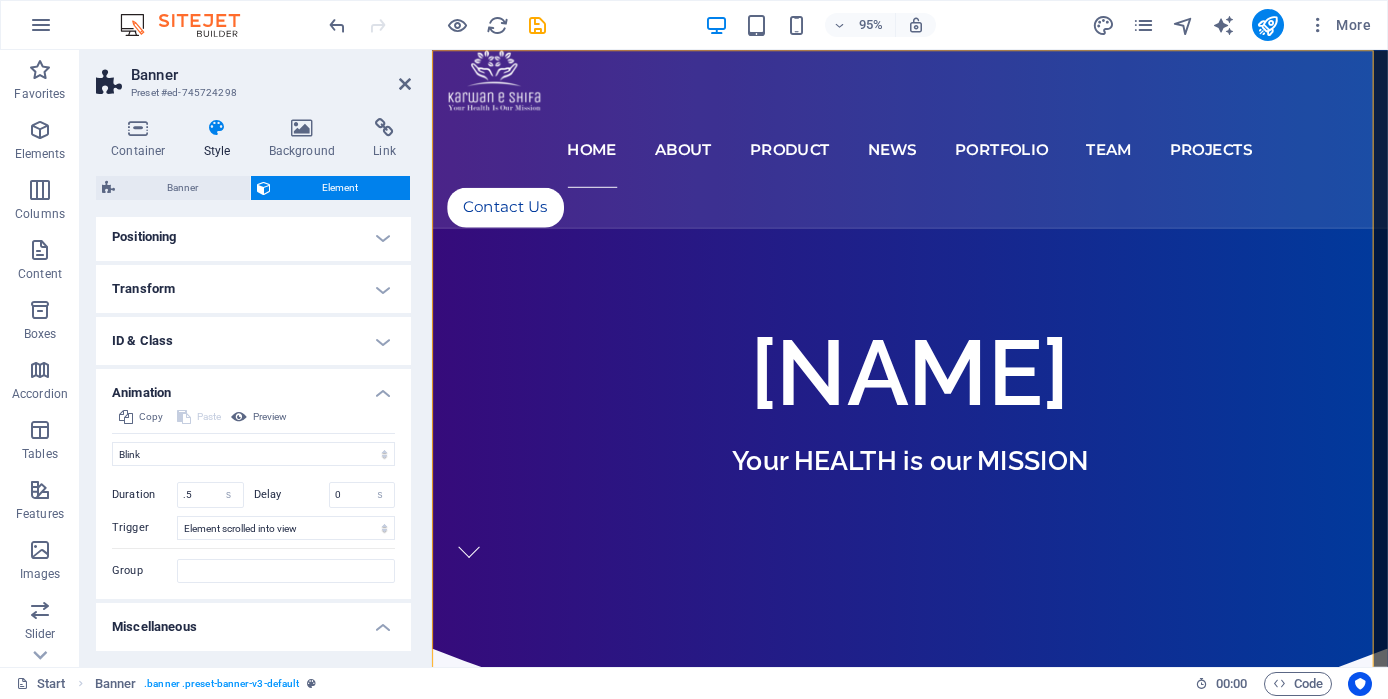 drag, startPoint x: 406, startPoint y: 588, endPoint x: 407, endPoint y: 662, distance: 74.00676 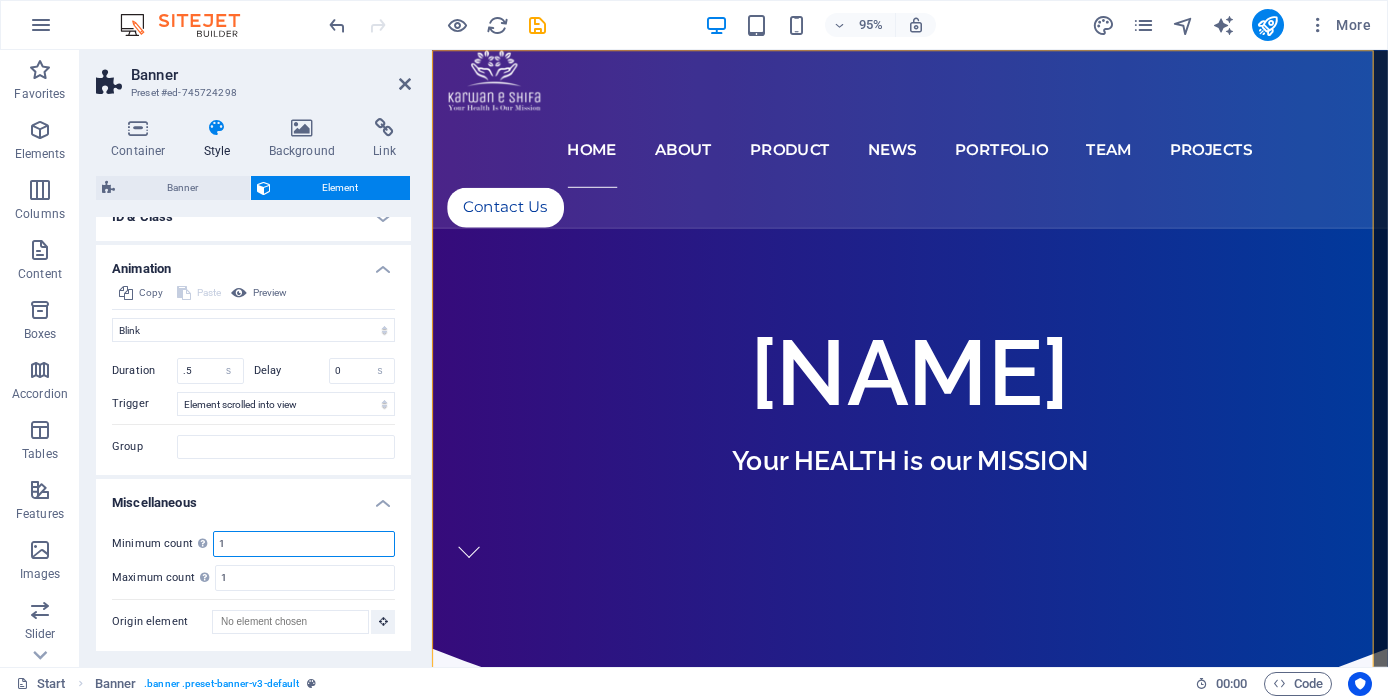 click on "1" at bounding box center (304, 544) 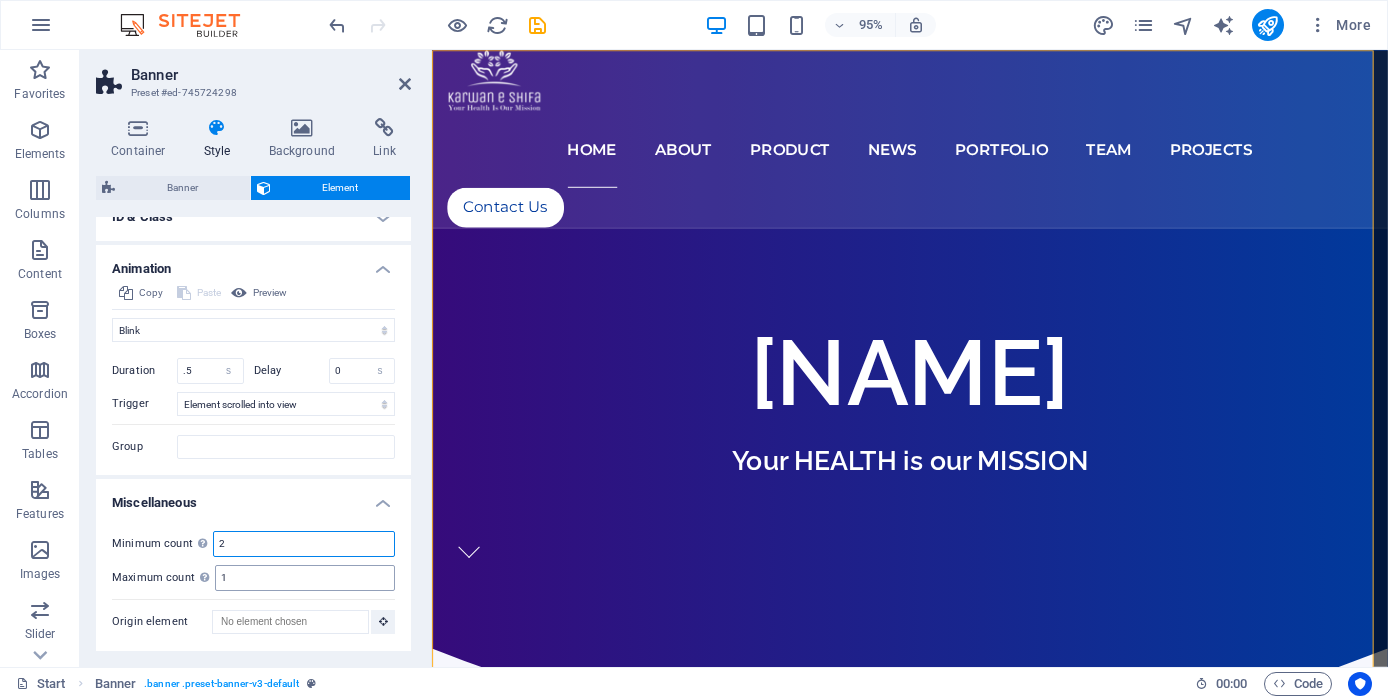 type on "2" 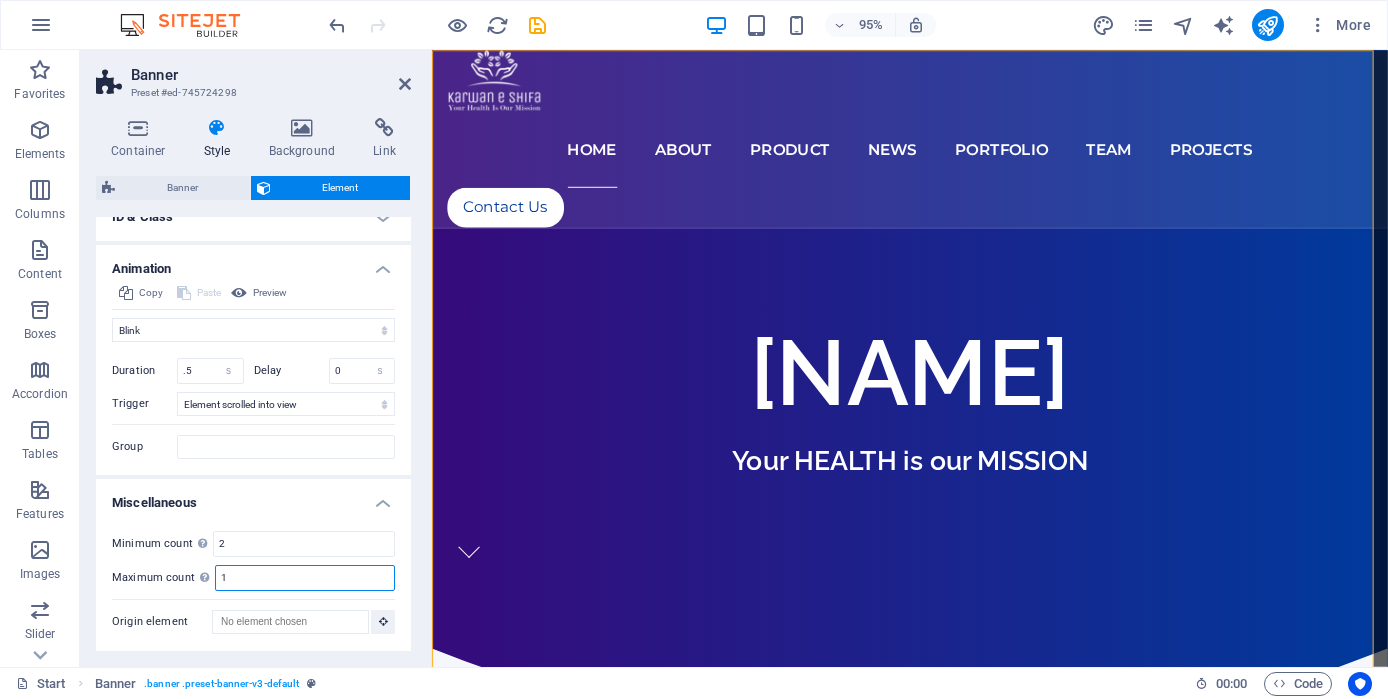 click on "1" at bounding box center (305, 578) 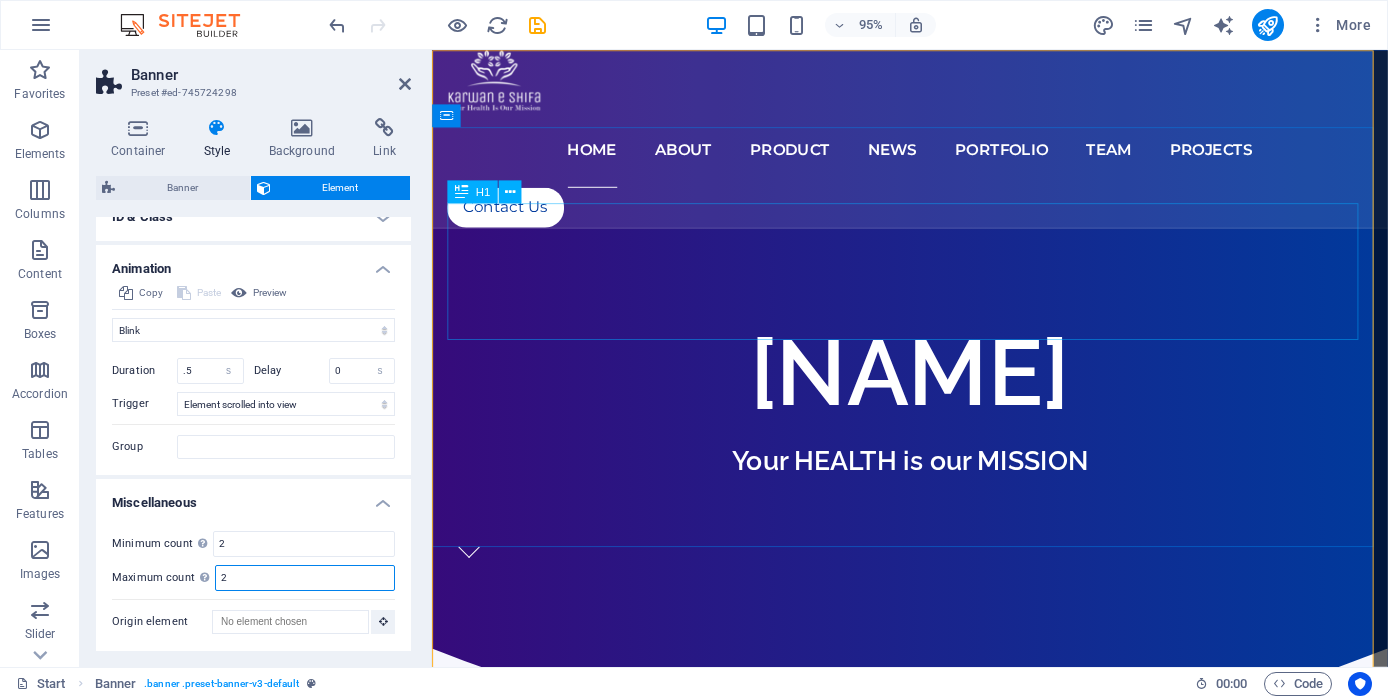 type on "2" 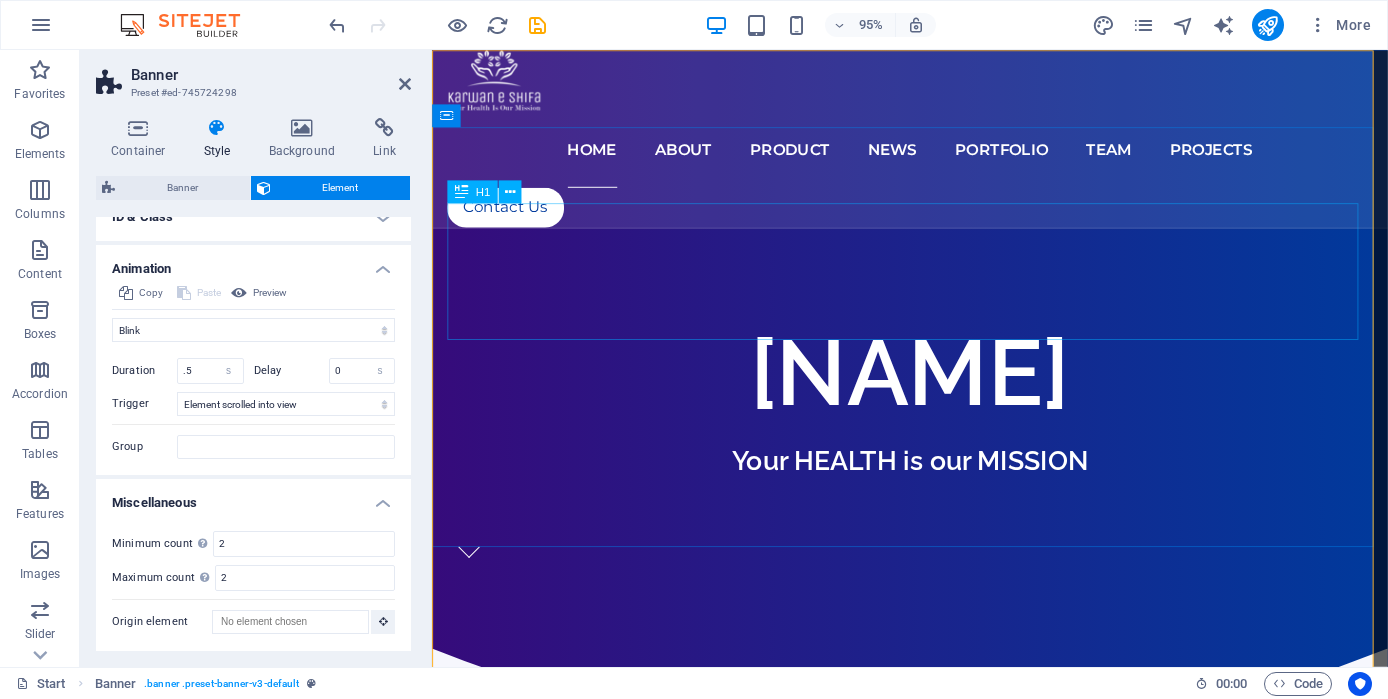 click on "[NAME]" at bounding box center (935, 390) 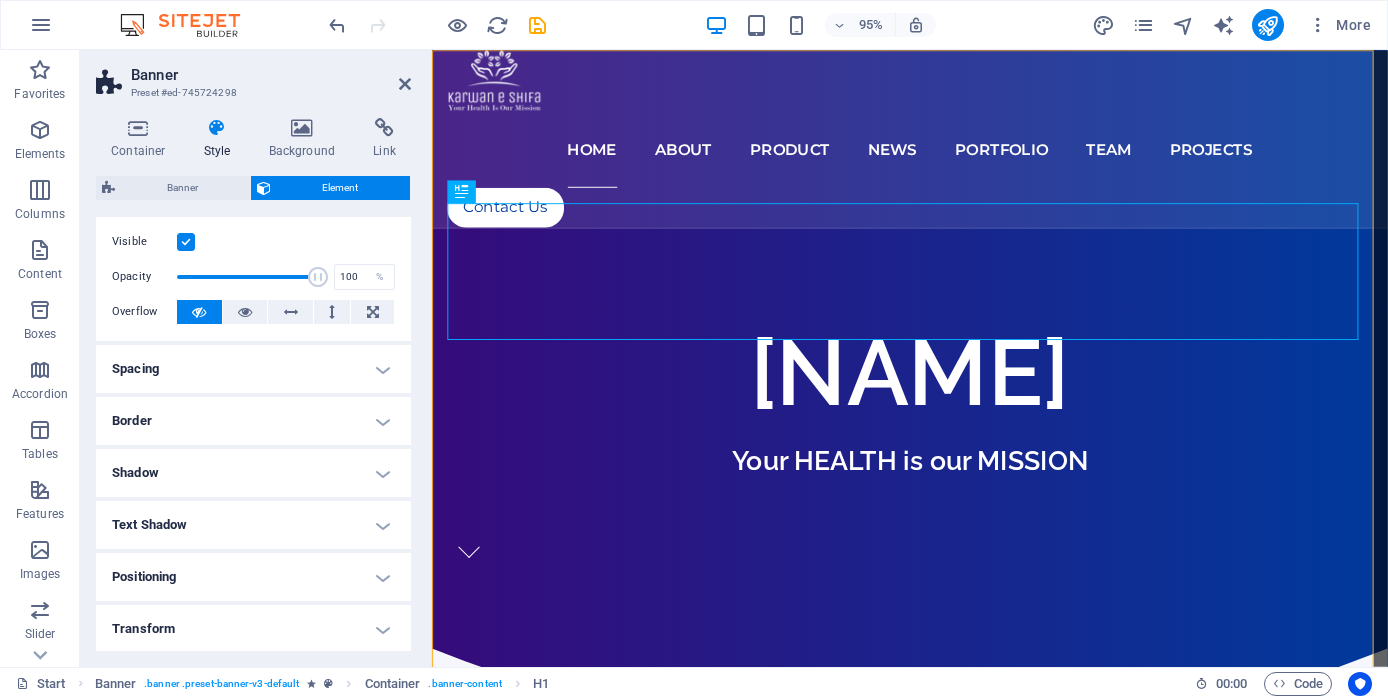 scroll, scrollTop: 0, scrollLeft: 0, axis: both 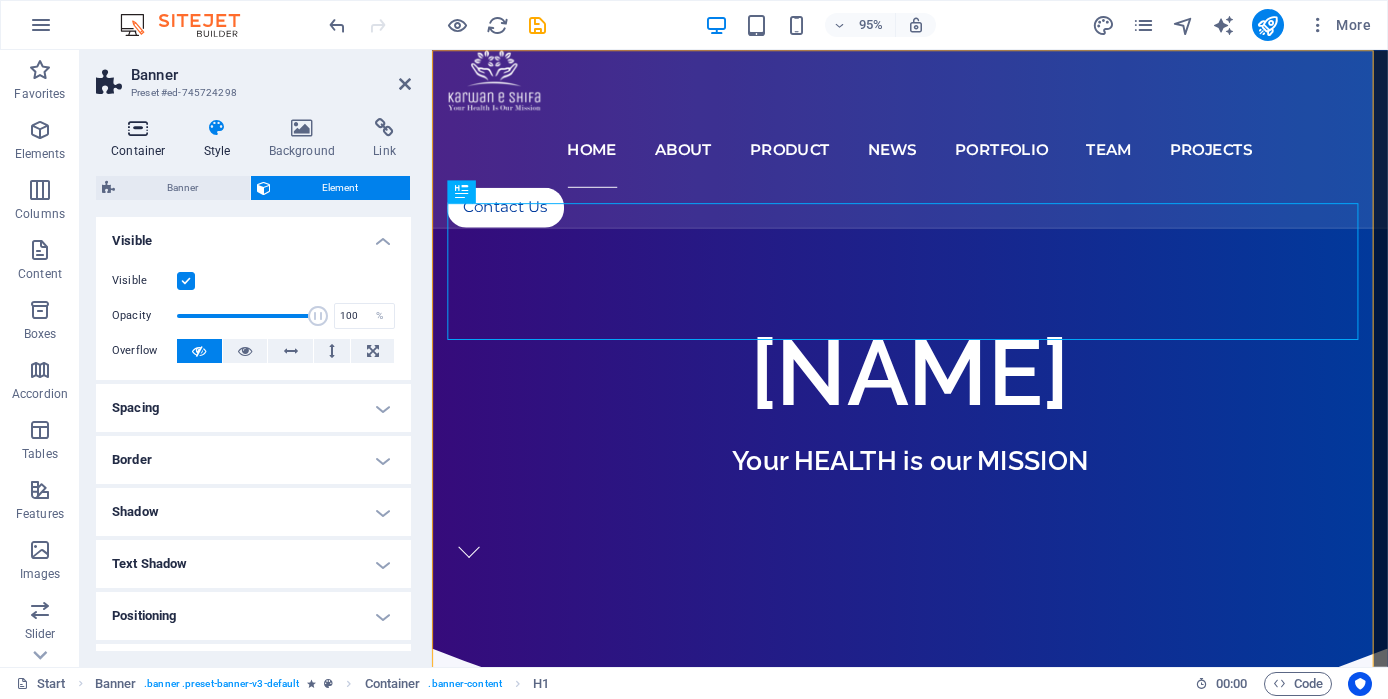 click at bounding box center (138, 128) 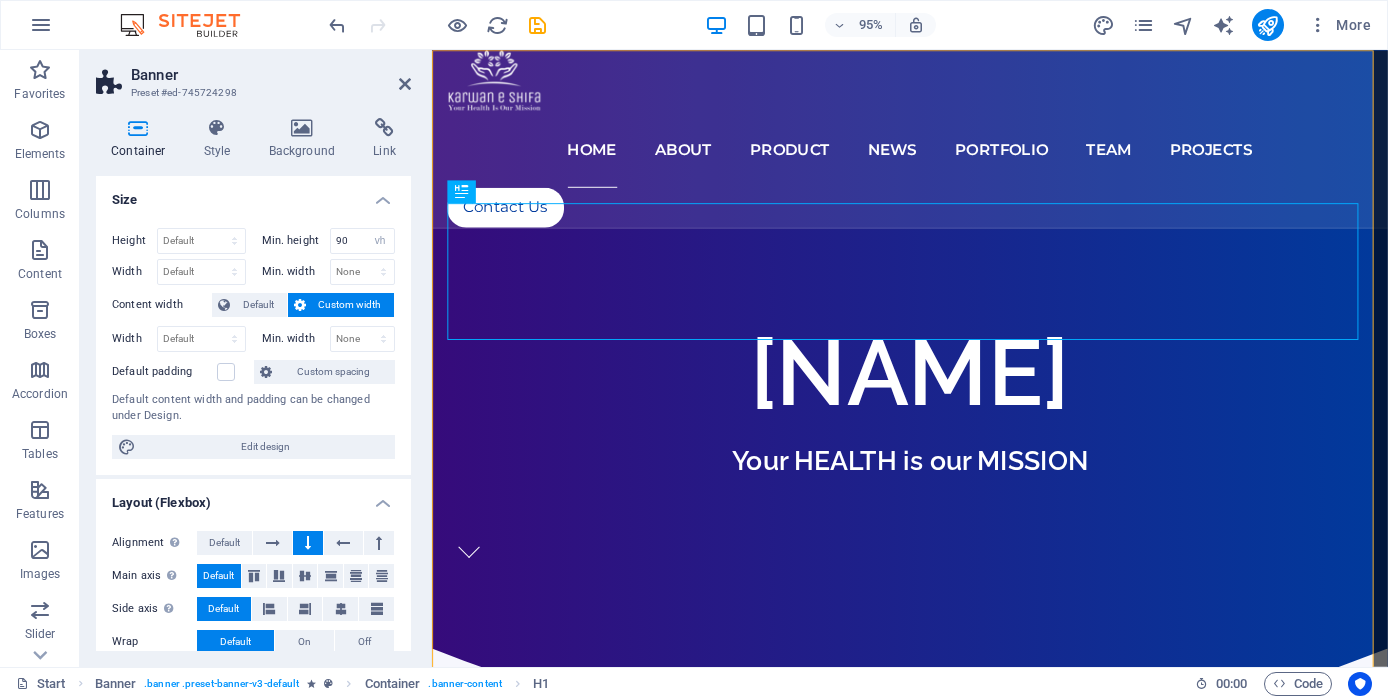 click on "Alignment Determines the flex direction. Default Main axis Determine how elements should behave along the main axis inside this container (justify content). Default Side axis Control the vertical direction of the element inside of the container (align items). Default Wrap Default On Off Fill Controls the distances and direction of elements on the y-axis across several lines (align content). Default" at bounding box center [253, 609] 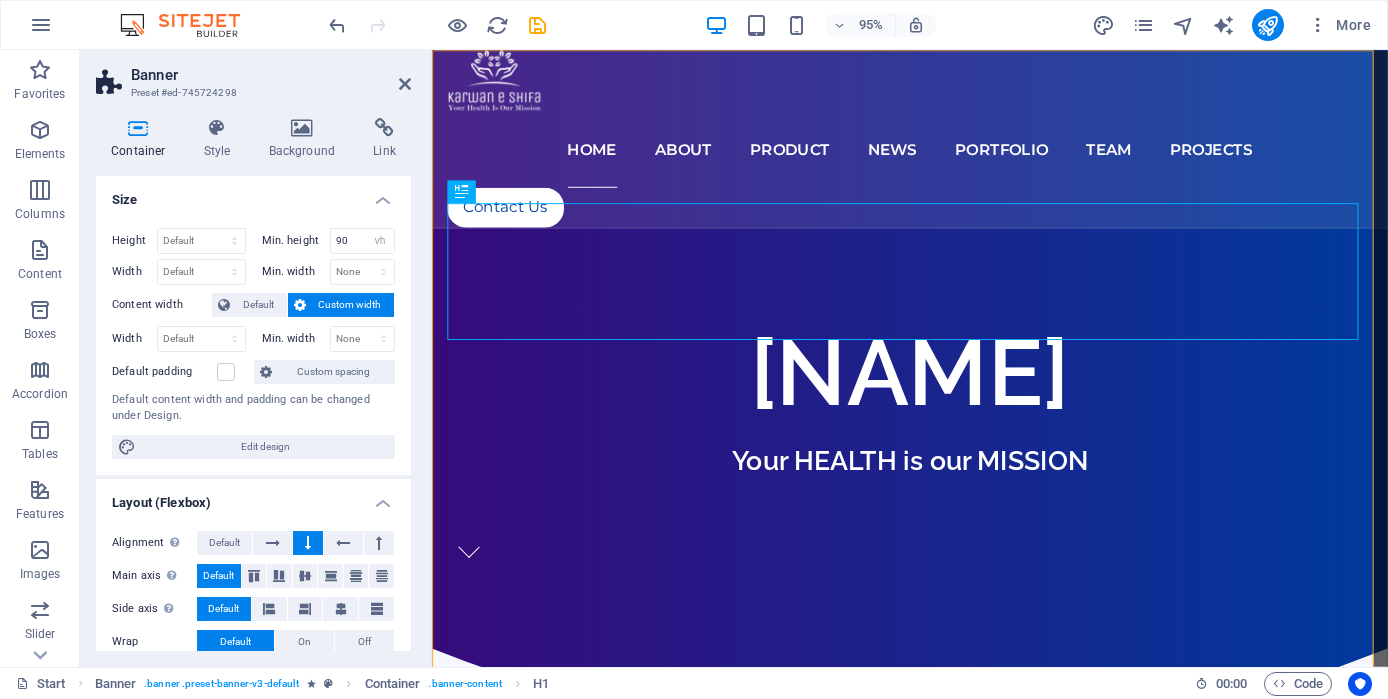 click on "Alignment Determines the flex direction. Default Main axis Determine how elements should behave along the main axis inside this container (justify content). Default Side axis Control the vertical direction of the element inside of the container (align items). Default Wrap Default On Off Fill Controls the distances and direction of elements on the y-axis across several lines (align content). Default" at bounding box center (253, 609) 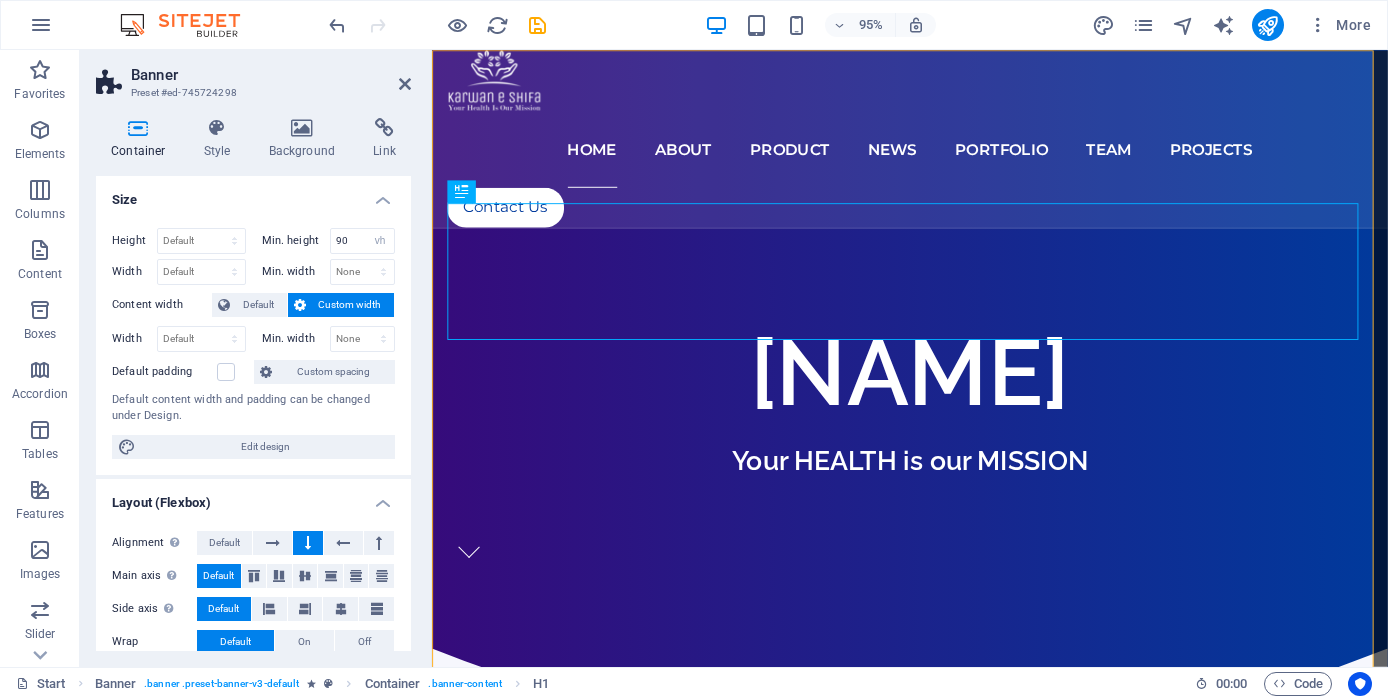 click on "Alignment Determines the flex direction. Default Main axis Determine how elements should behave along the main axis inside this container (justify content). Default Side axis Control the vertical direction of the element inside of the container (align items). Default Wrap Default On Off Fill Controls the distances and direction of elements on the y-axis across several lines (align content). Default" at bounding box center [253, 609] 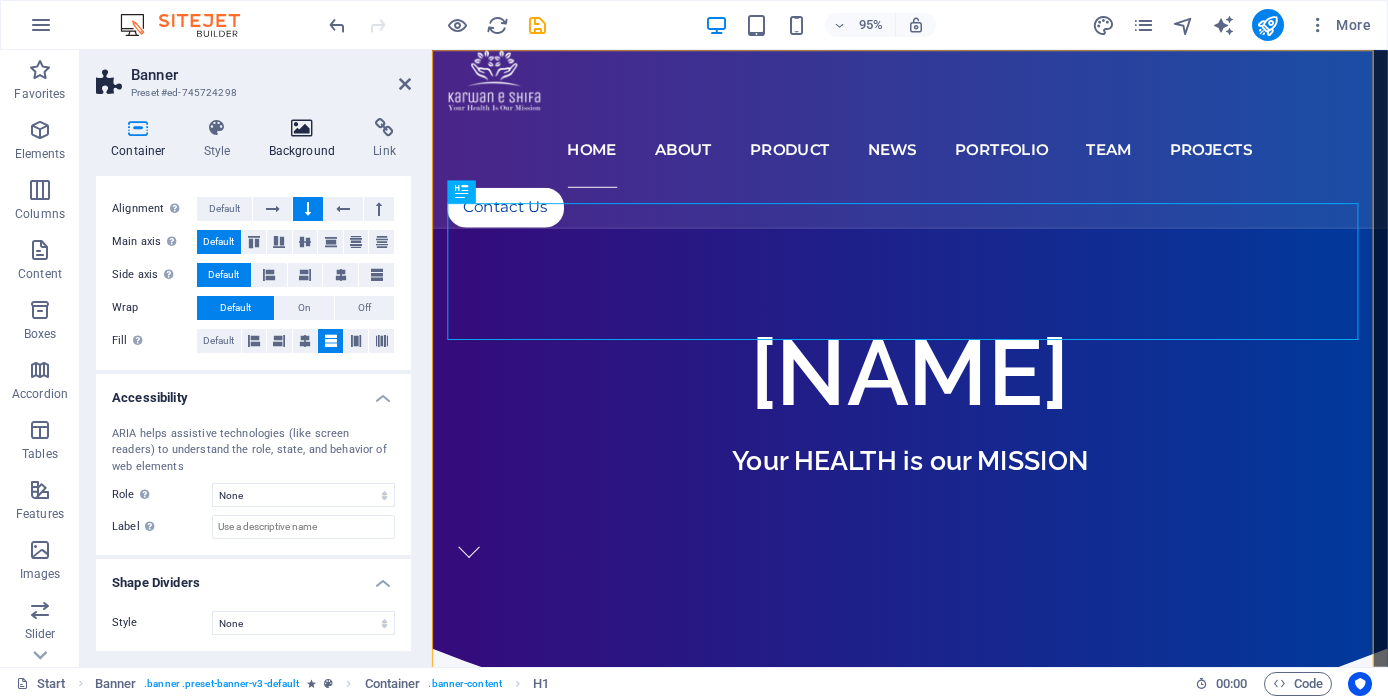 click at bounding box center [302, 128] 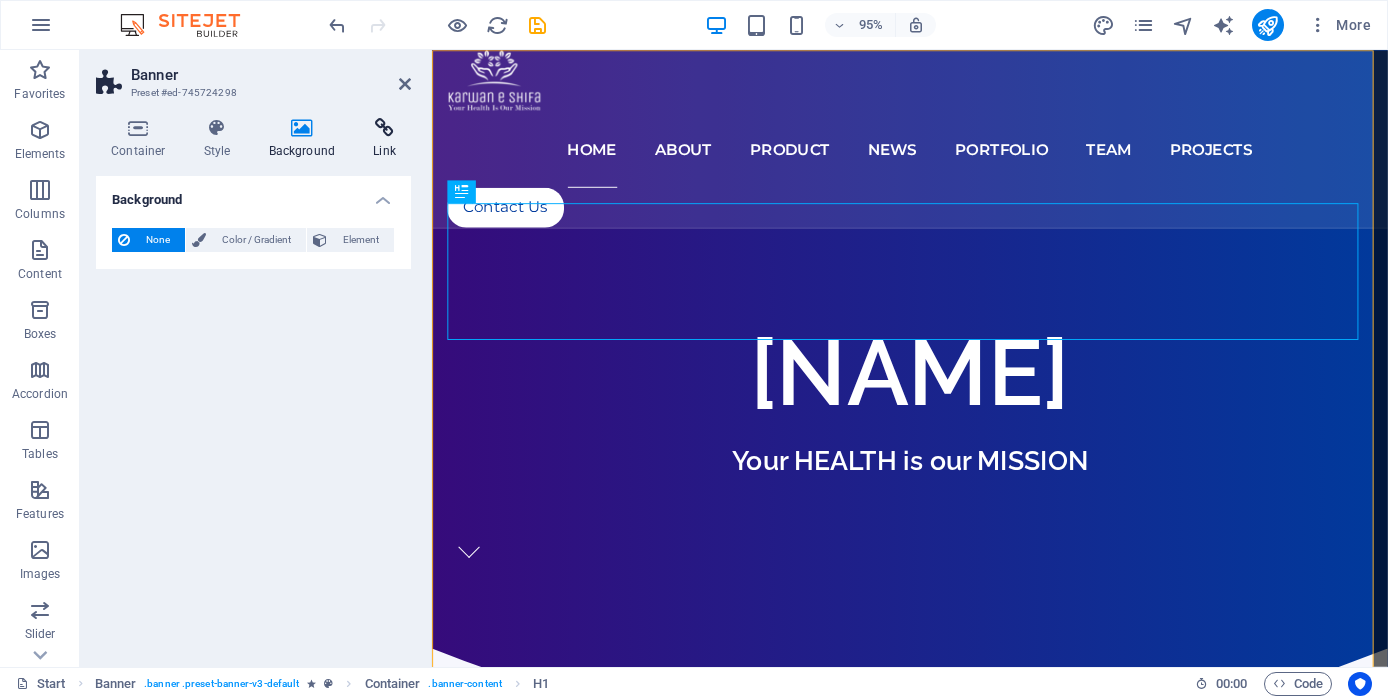 click at bounding box center (384, 128) 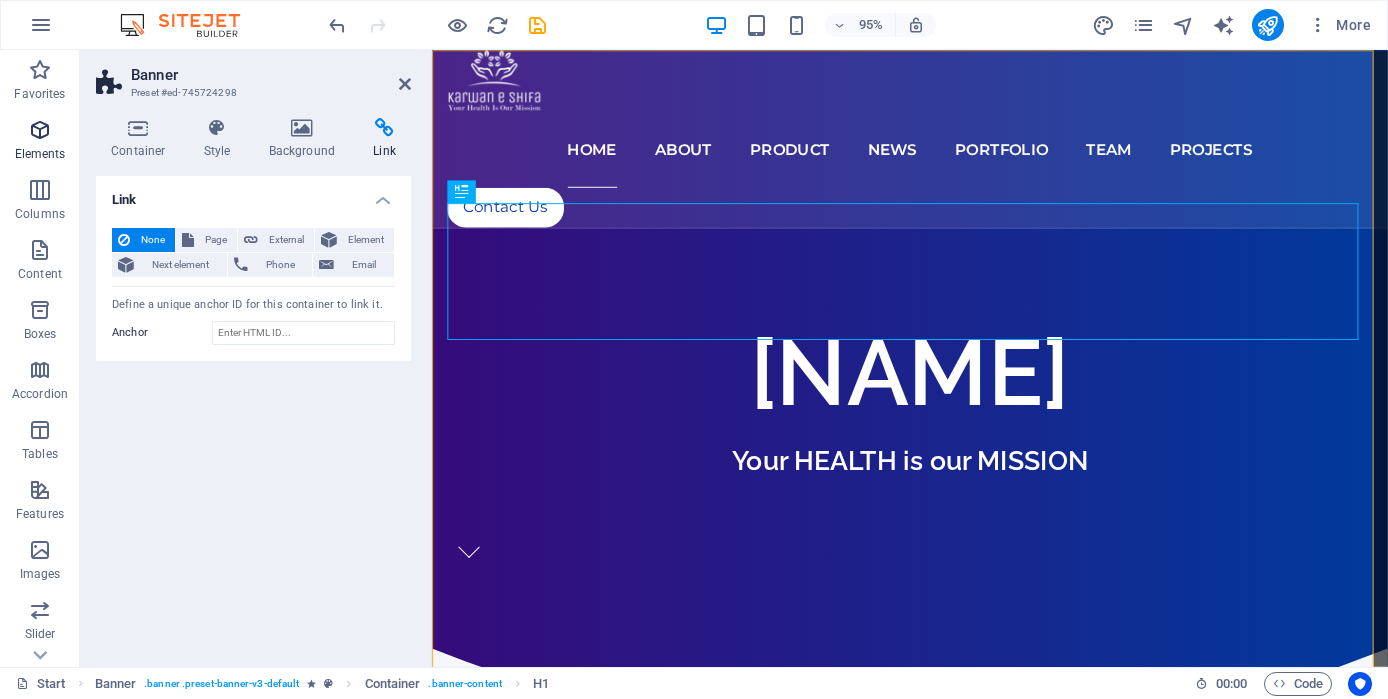 click at bounding box center (40, 130) 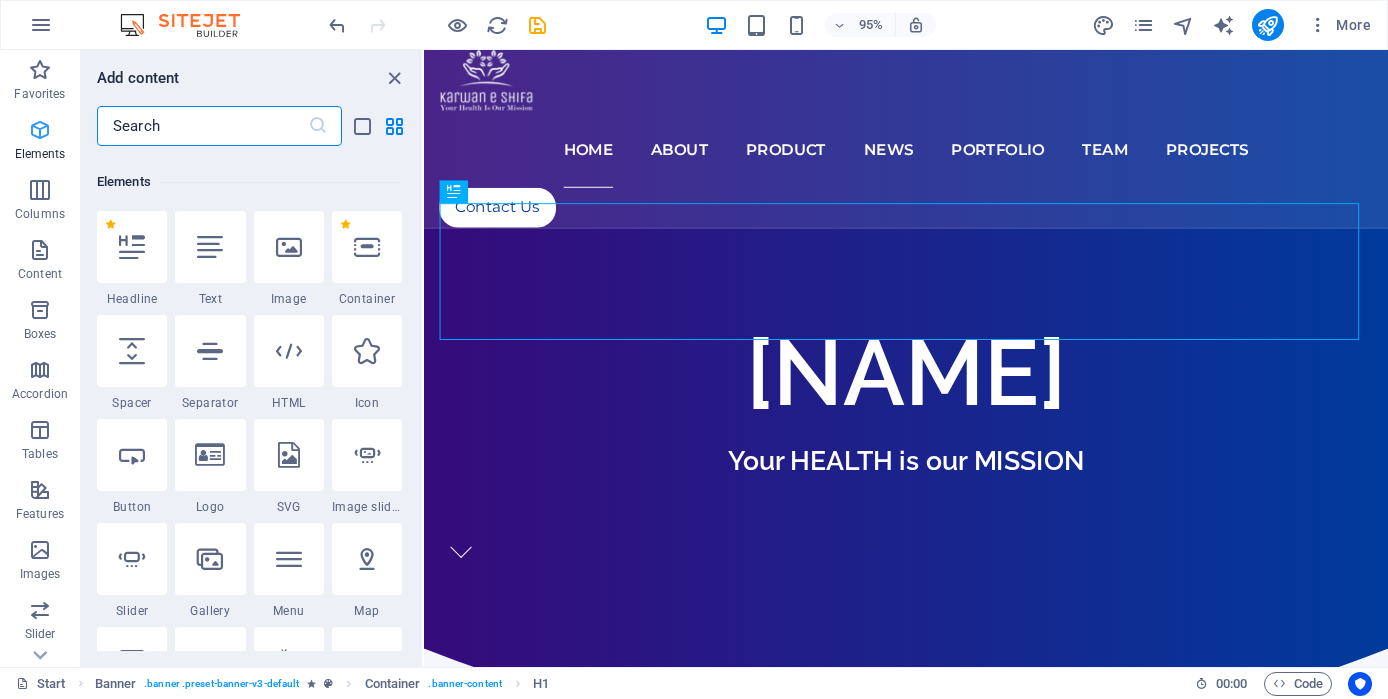 scroll, scrollTop: 213, scrollLeft: 0, axis: vertical 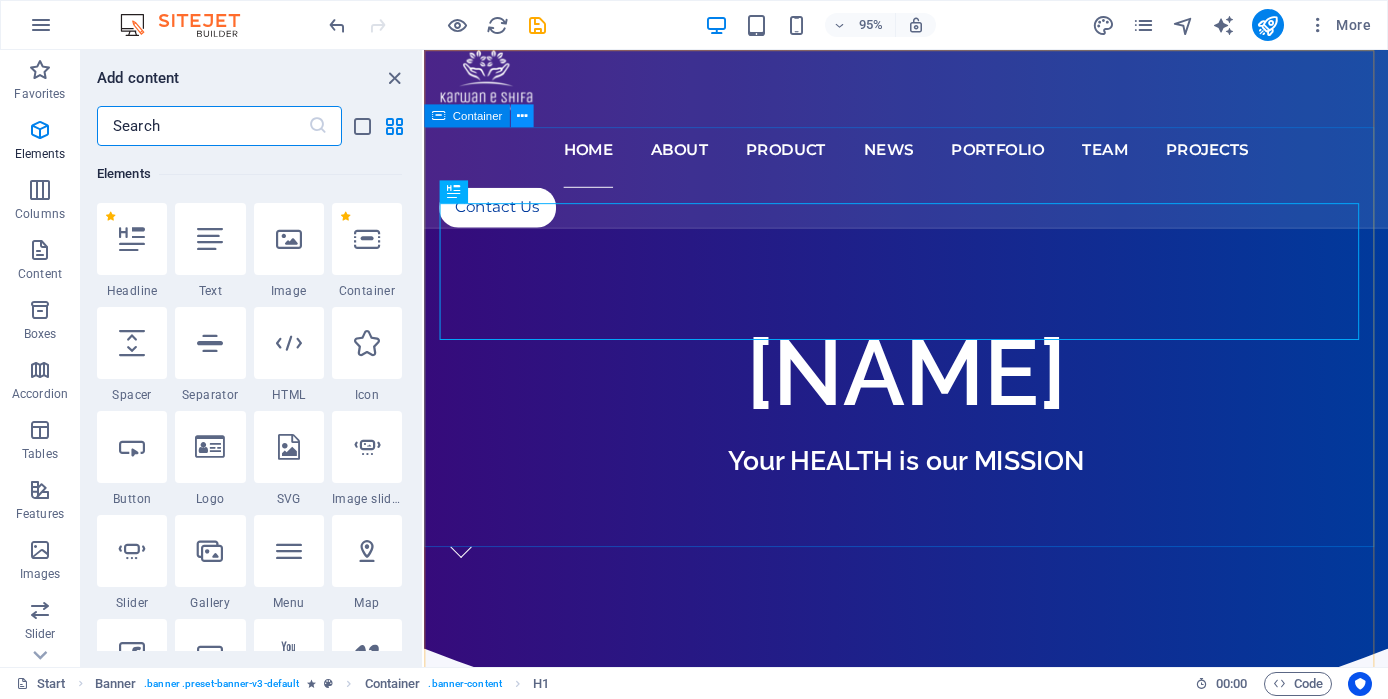 click at bounding box center (522, 116) 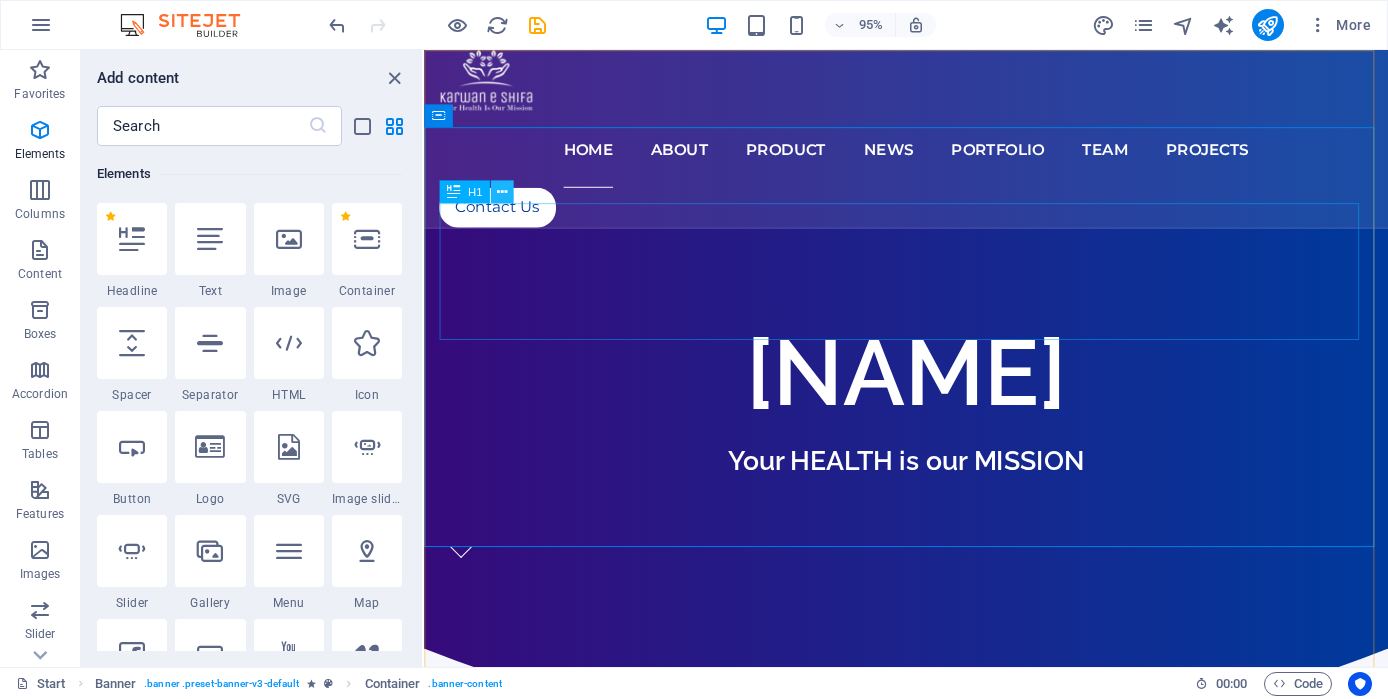 click at bounding box center [502, 192] 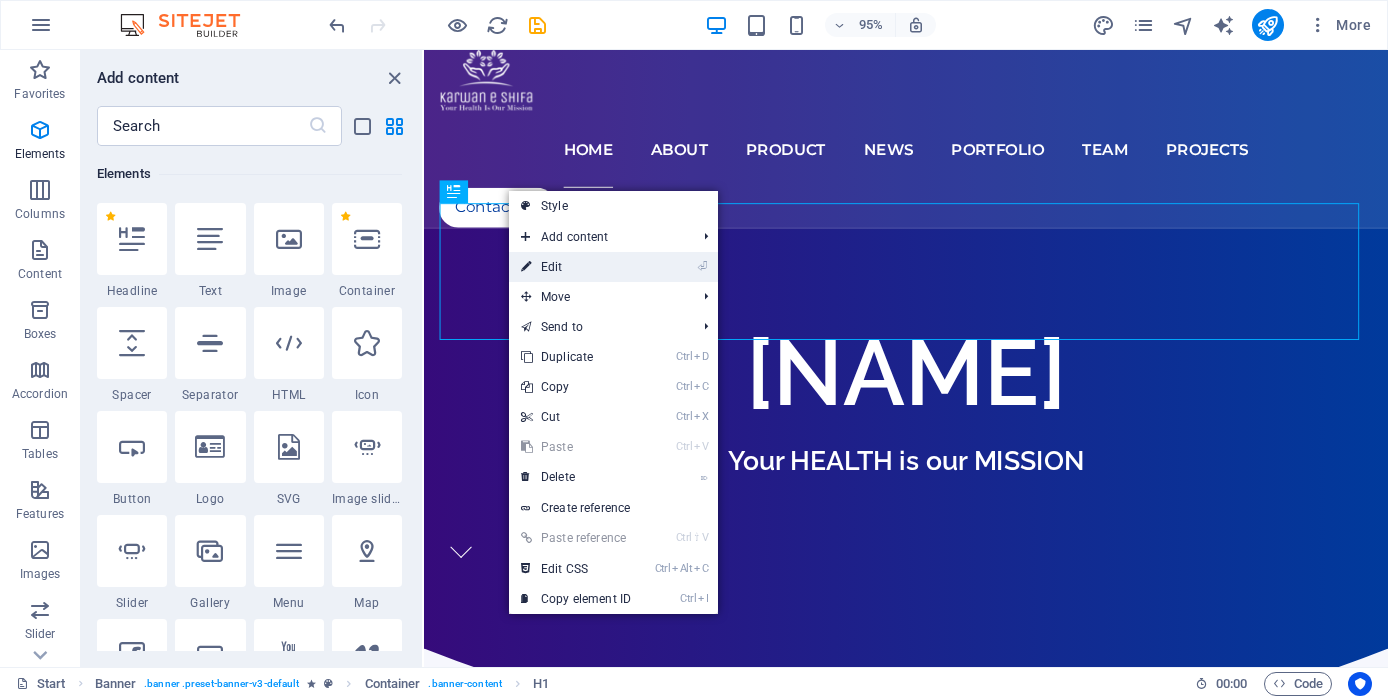 click on "⏎  Edit" at bounding box center (576, 267) 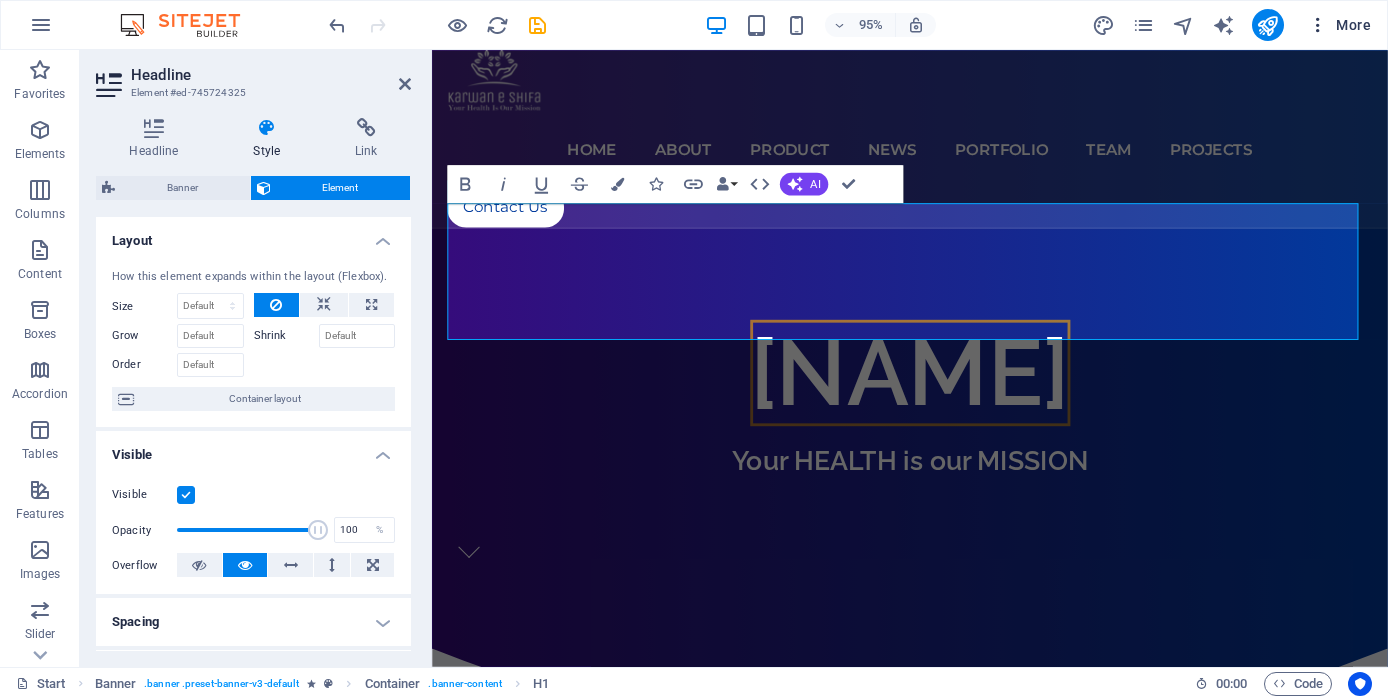 click at bounding box center [1318, 25] 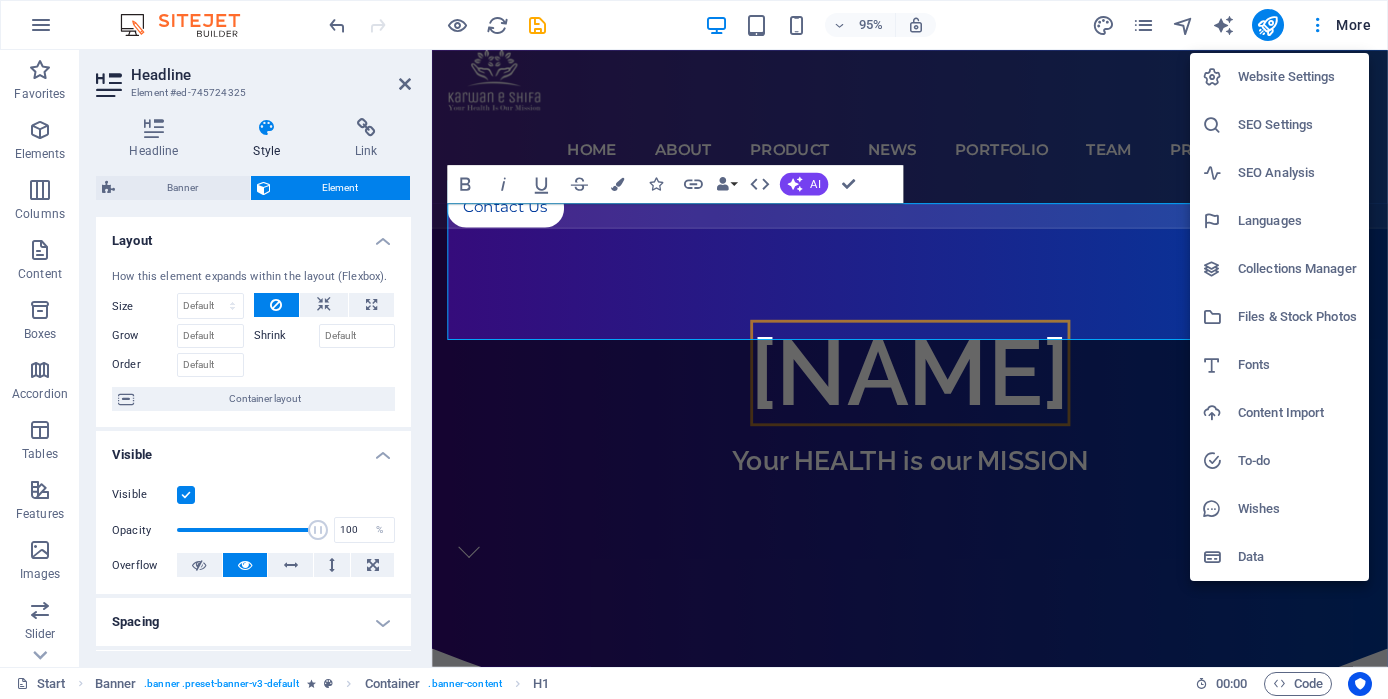 click at bounding box center (694, 349) 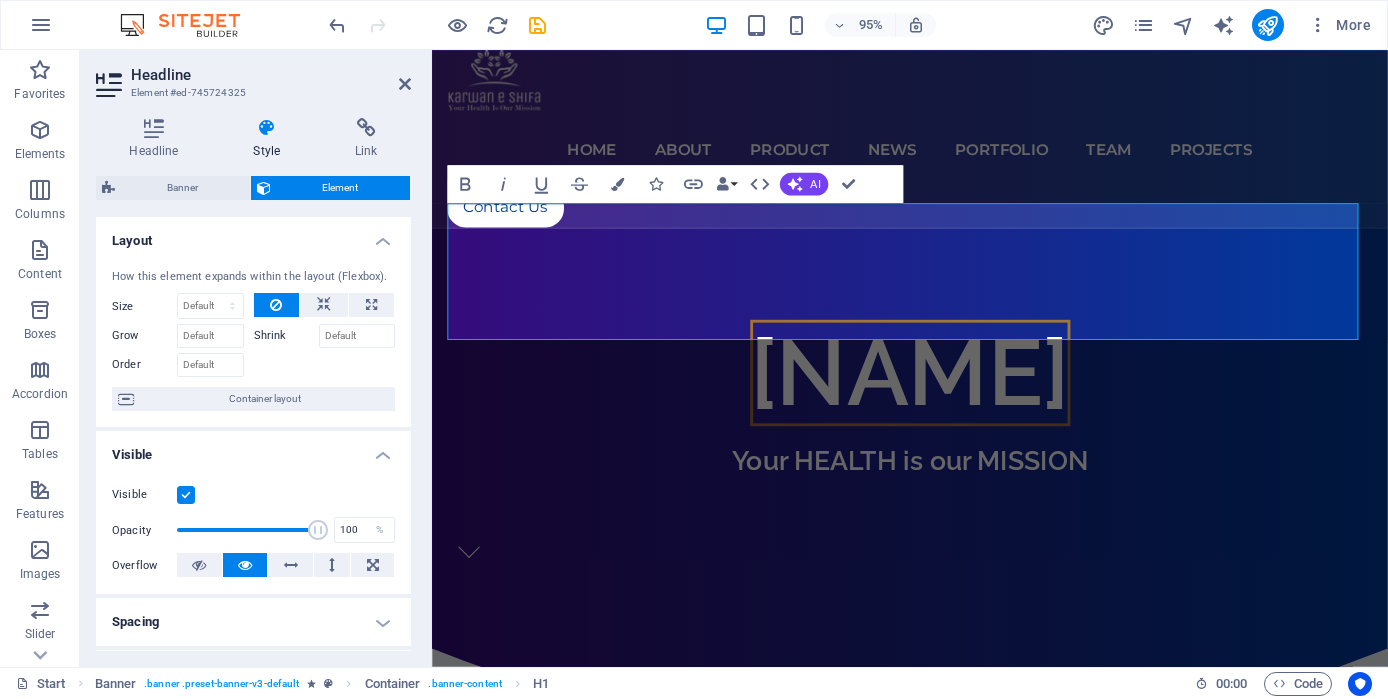 click on "More" at bounding box center [1339, 25] 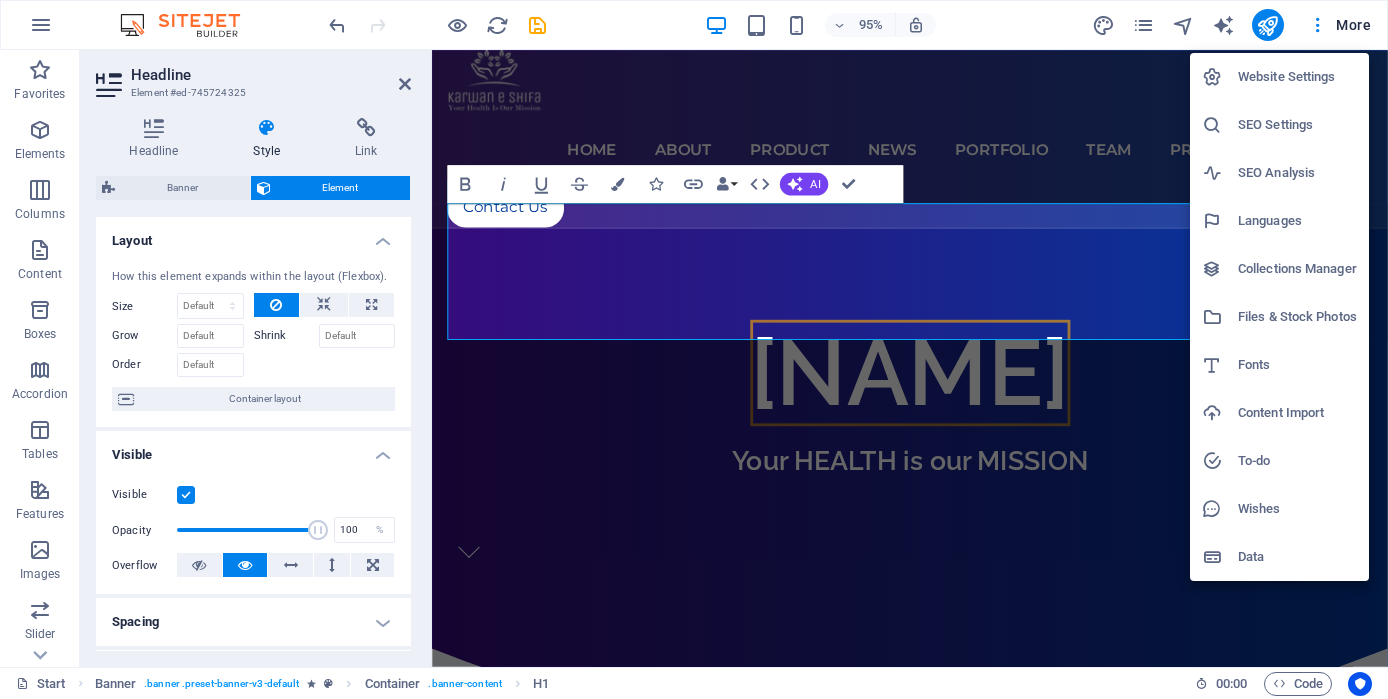click at bounding box center (694, 349) 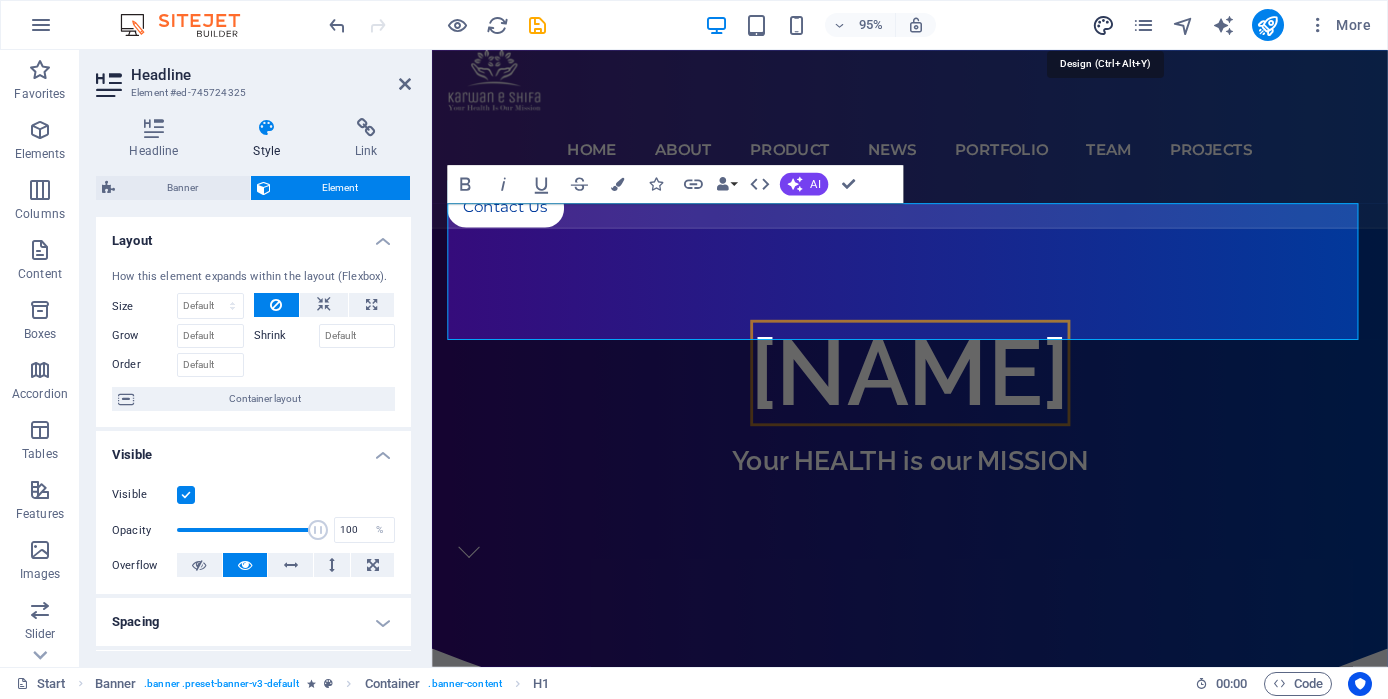 click at bounding box center [1103, 25] 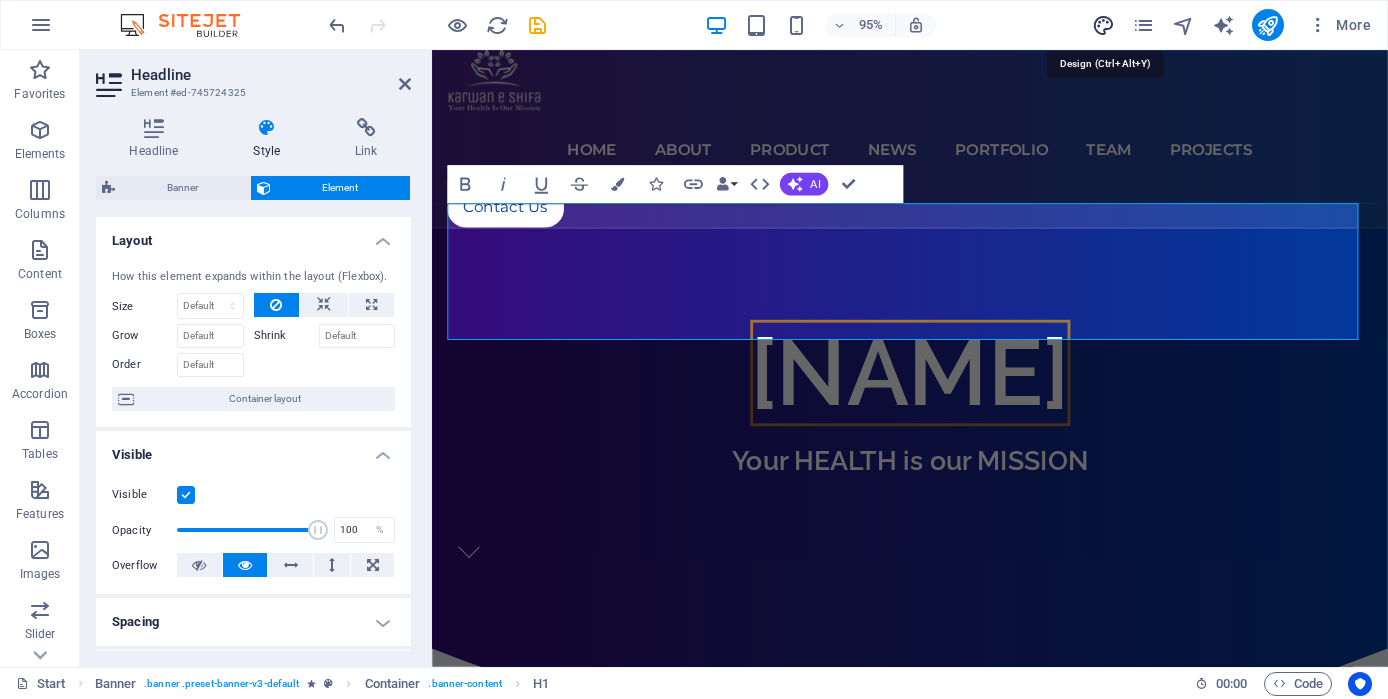select on "px" 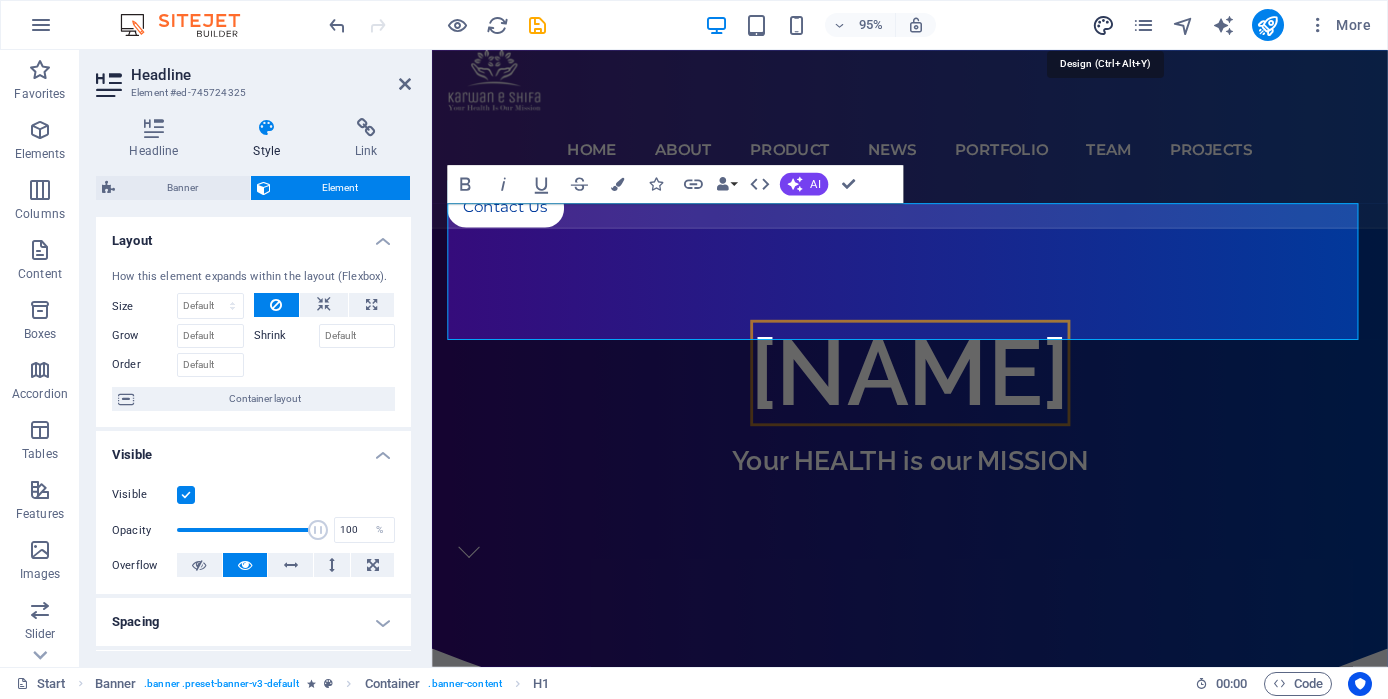select on "300" 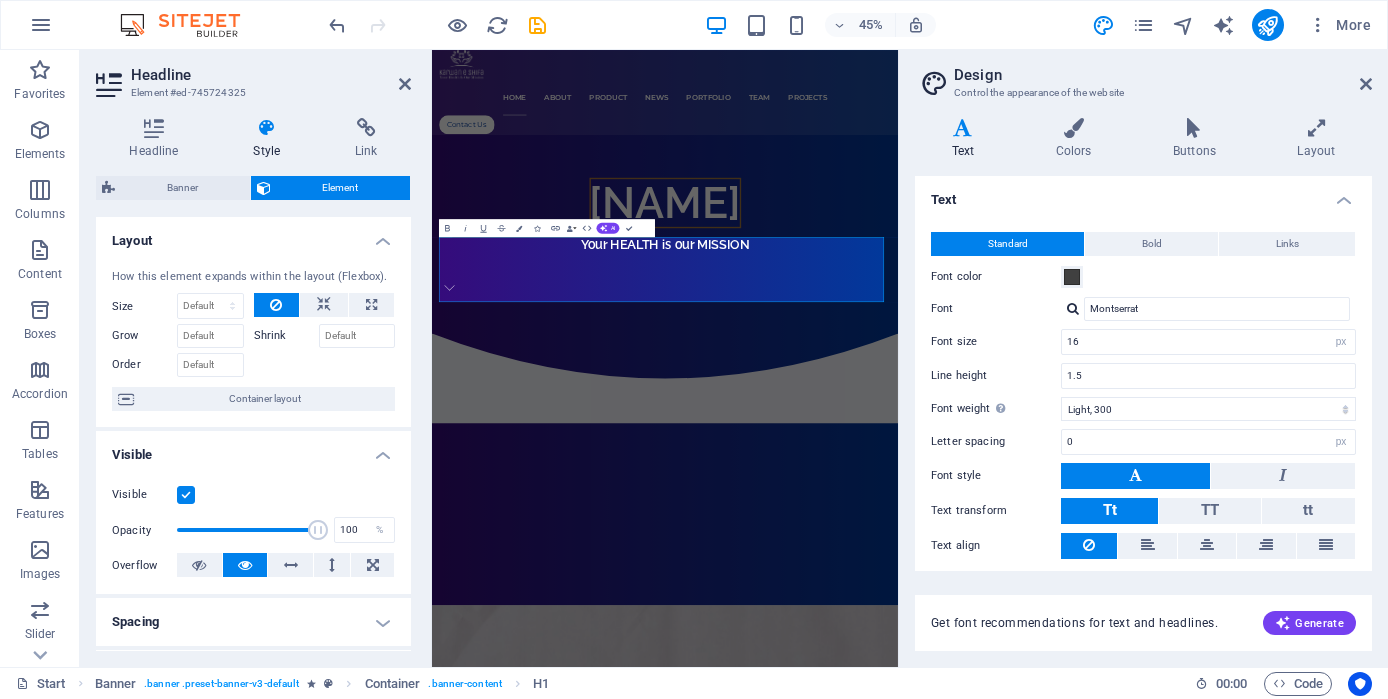 click at bounding box center (1135, 475) 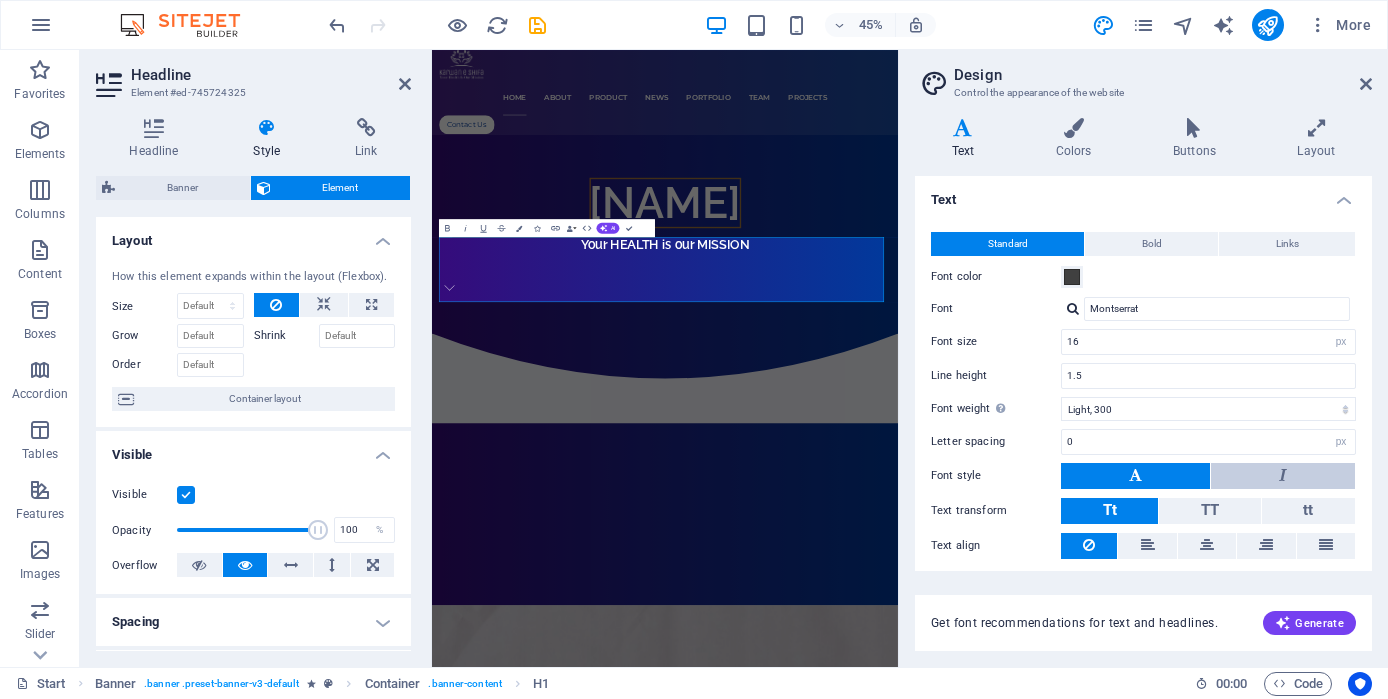 click at bounding box center [1283, 476] 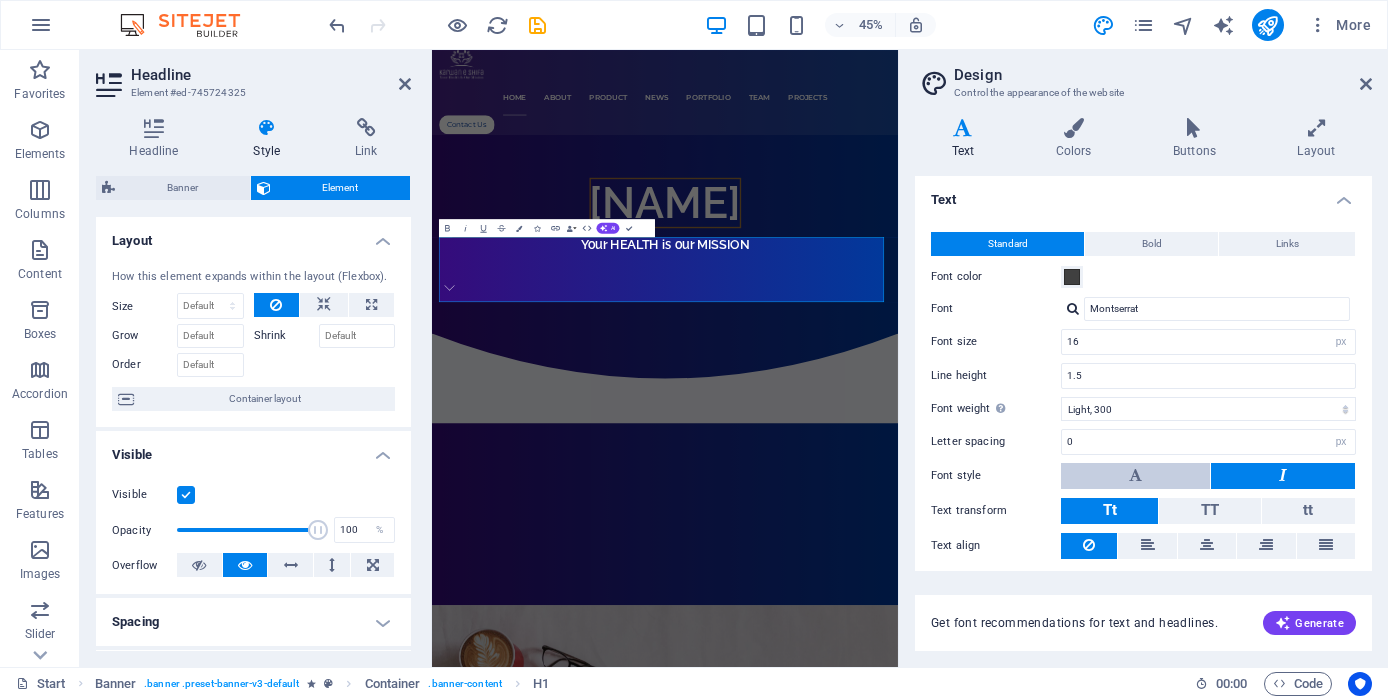 click at bounding box center [1135, 476] 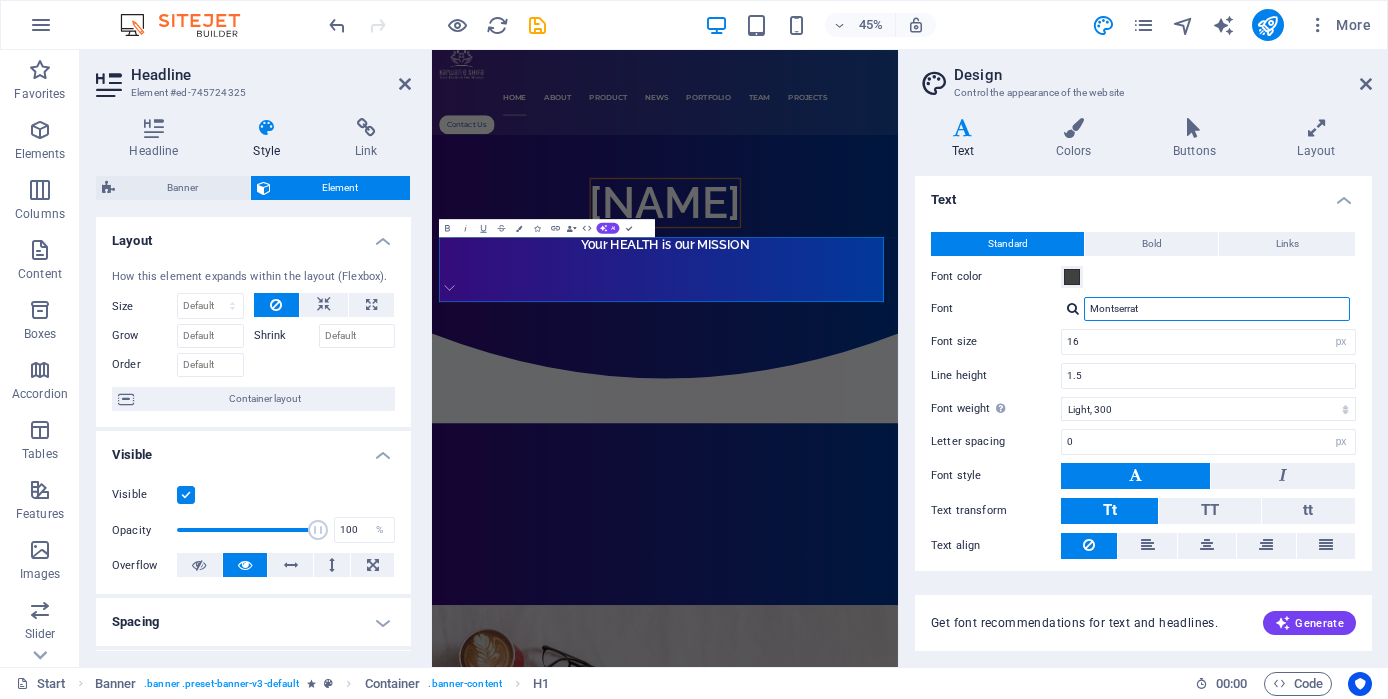 click on "Montserrat" at bounding box center (1217, 309) 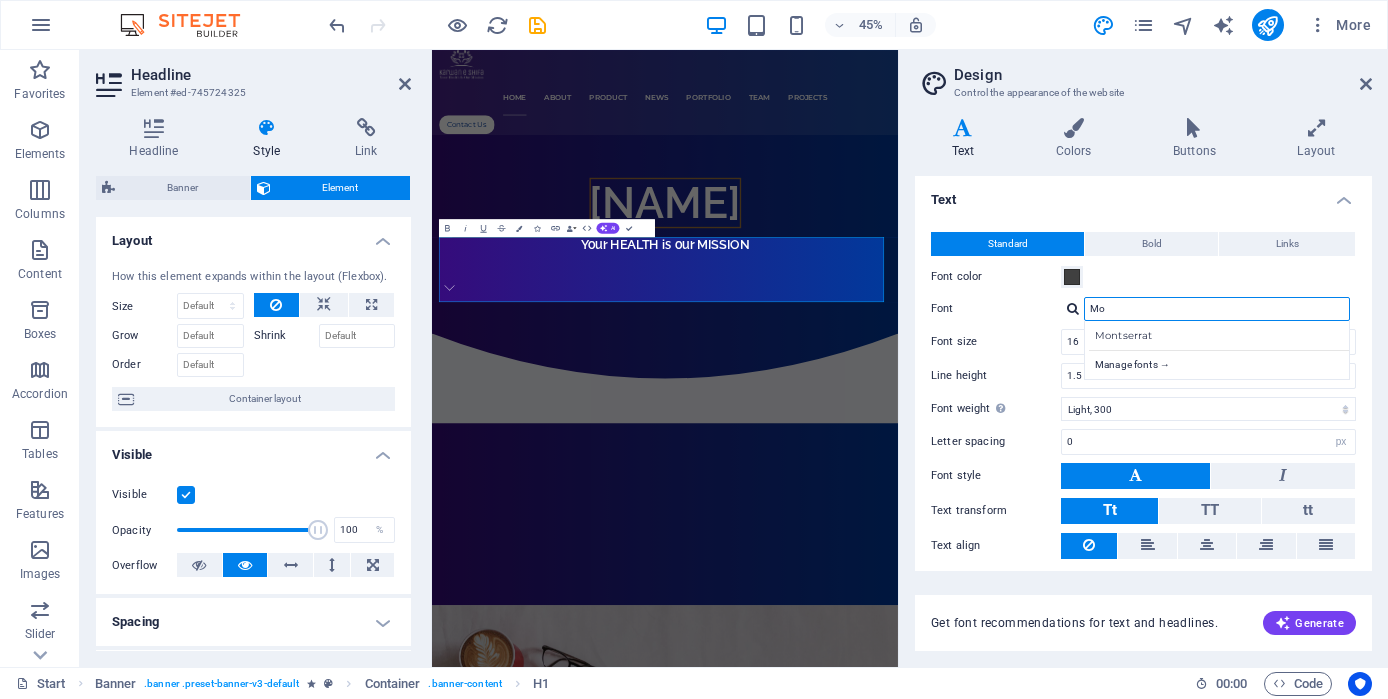 type on "M" 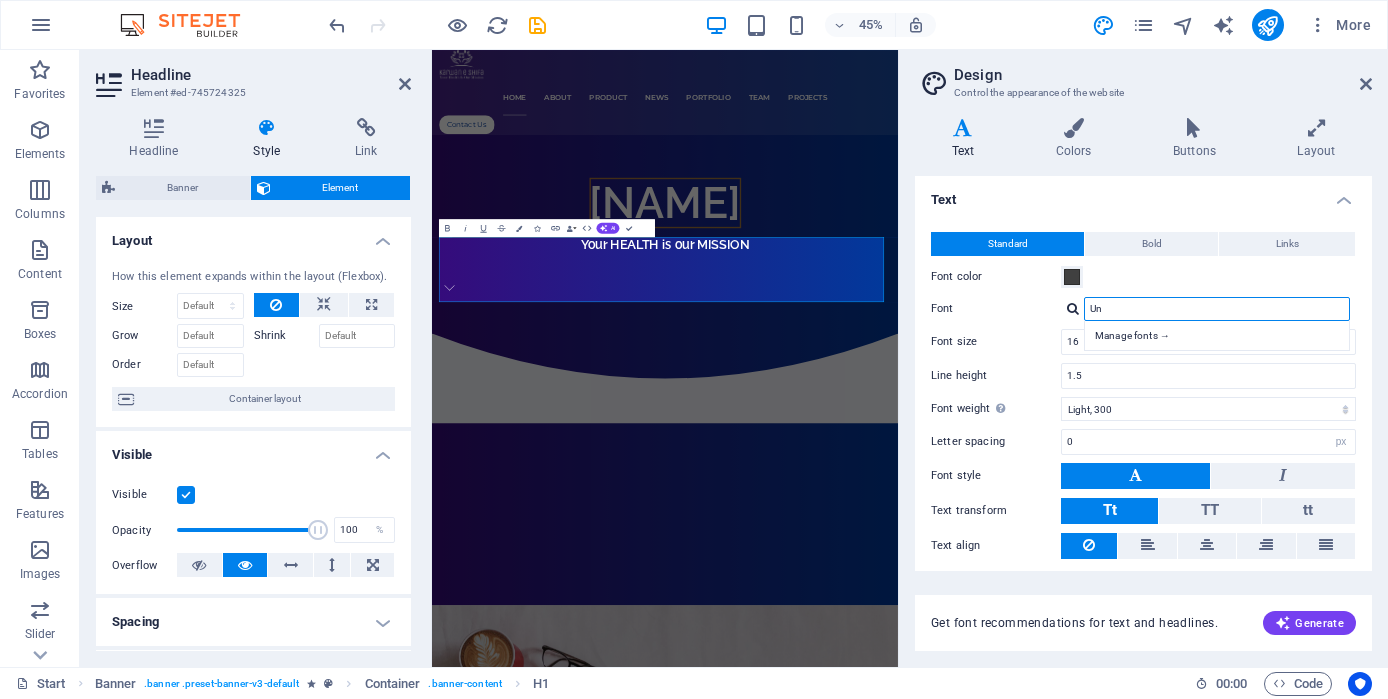 type on "U" 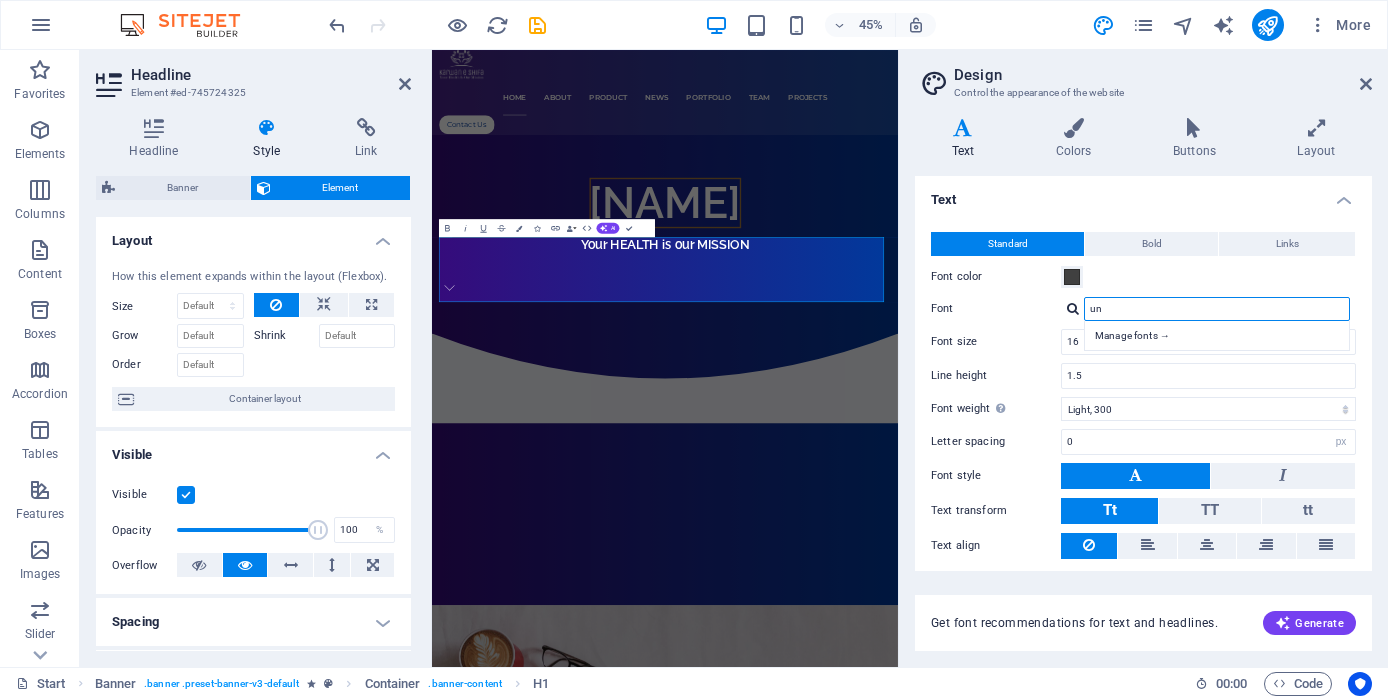 type on "u" 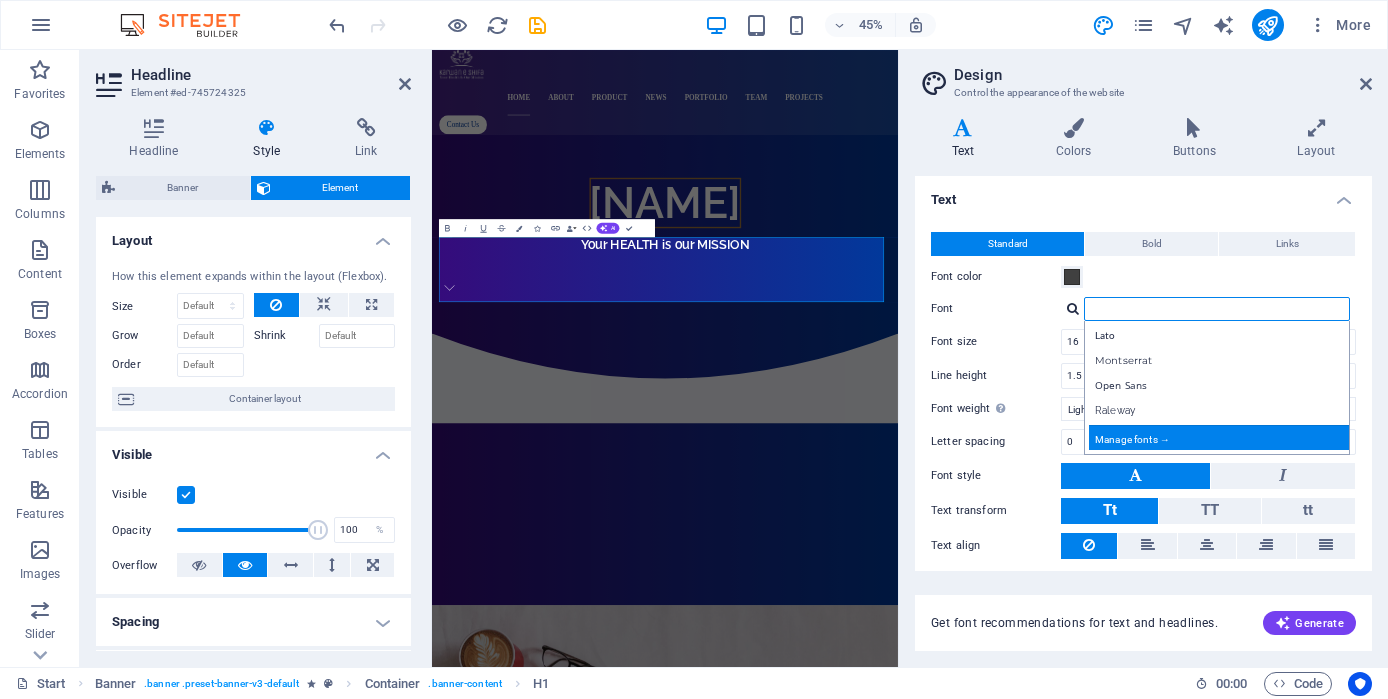 type 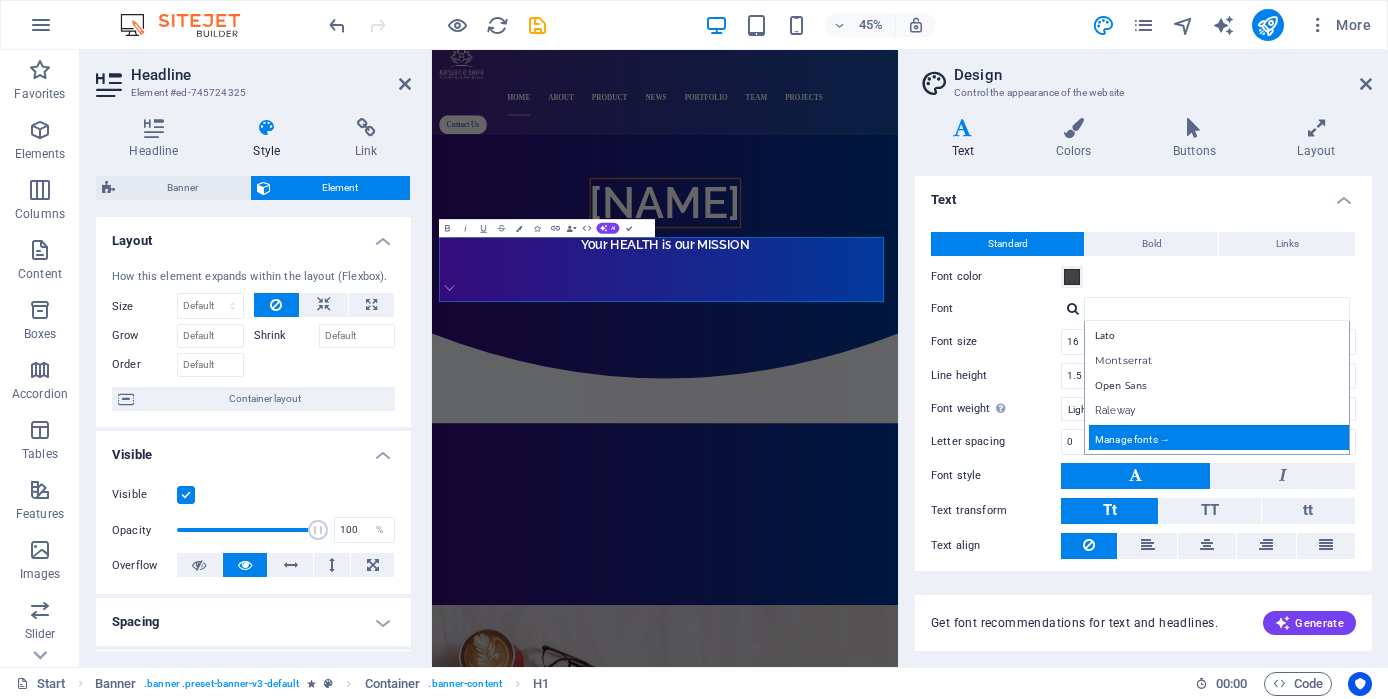 click on "Manage fonts →" at bounding box center (1221, 437) 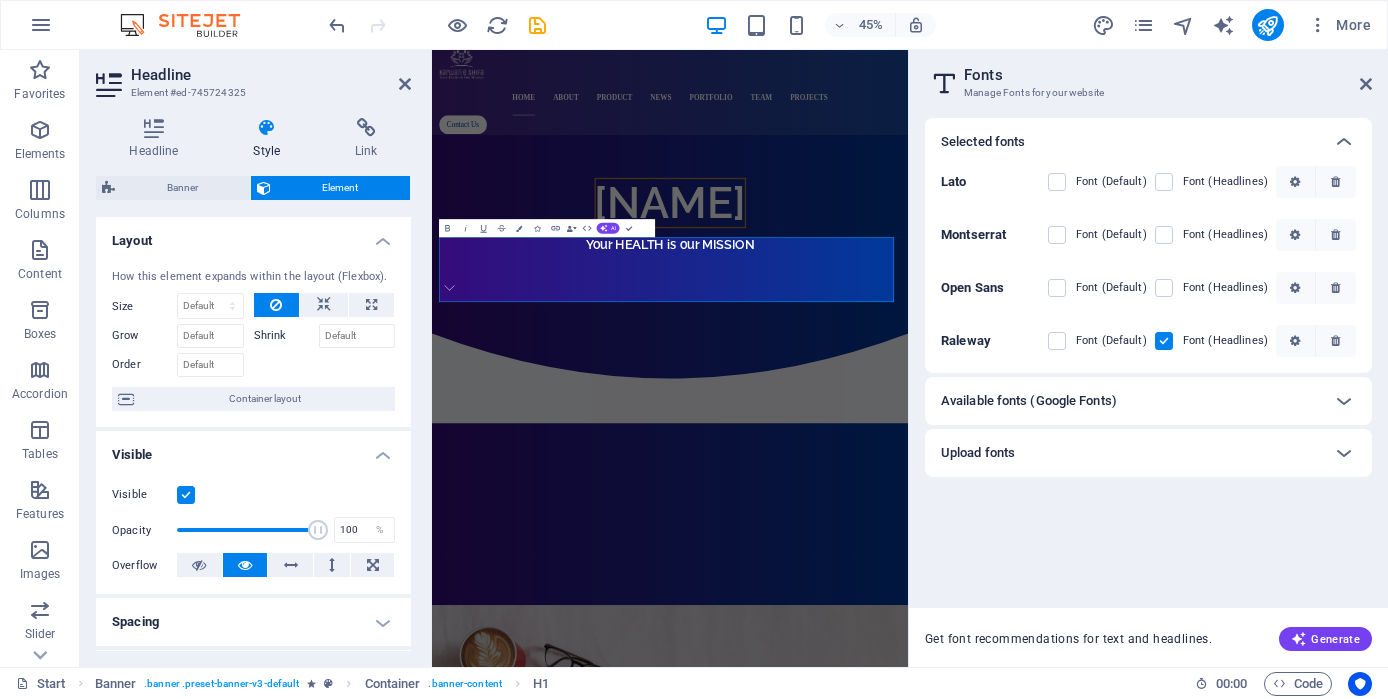 click on "Upload fonts" at bounding box center [1130, 453] 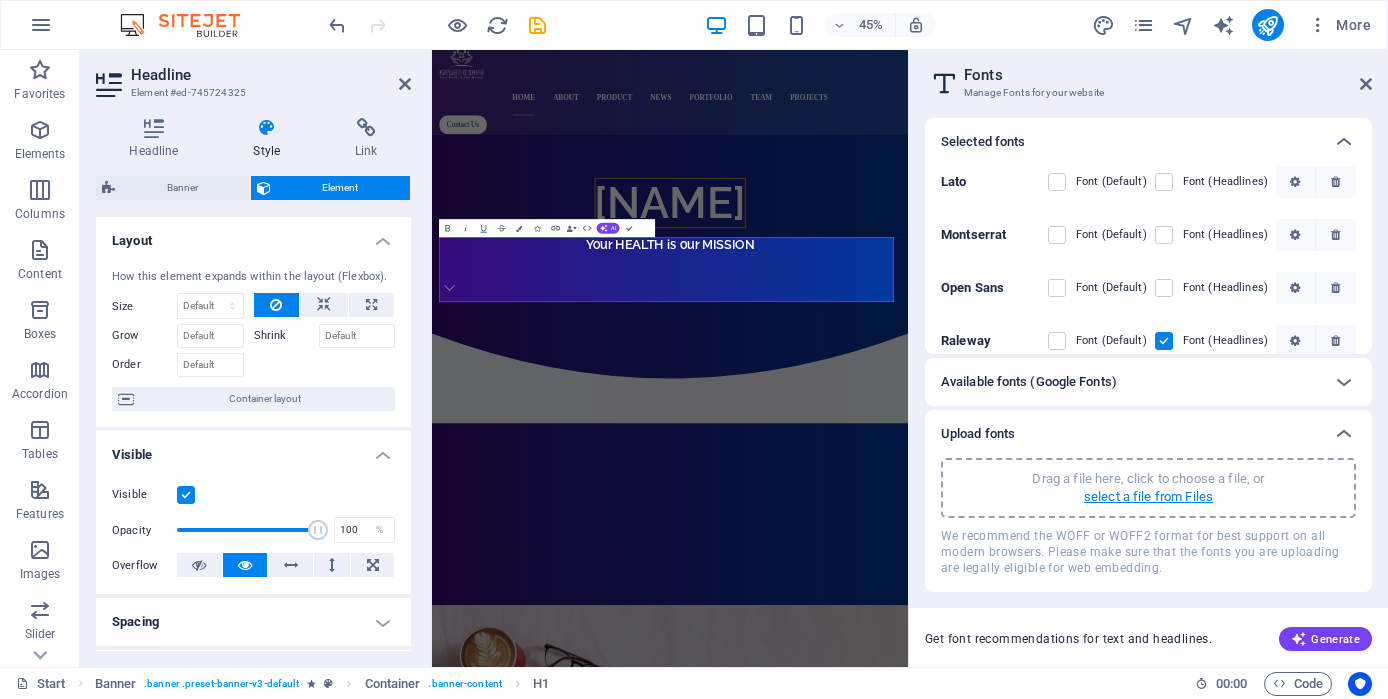 click on "select a file from Files" at bounding box center [1148, 497] 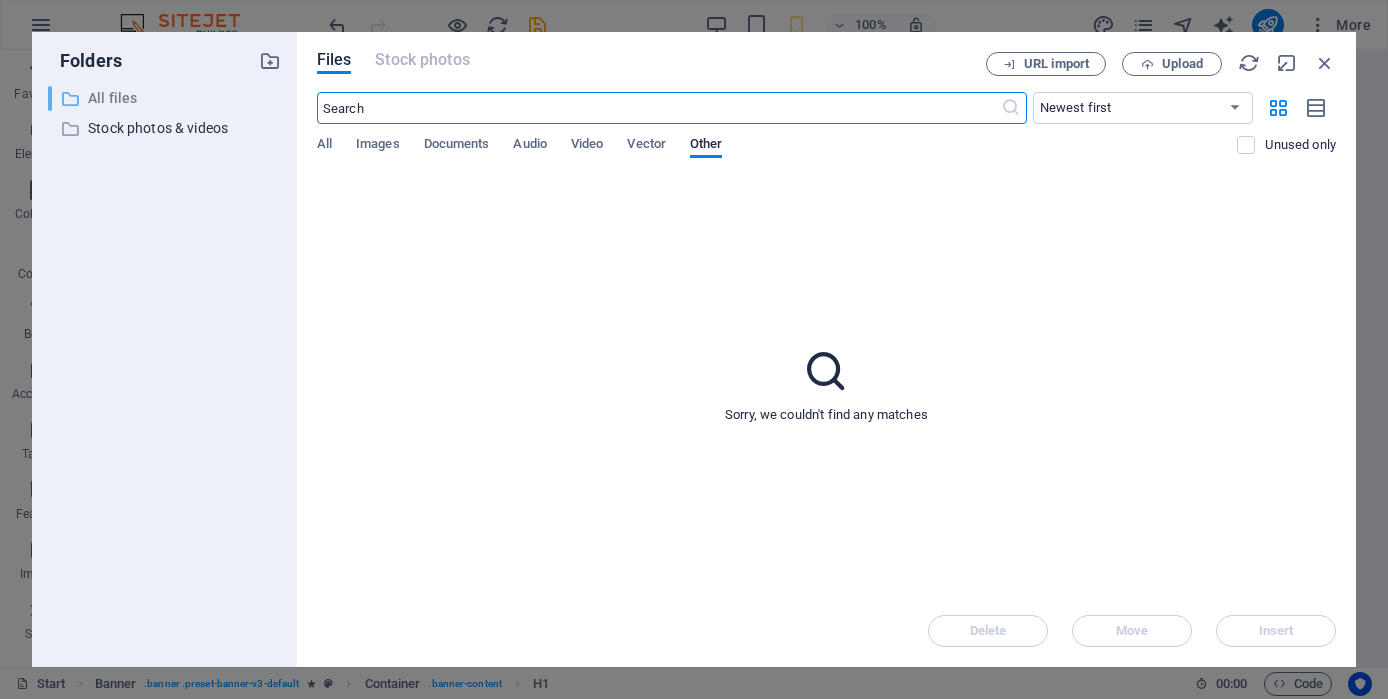 click on "All files" at bounding box center (166, 98) 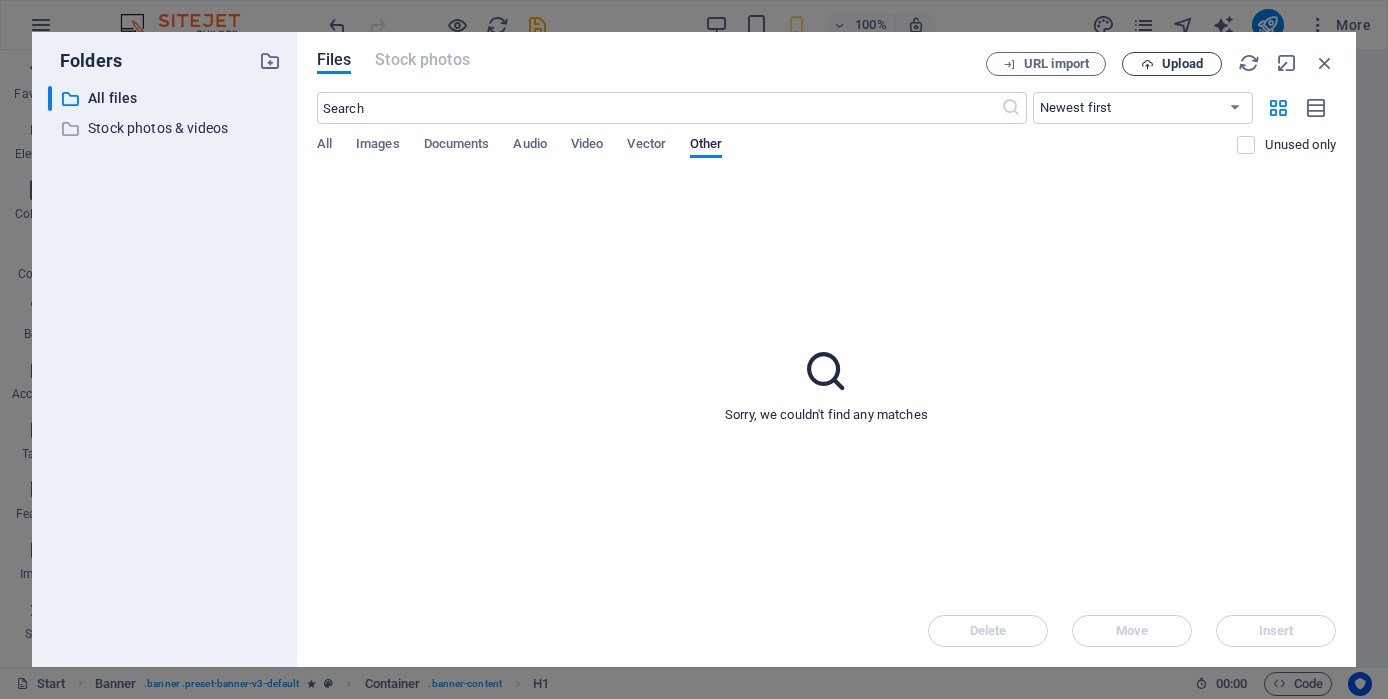 click on "Upload" at bounding box center (1172, 64) 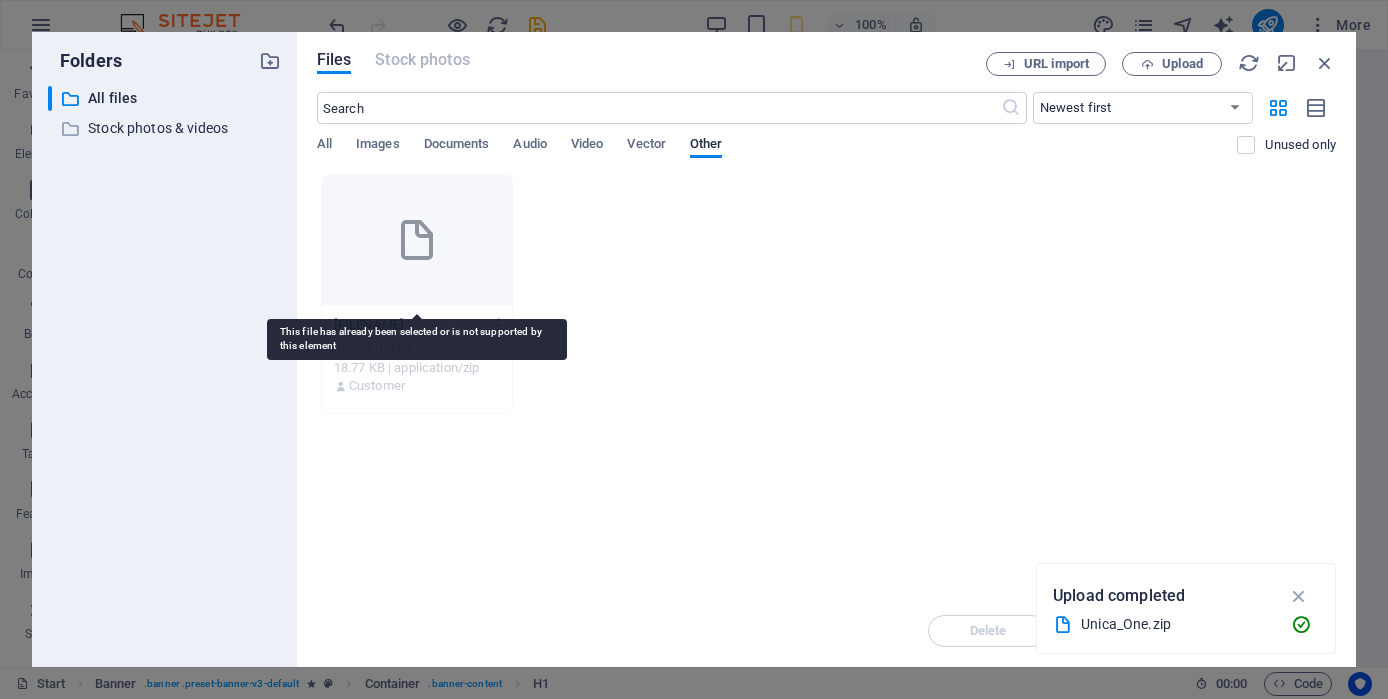 click at bounding box center (417, 240) 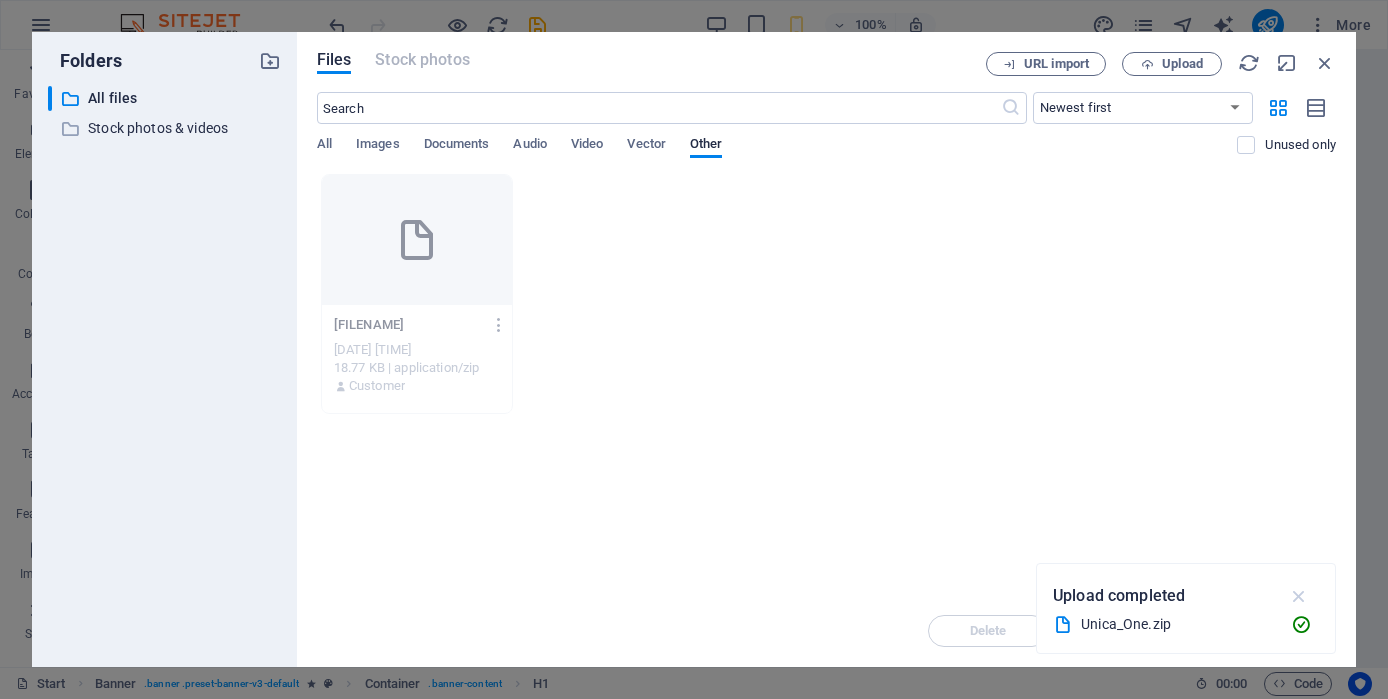 click at bounding box center [1299, 596] 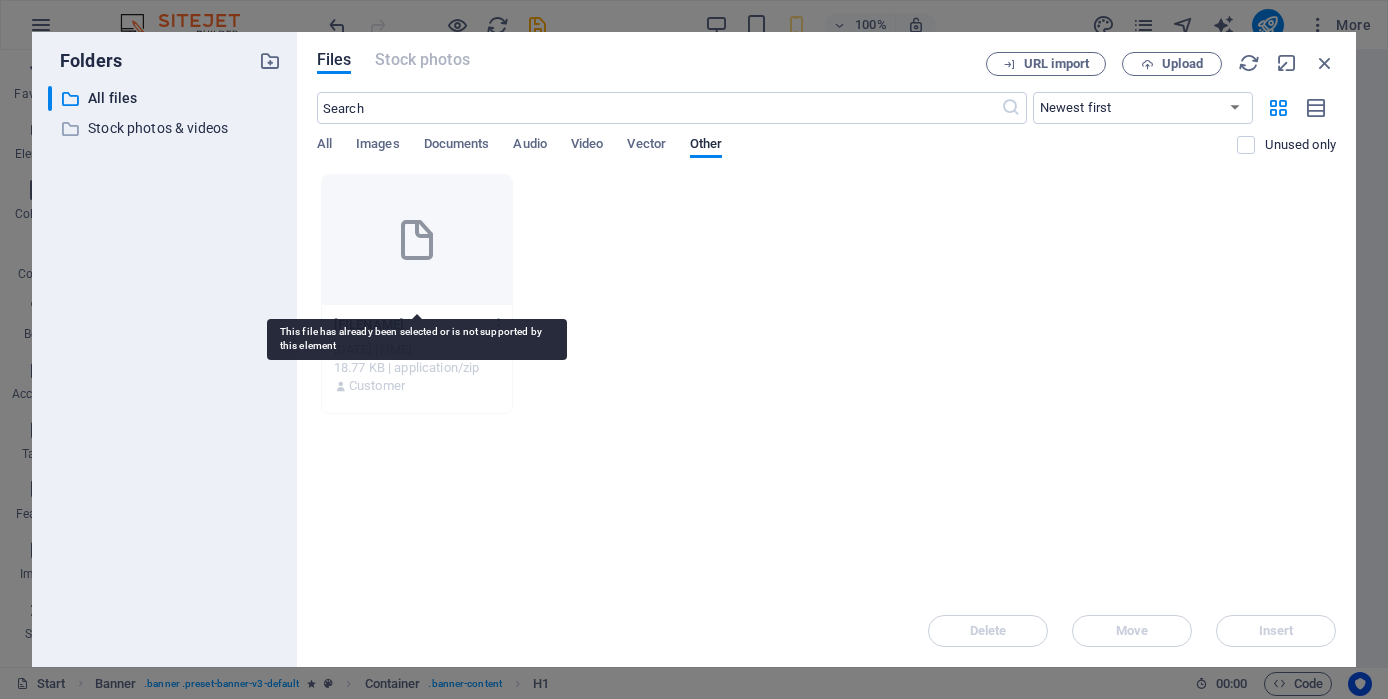 click at bounding box center [417, 240] 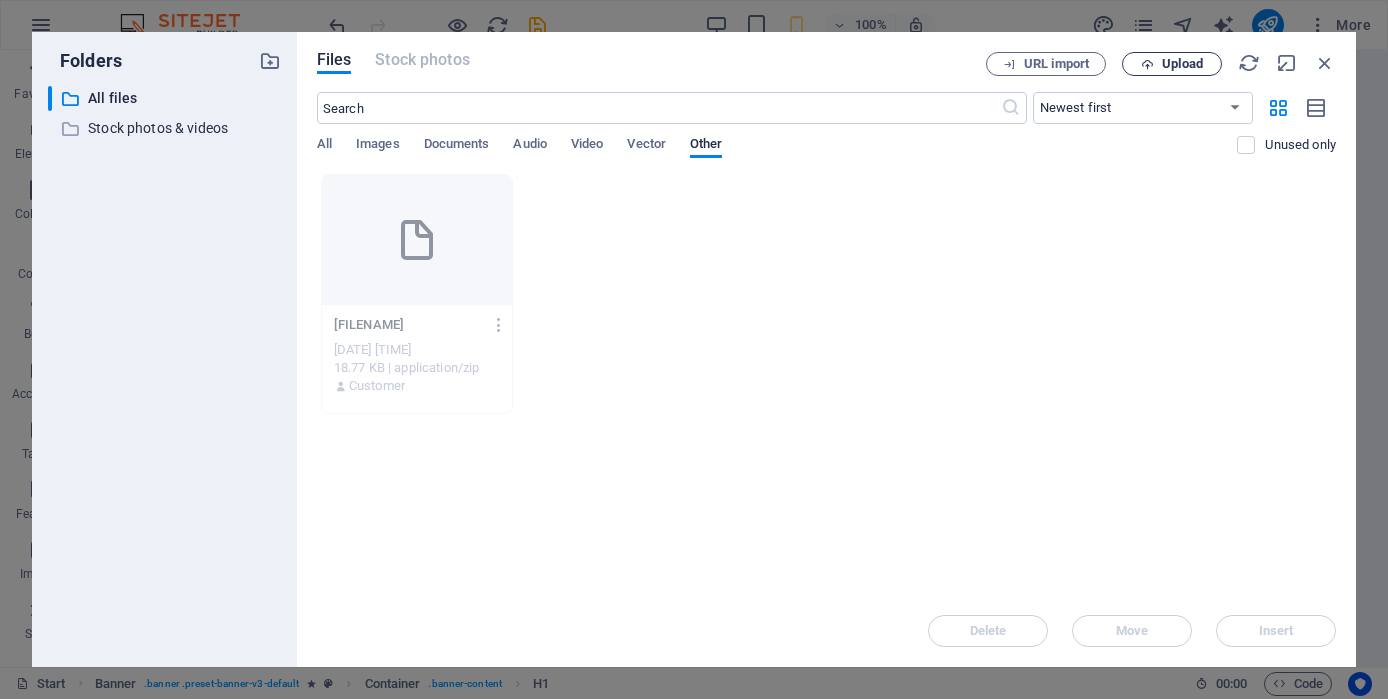 click on "Upload" at bounding box center [1172, 64] 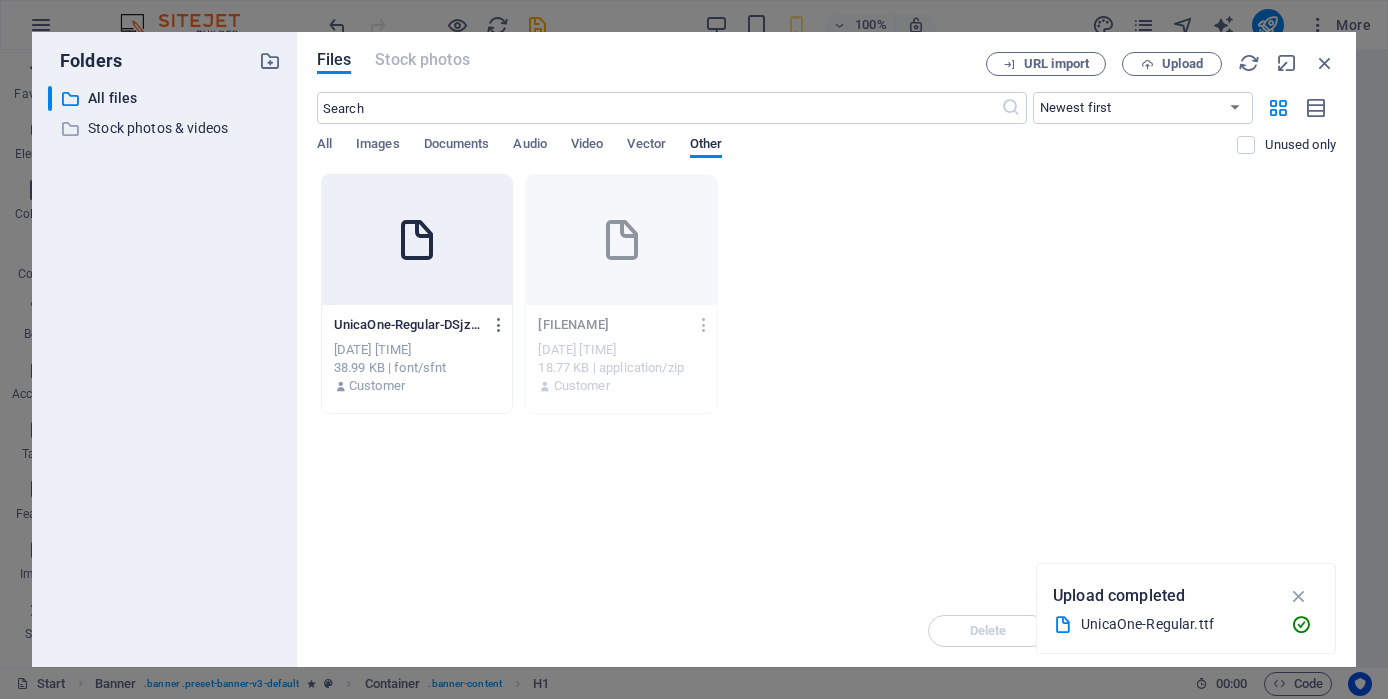 click at bounding box center (417, 240) 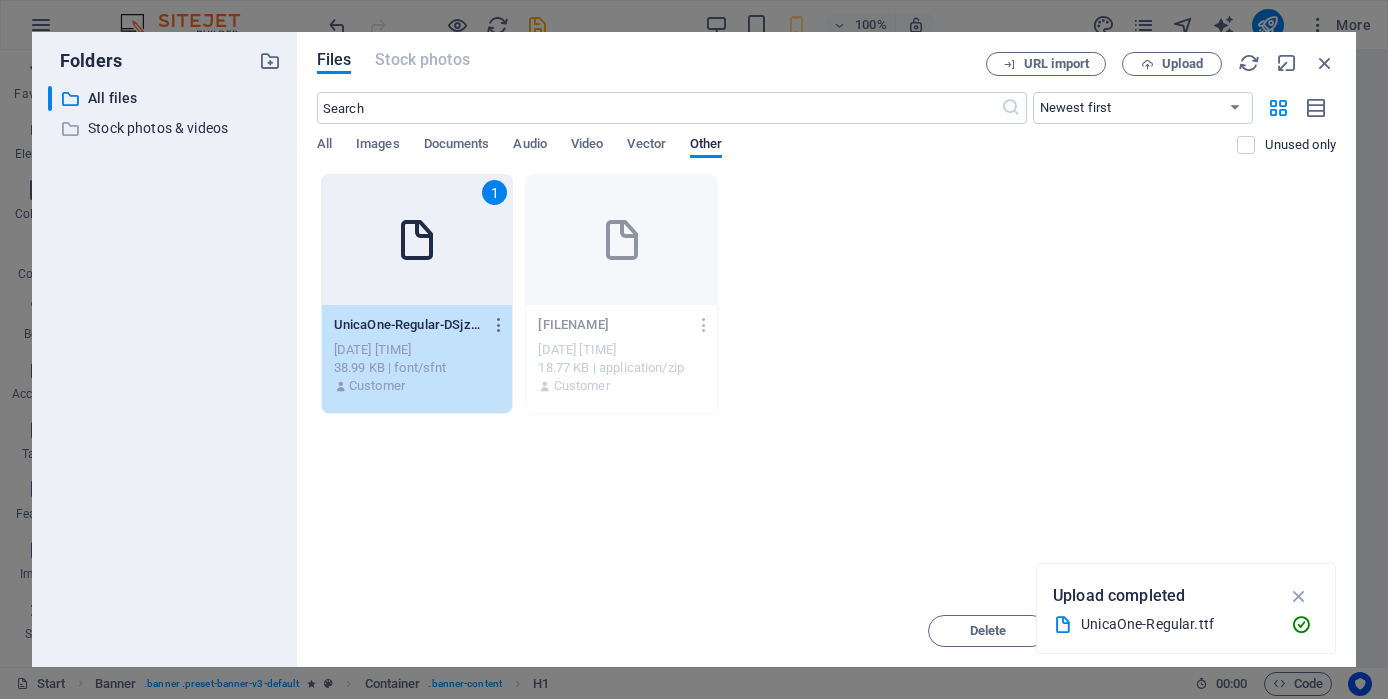click on "1" at bounding box center [417, 240] 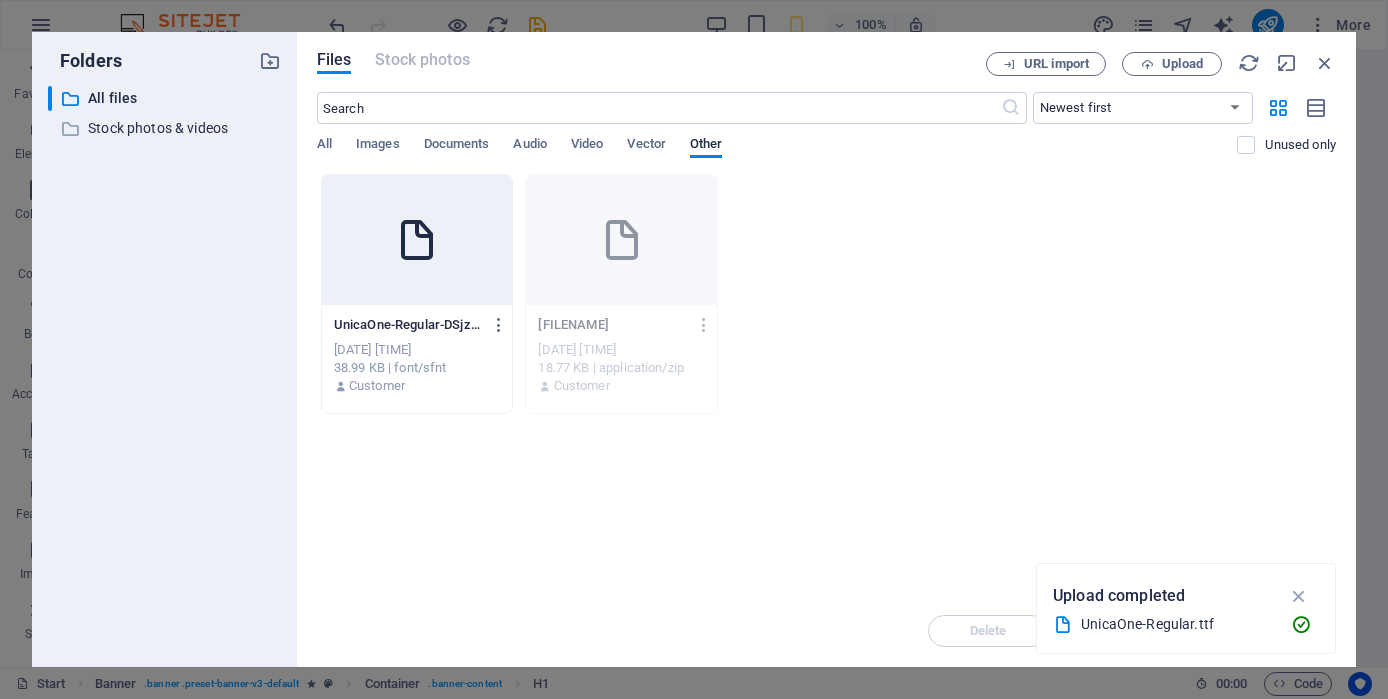click at bounding box center (417, 240) 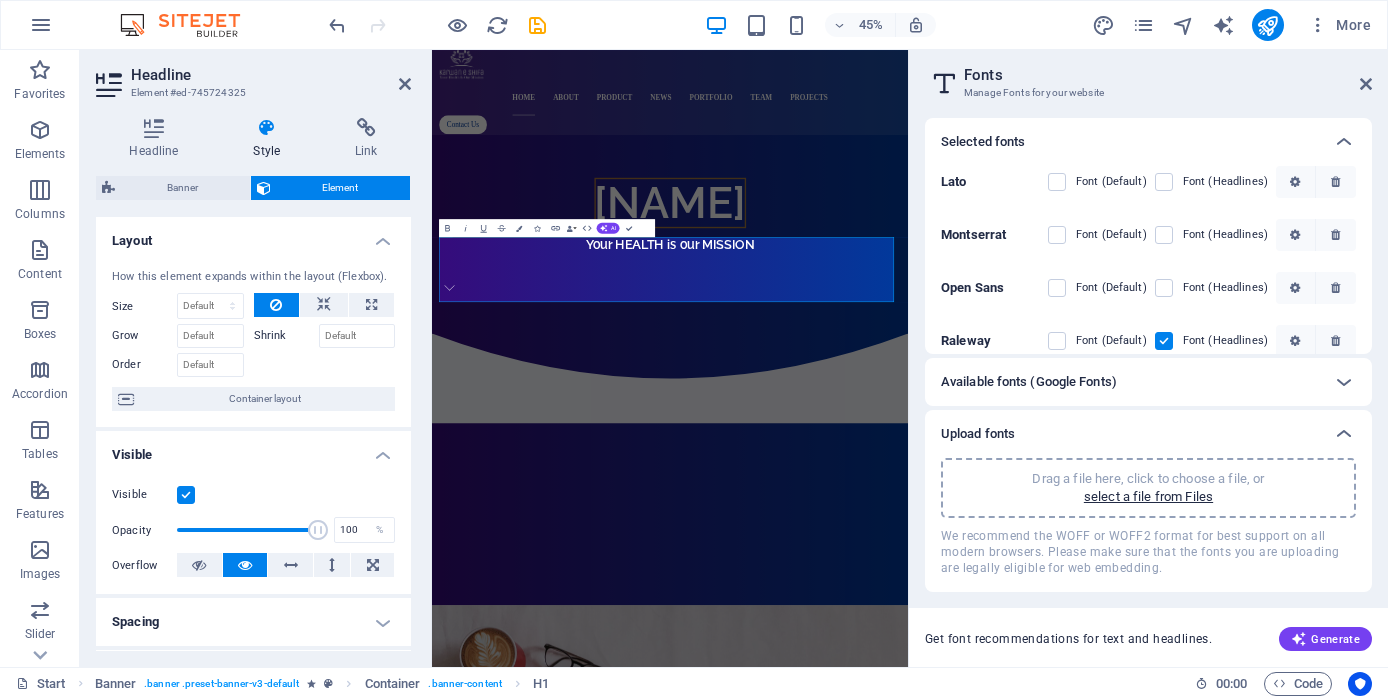 click on "Available fonts (Google Fonts)" at bounding box center [1130, 382] 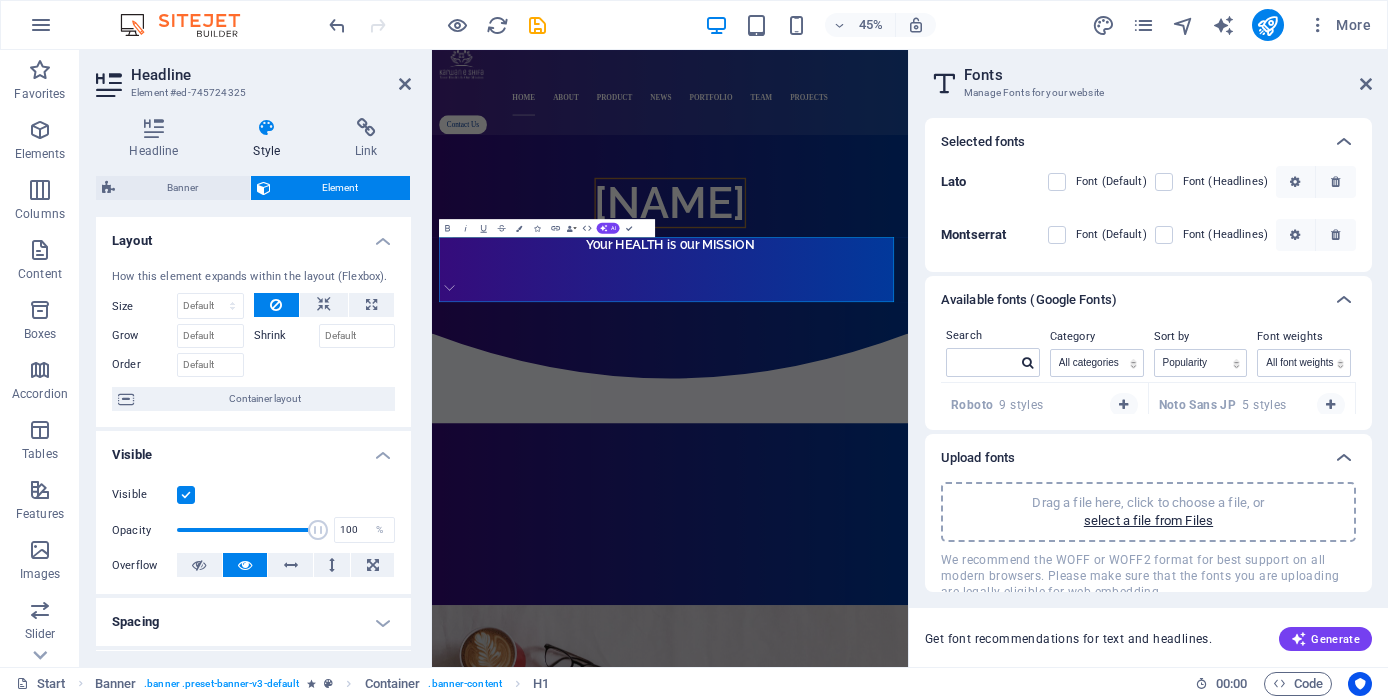 click on "Available fonts (Google Fonts)" at bounding box center (1130, 300) 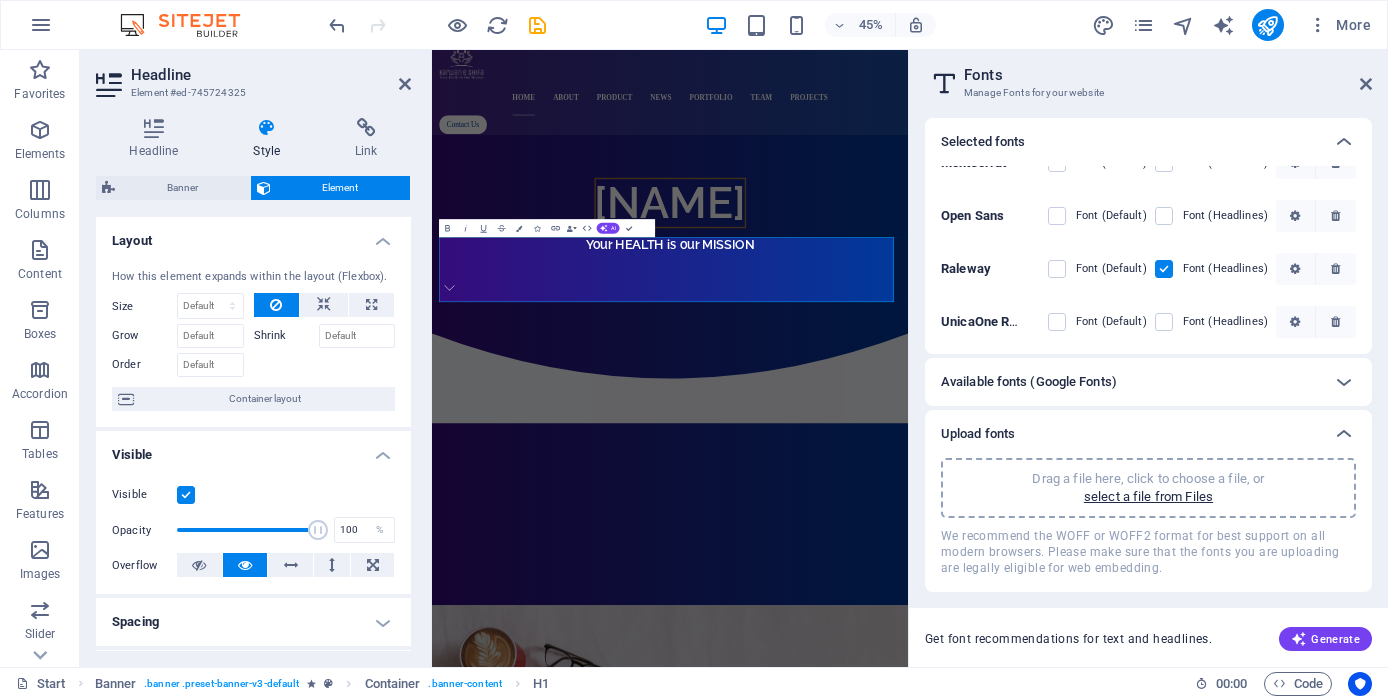 scroll, scrollTop: 0, scrollLeft: 0, axis: both 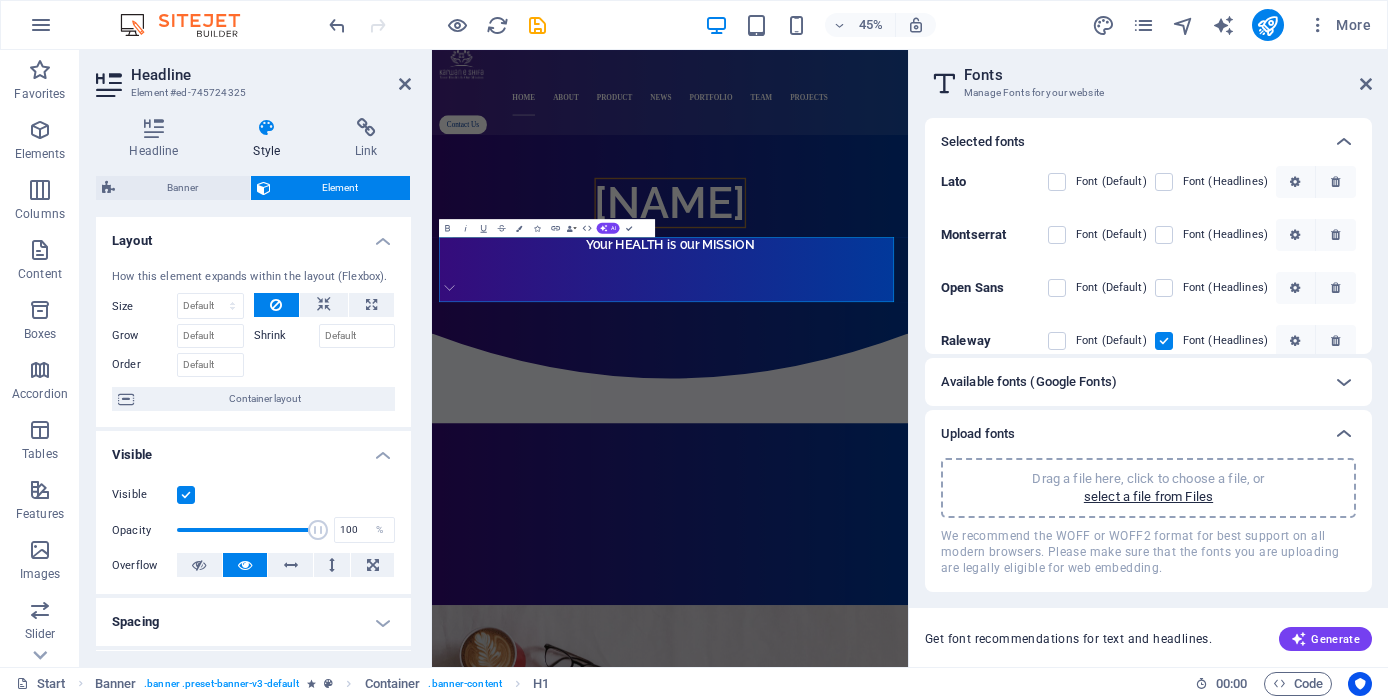 click on "Fonts Manage Fonts for your website" at bounding box center [1150, 76] 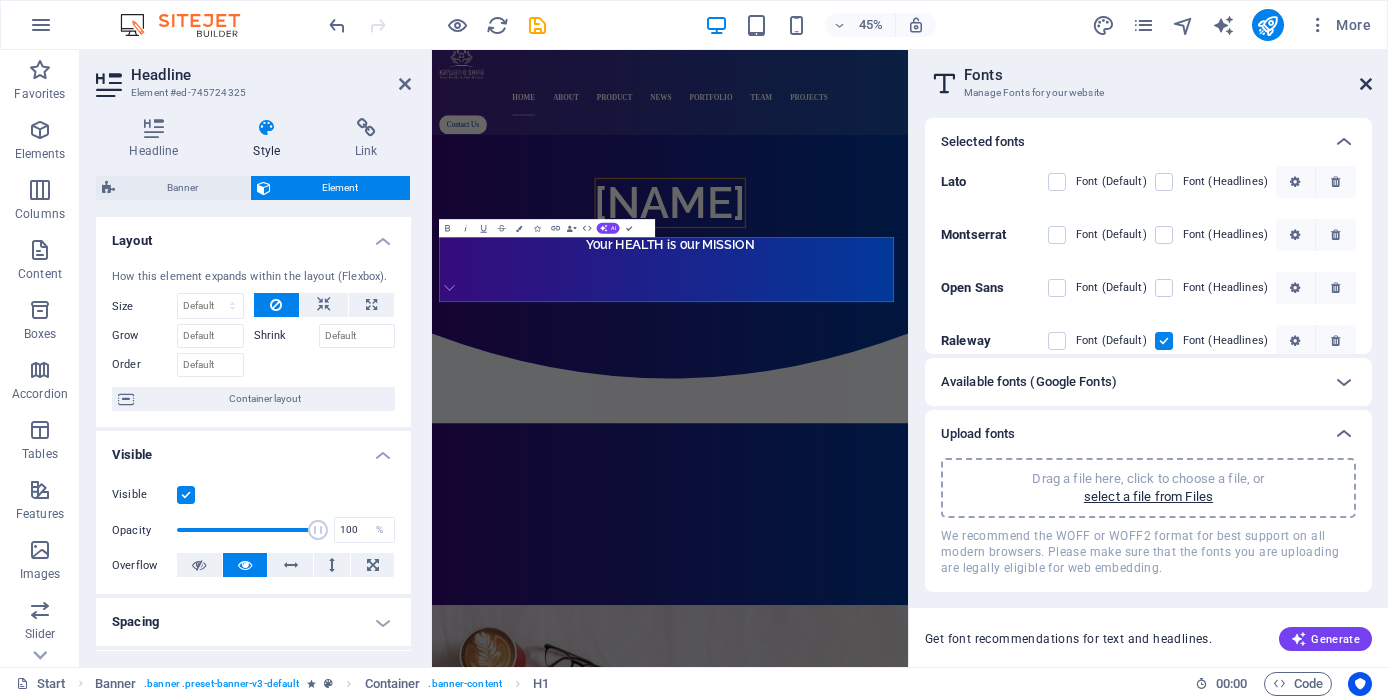 click at bounding box center (1366, 84) 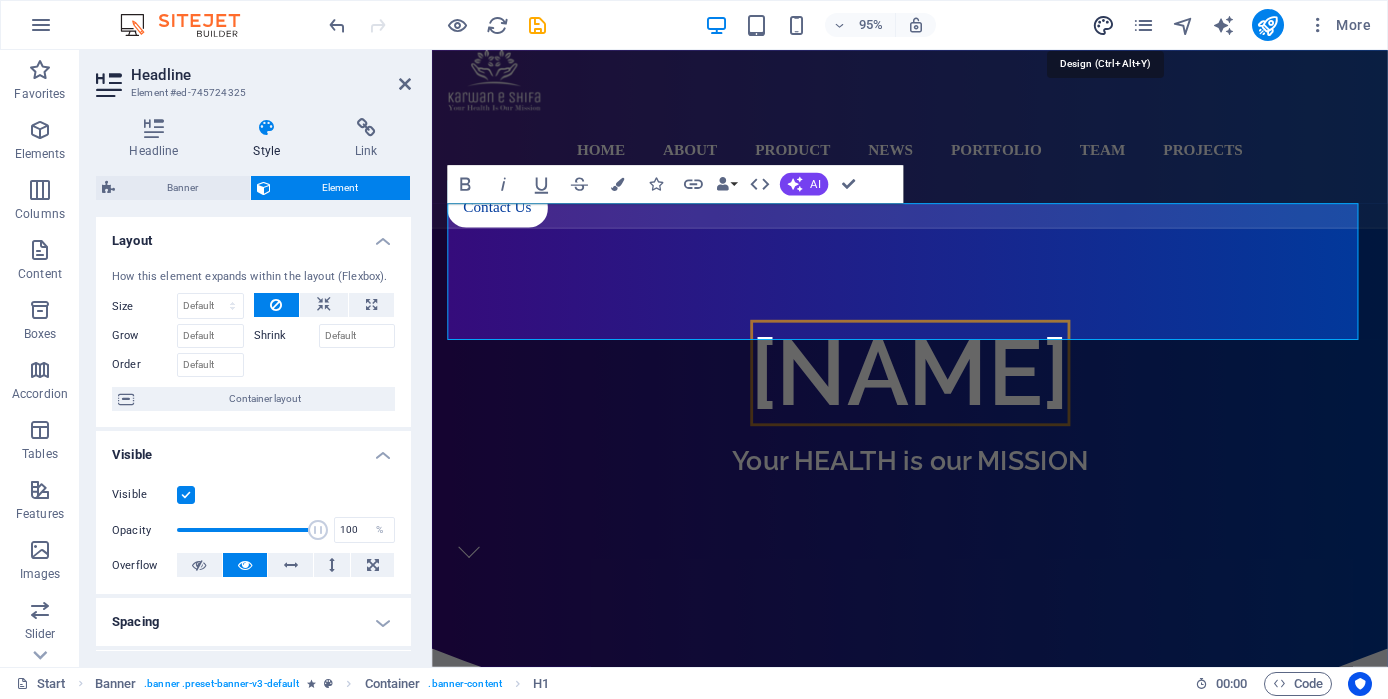 click at bounding box center (1103, 25) 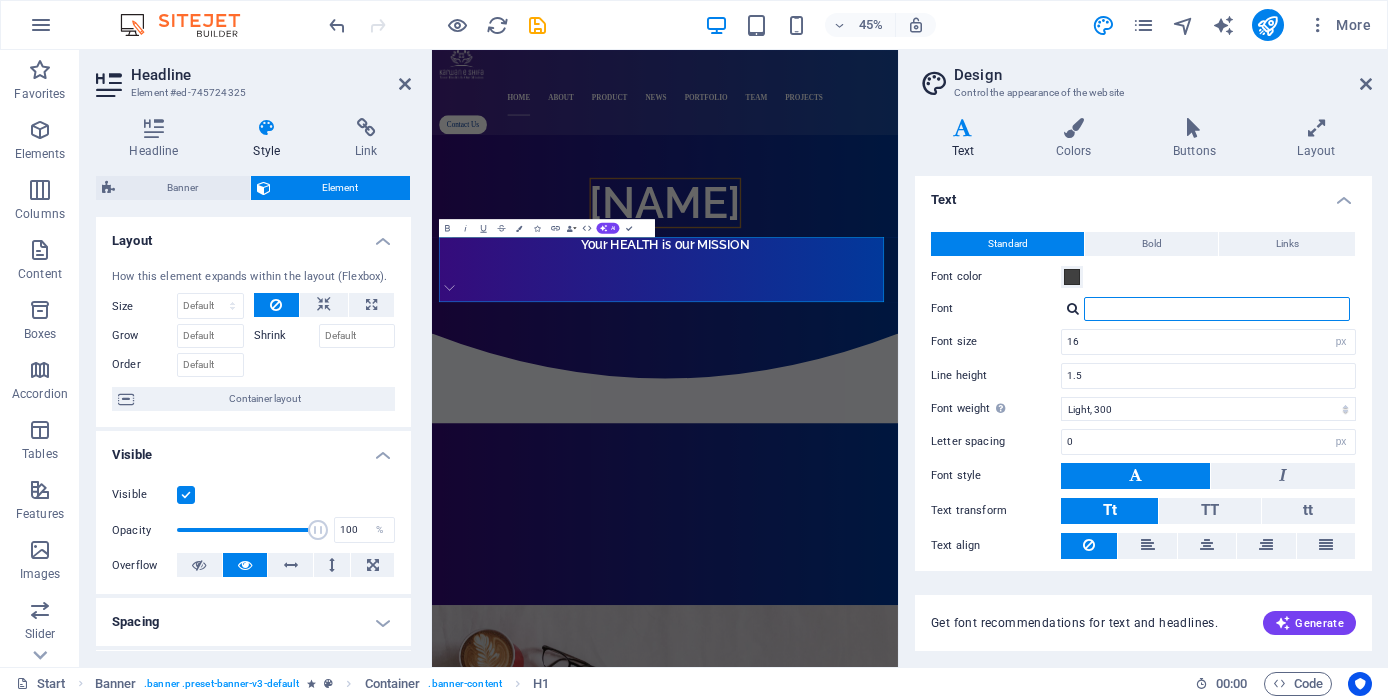 click on "Font" at bounding box center (1217, 309) 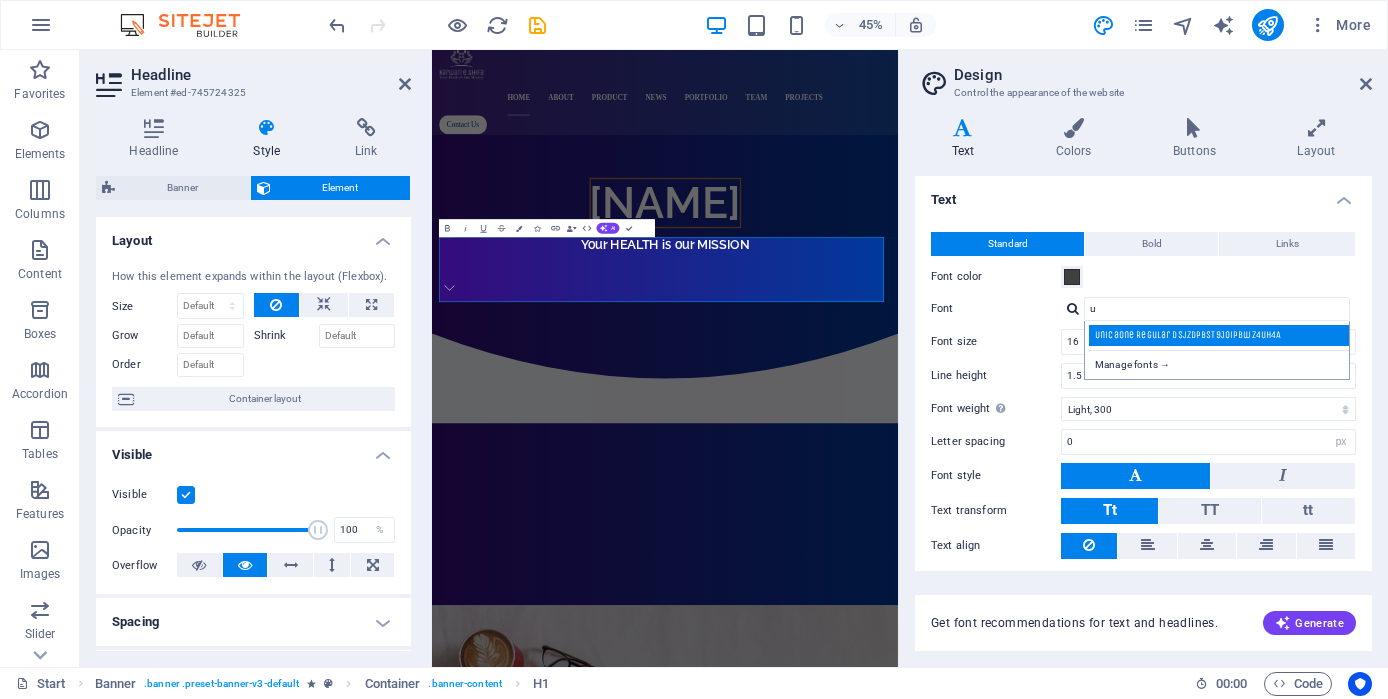 click on "UnicaOne Regular DSjzDPBST9JoiPBwZ4uh4A" at bounding box center [1221, 335] 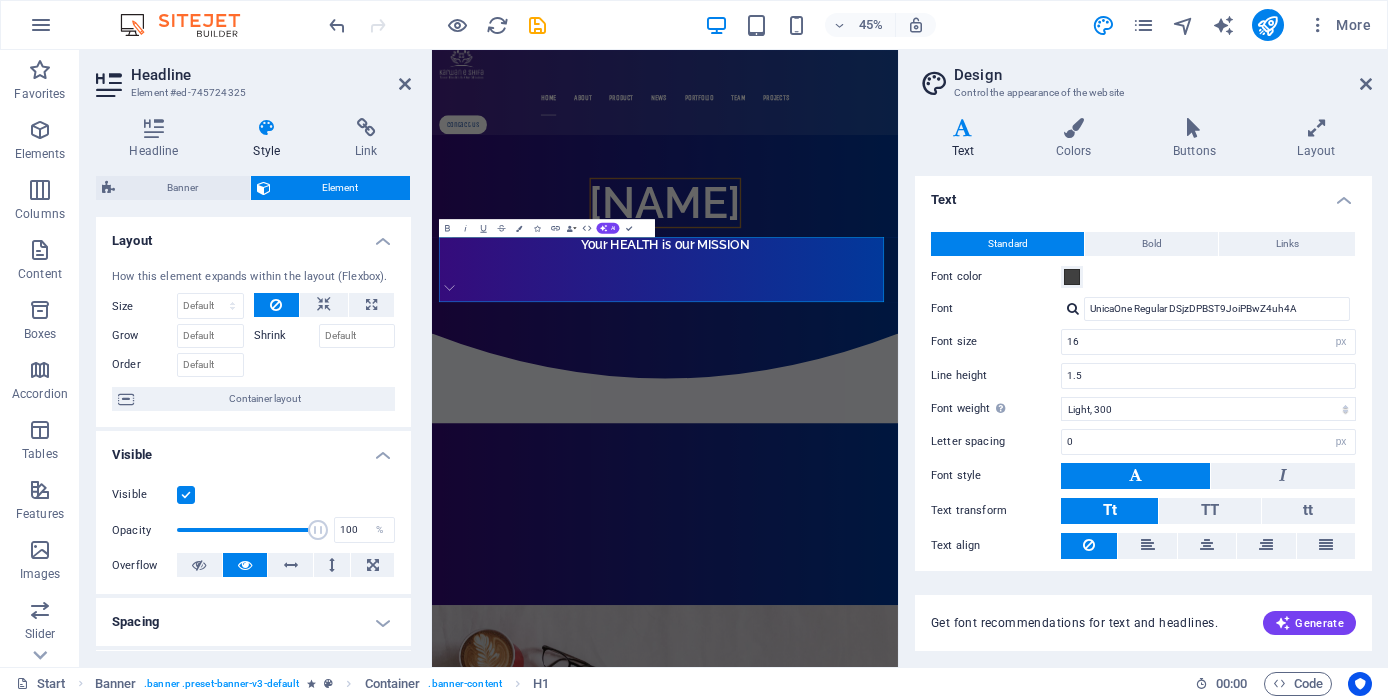drag, startPoint x: 1372, startPoint y: 429, endPoint x: 1372, endPoint y: 501, distance: 72 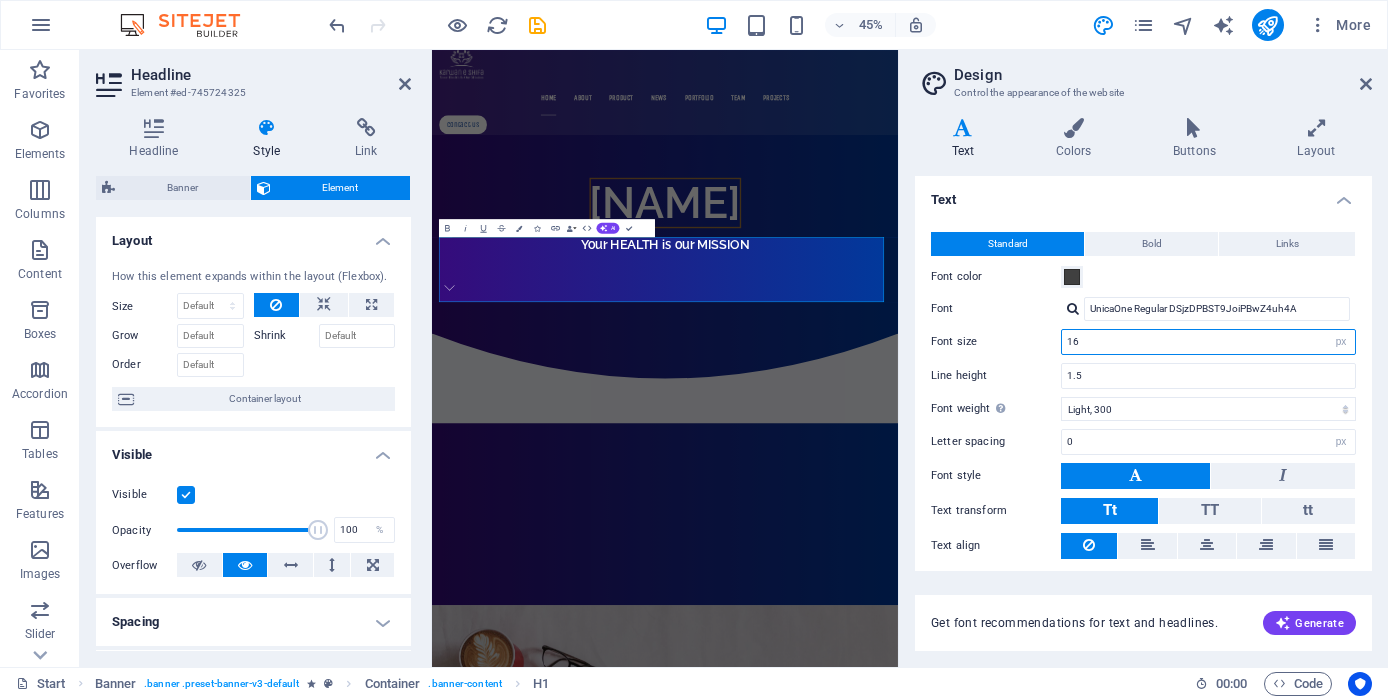 click on "16" at bounding box center [1208, 342] 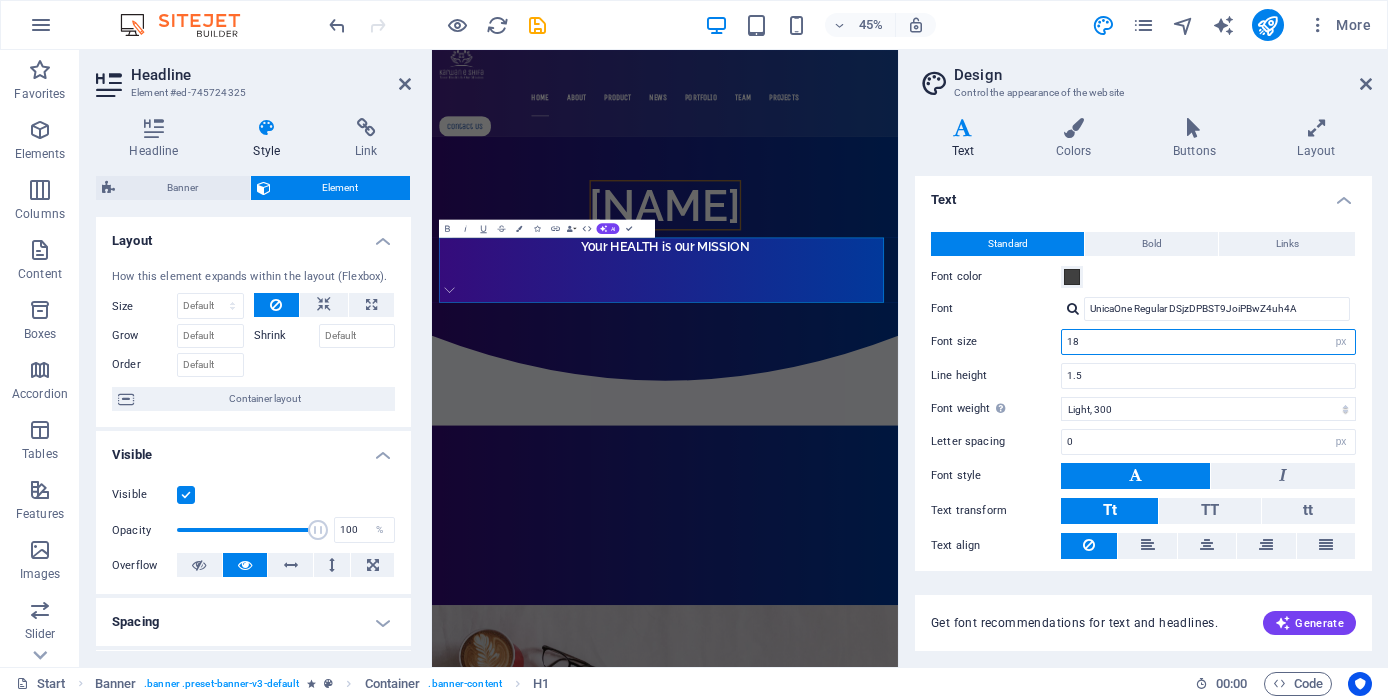 scroll, scrollTop: 61, scrollLeft: 0, axis: vertical 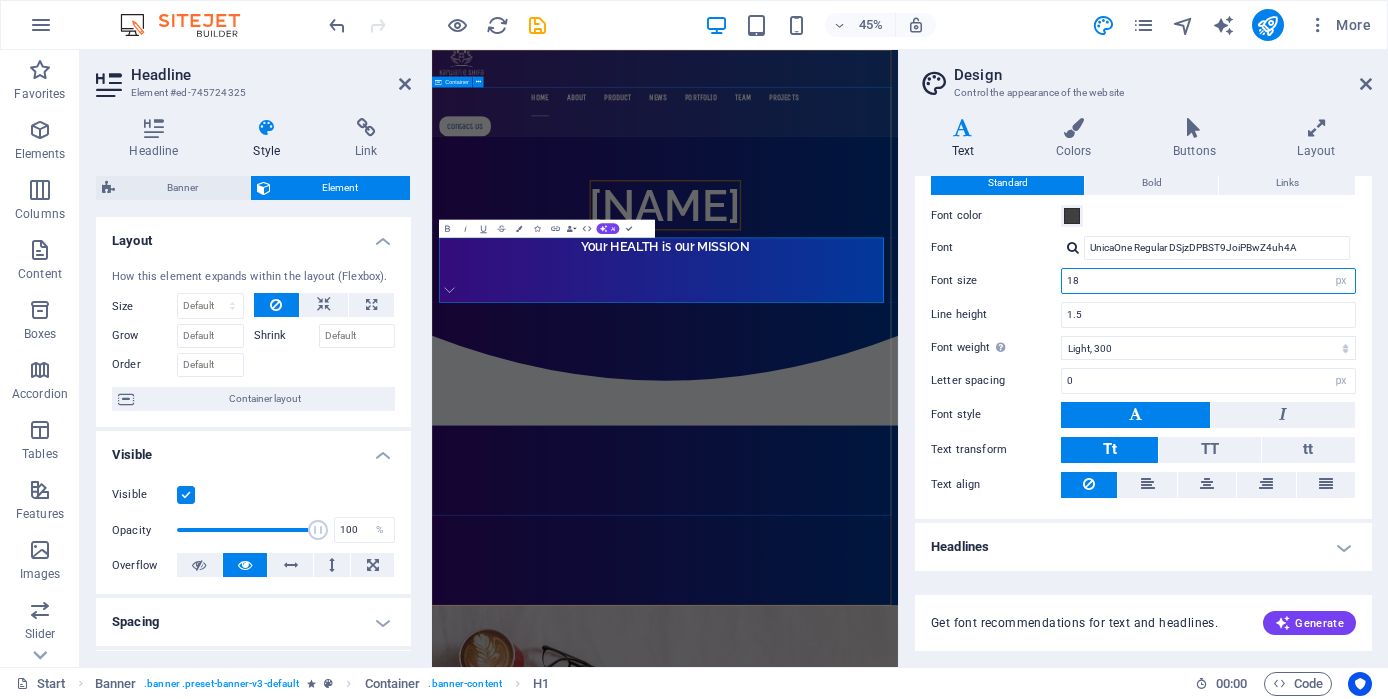 type on "18" 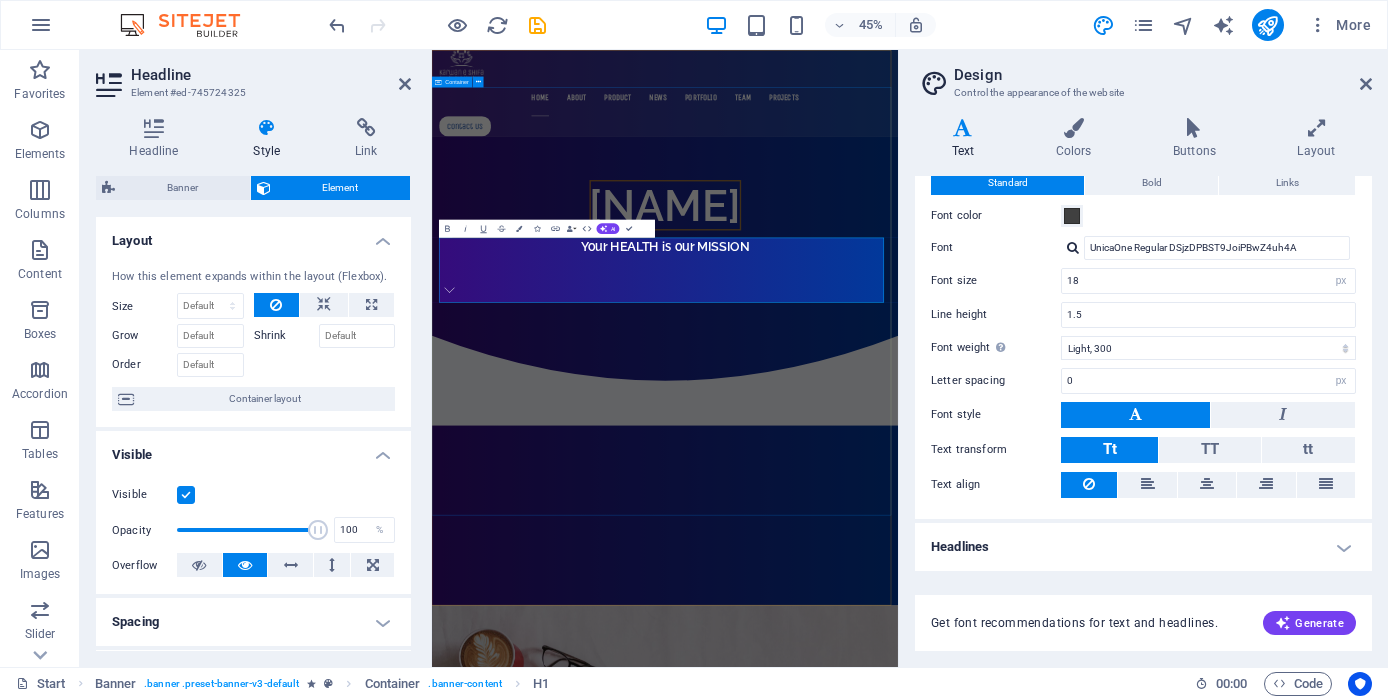 click on "[NAME] Your HEALTH is our MISSION" at bounding box center [950, 464] 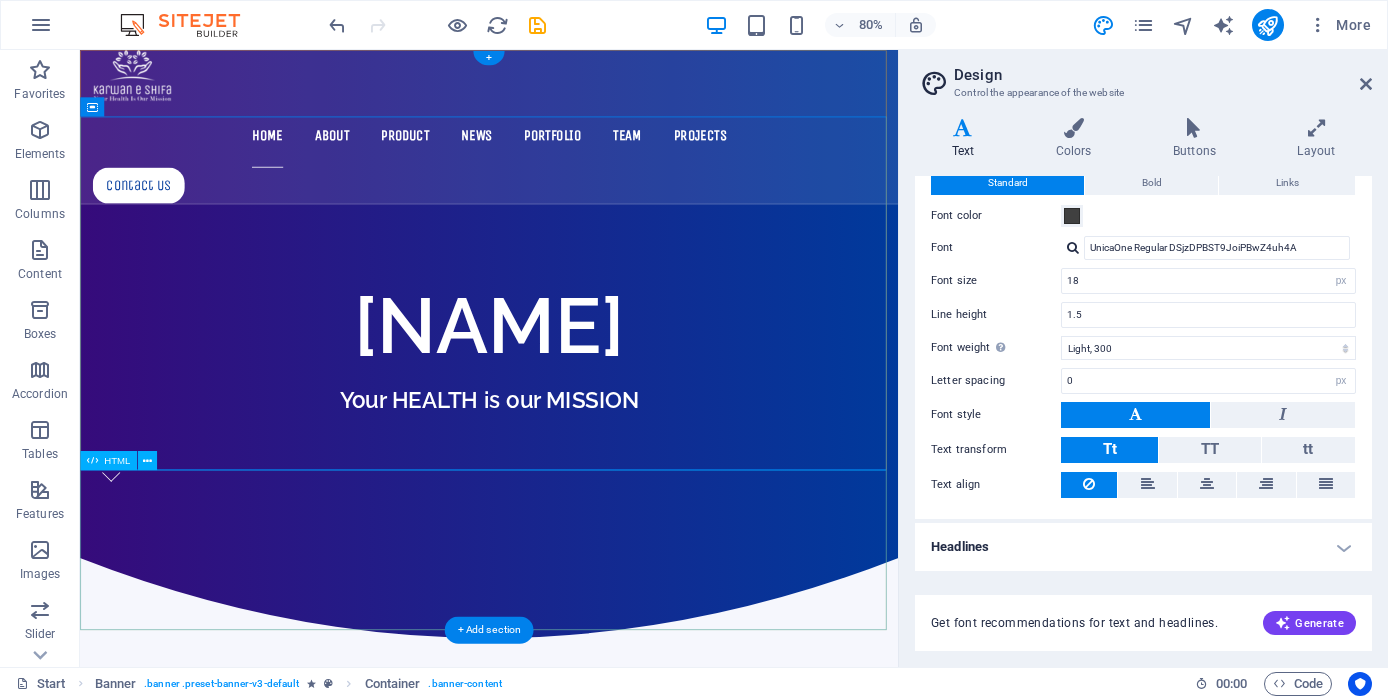 click at bounding box center [591, 785] 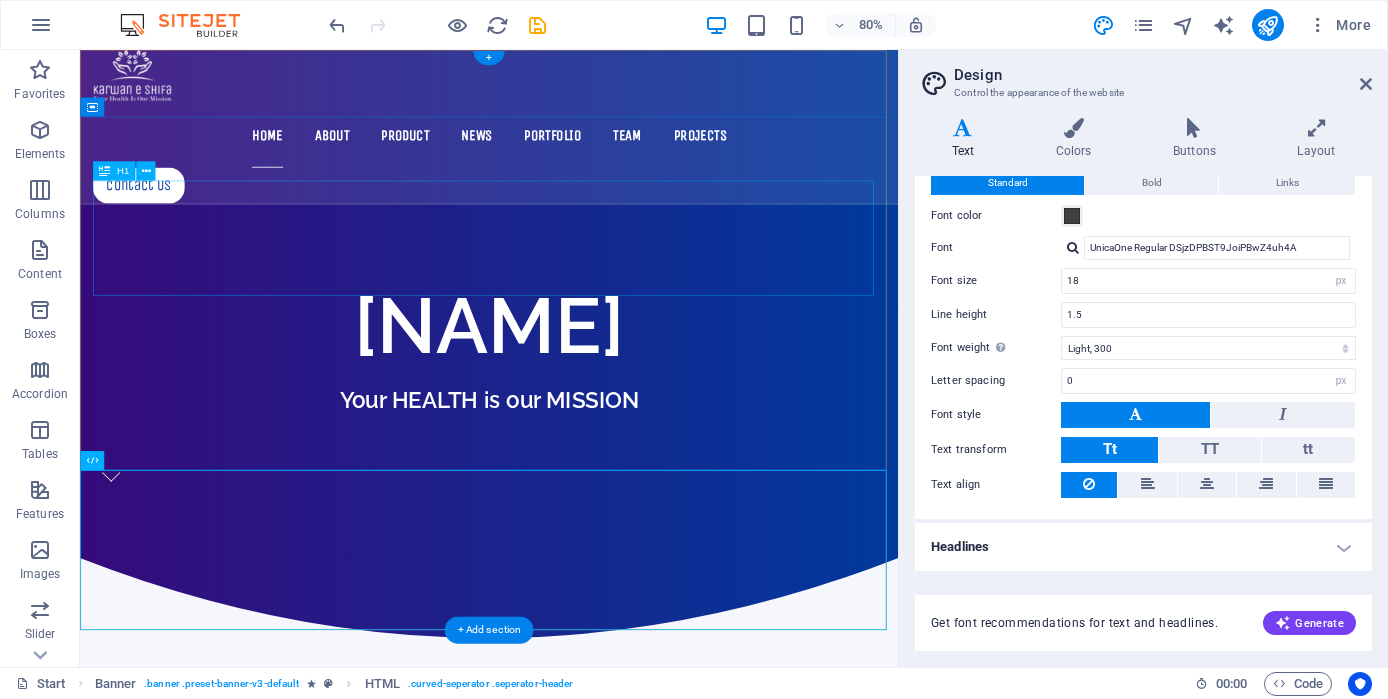 click on "[NAME]" at bounding box center [591, 395] 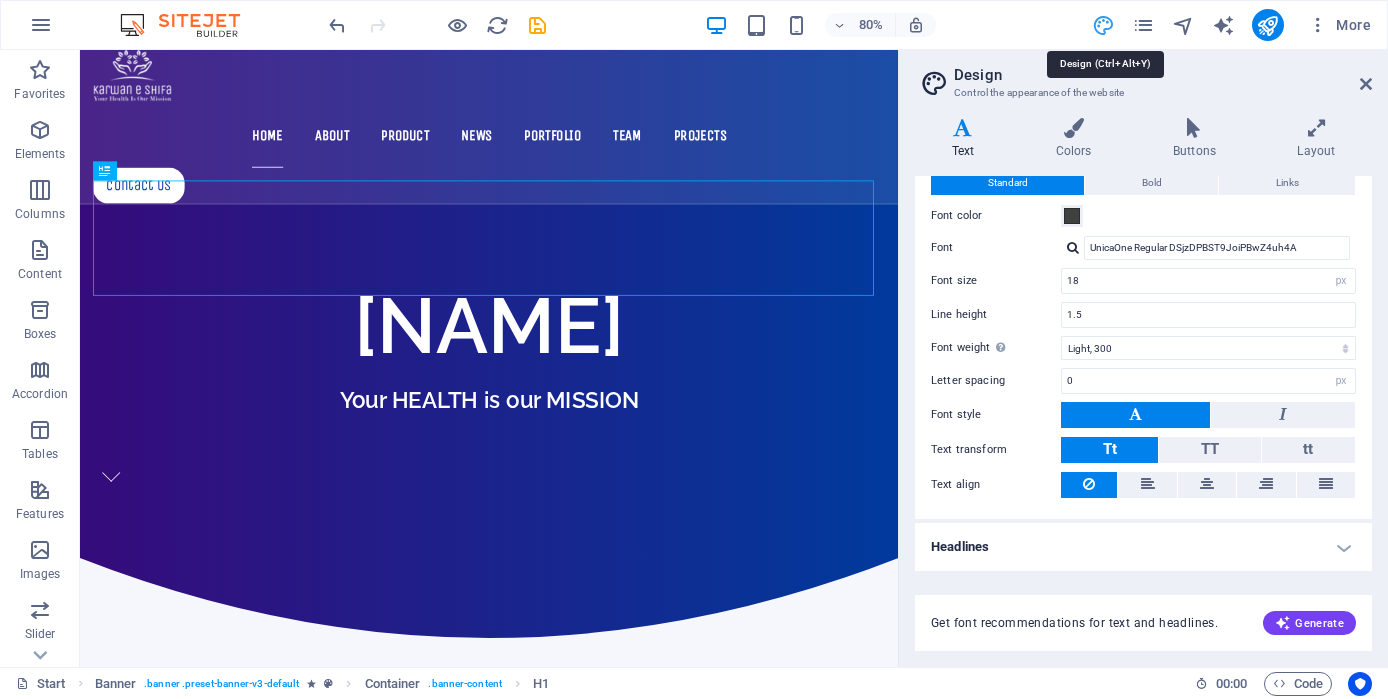 click at bounding box center (1103, 25) 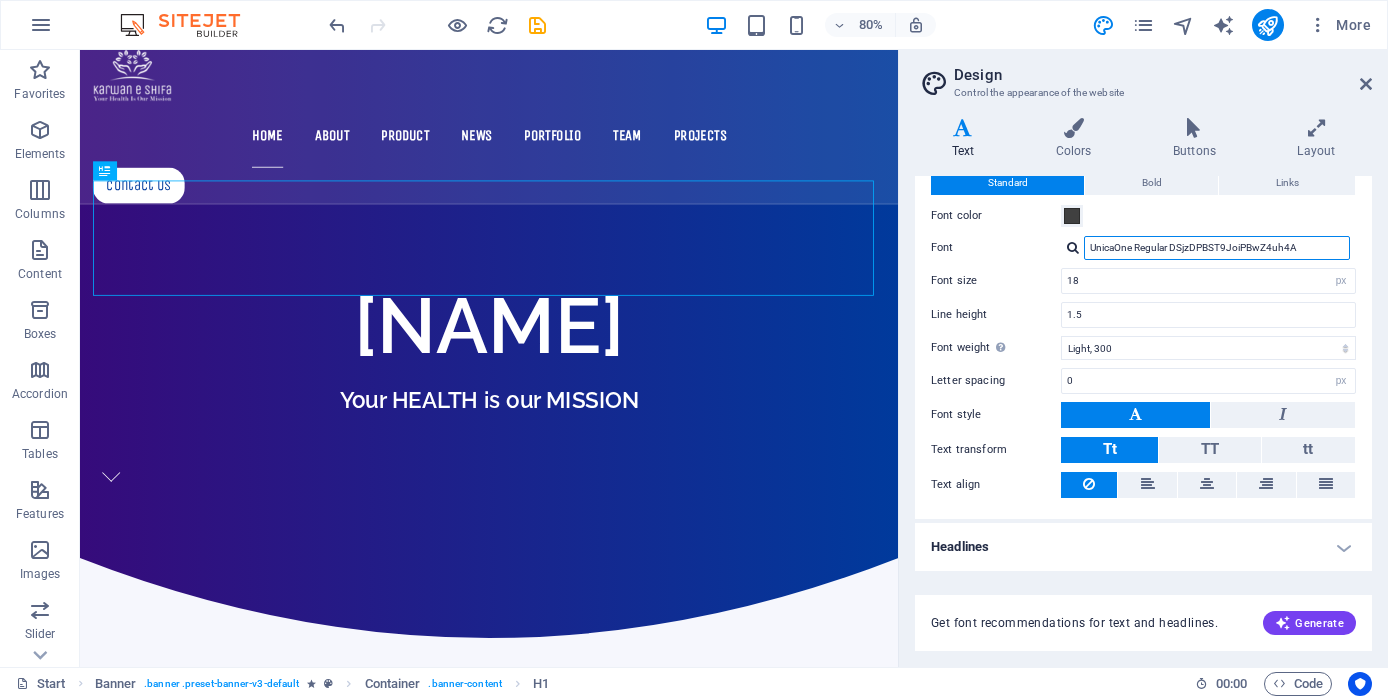 click on "UnicaOne Regular DSjzDPBST9JoiPBwZ4uh4A" at bounding box center (1217, 248) 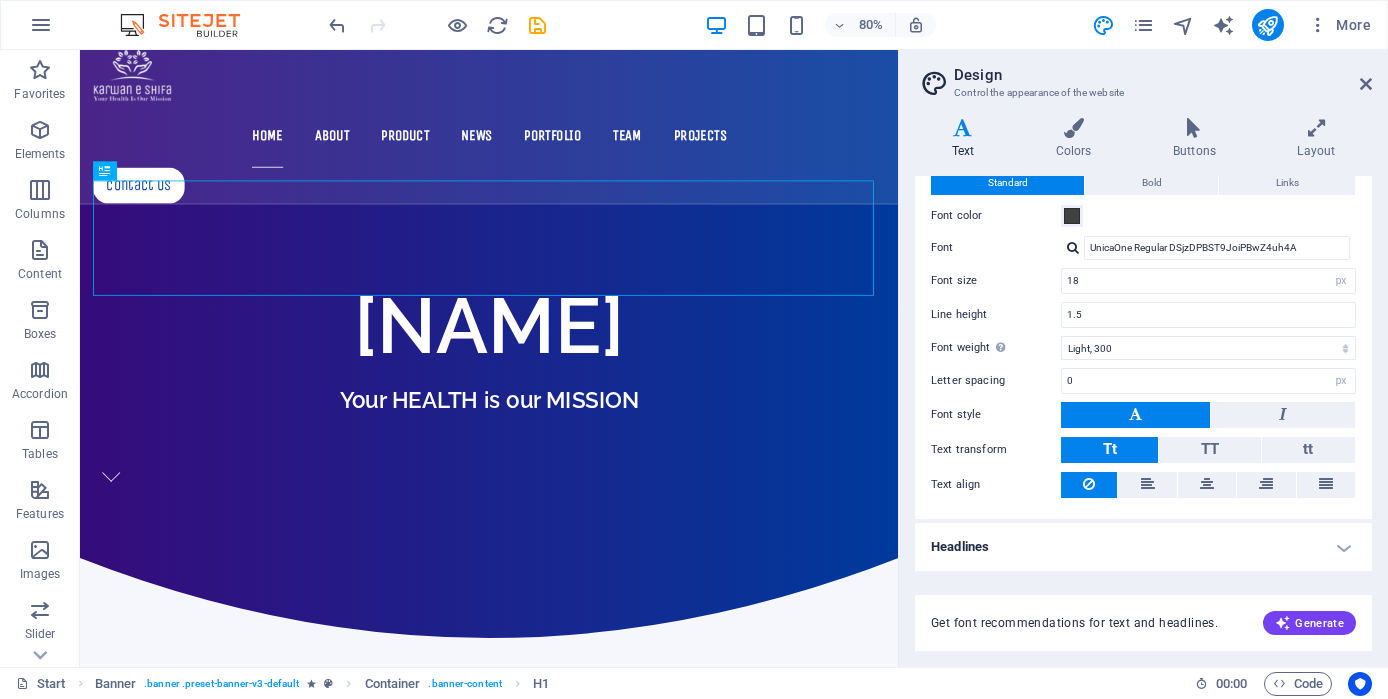 click on "Font" at bounding box center [996, 248] 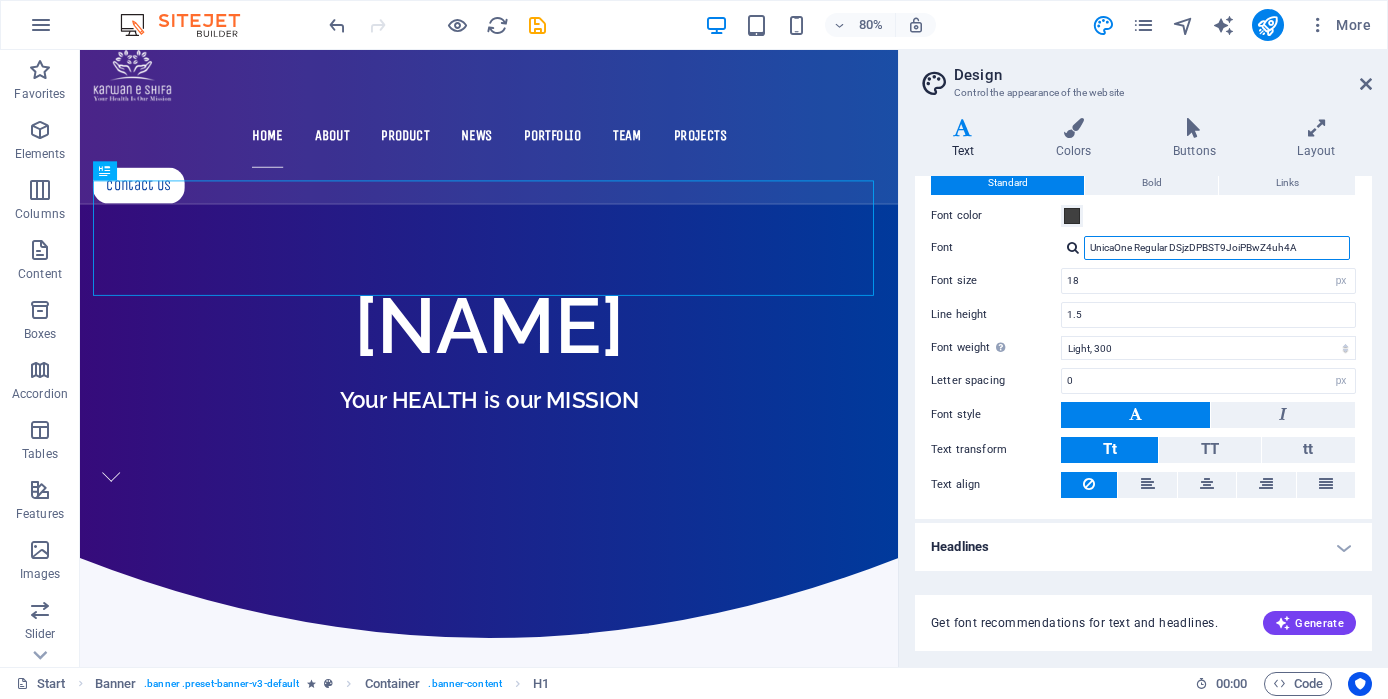 click on "UnicaOne Regular DSjzDPBST9JoiPBwZ4uh4A" at bounding box center [1217, 248] 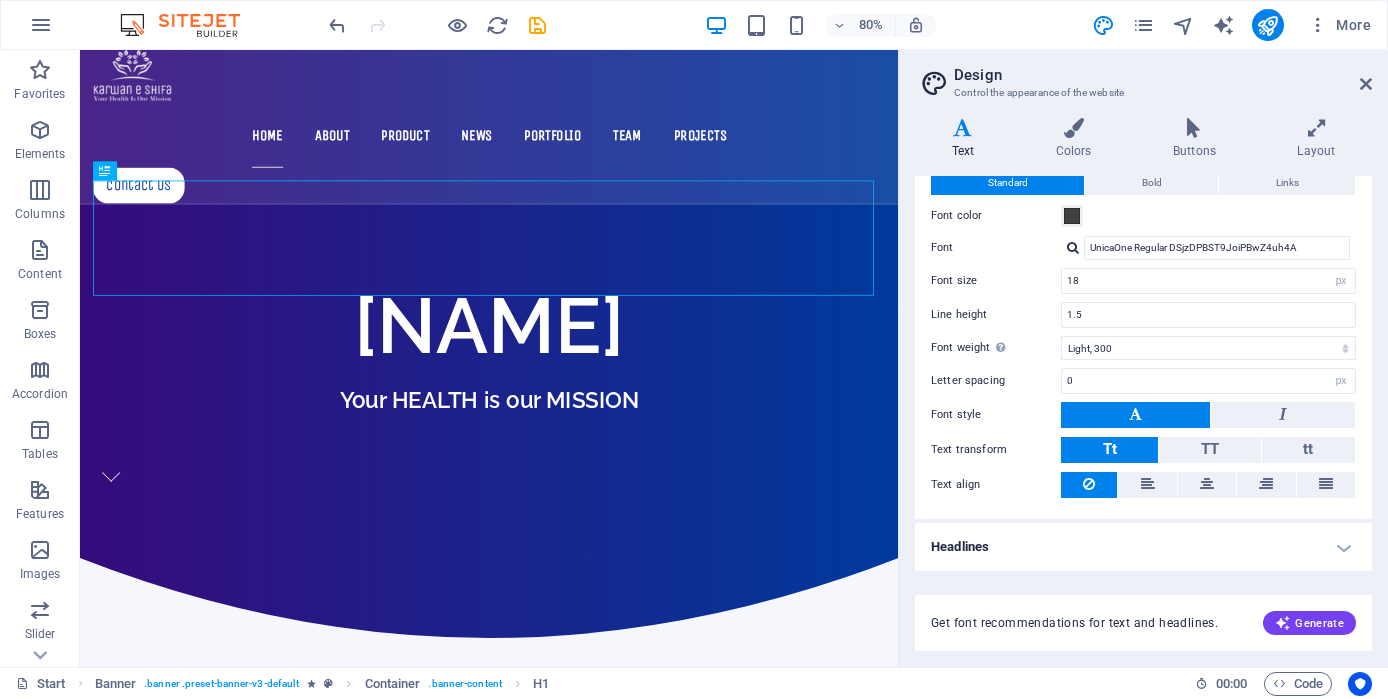 click at bounding box center (1073, 247) 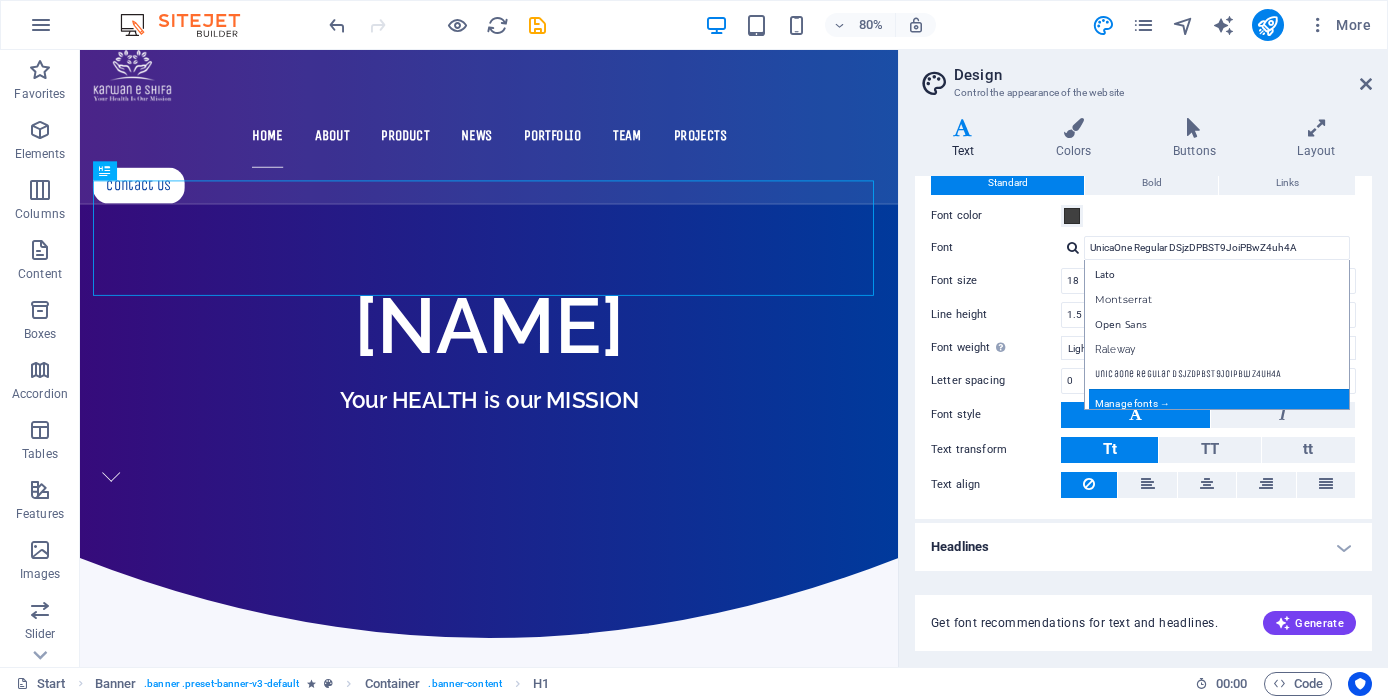click on "Manage fonts →" at bounding box center [1221, 401] 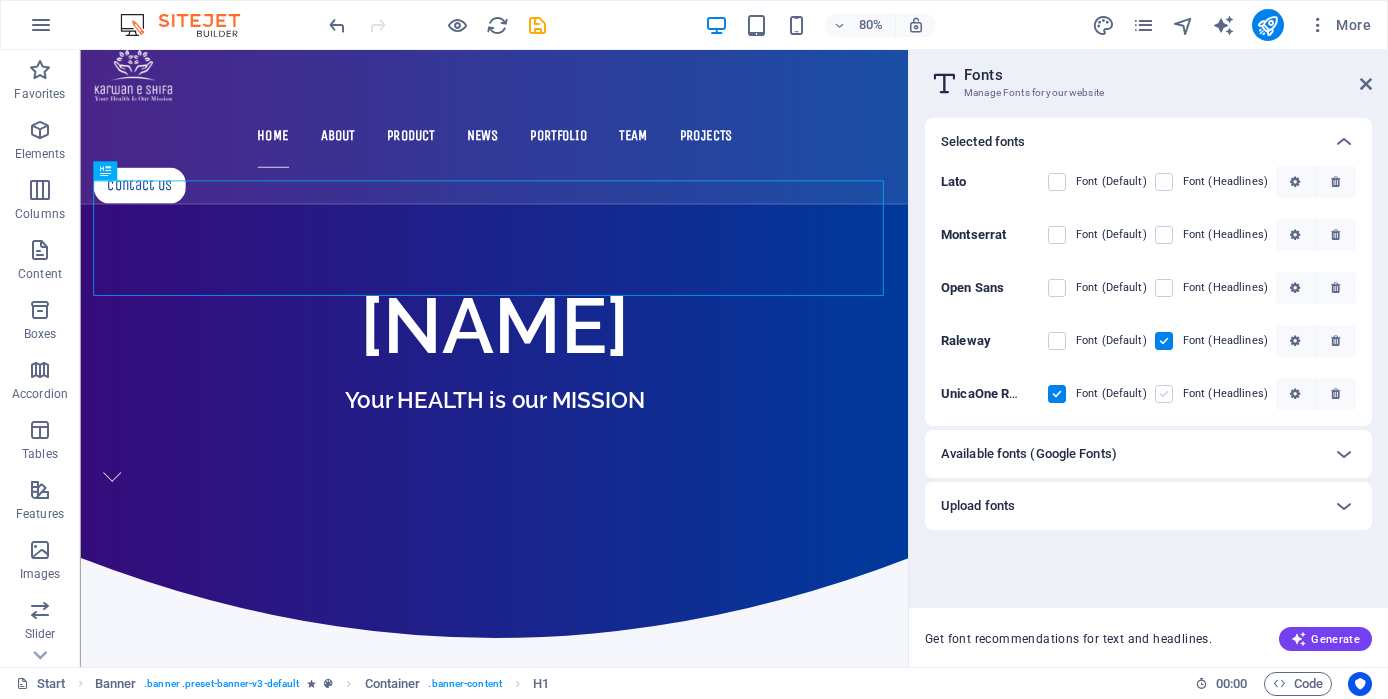click at bounding box center (1164, 394) 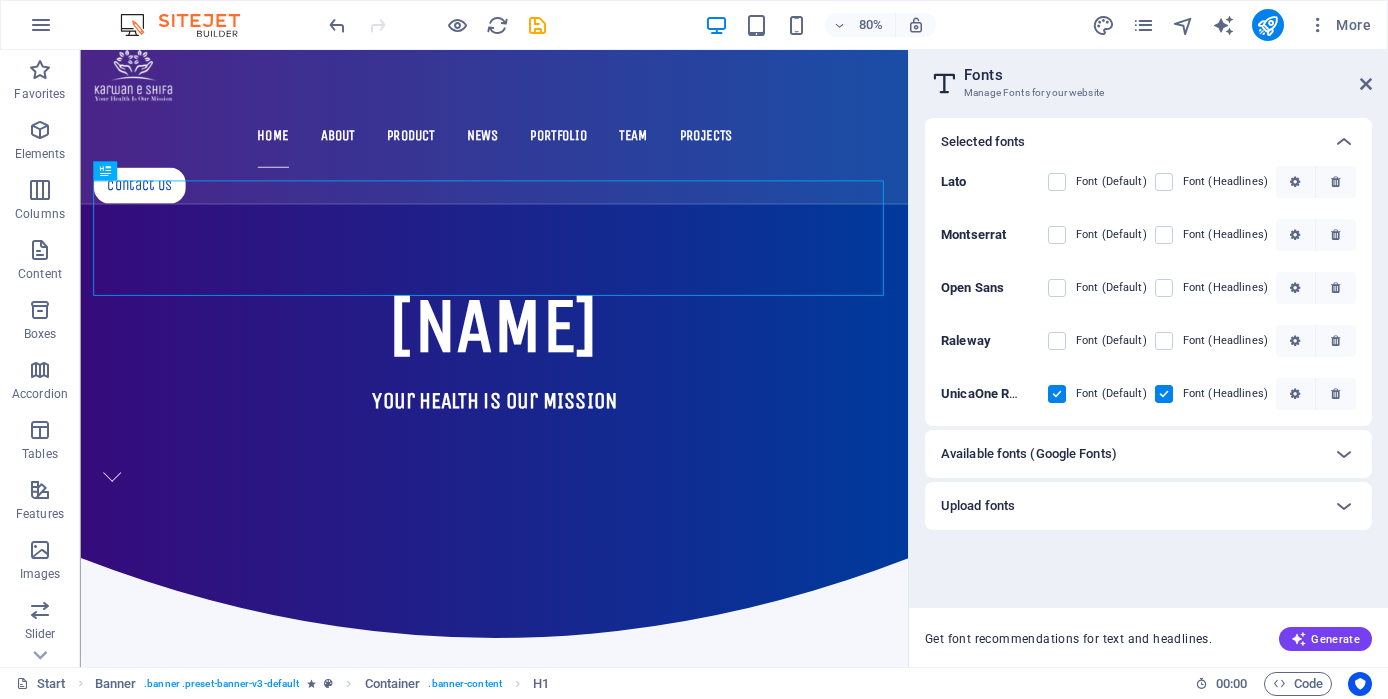 click at bounding box center (1057, 394) 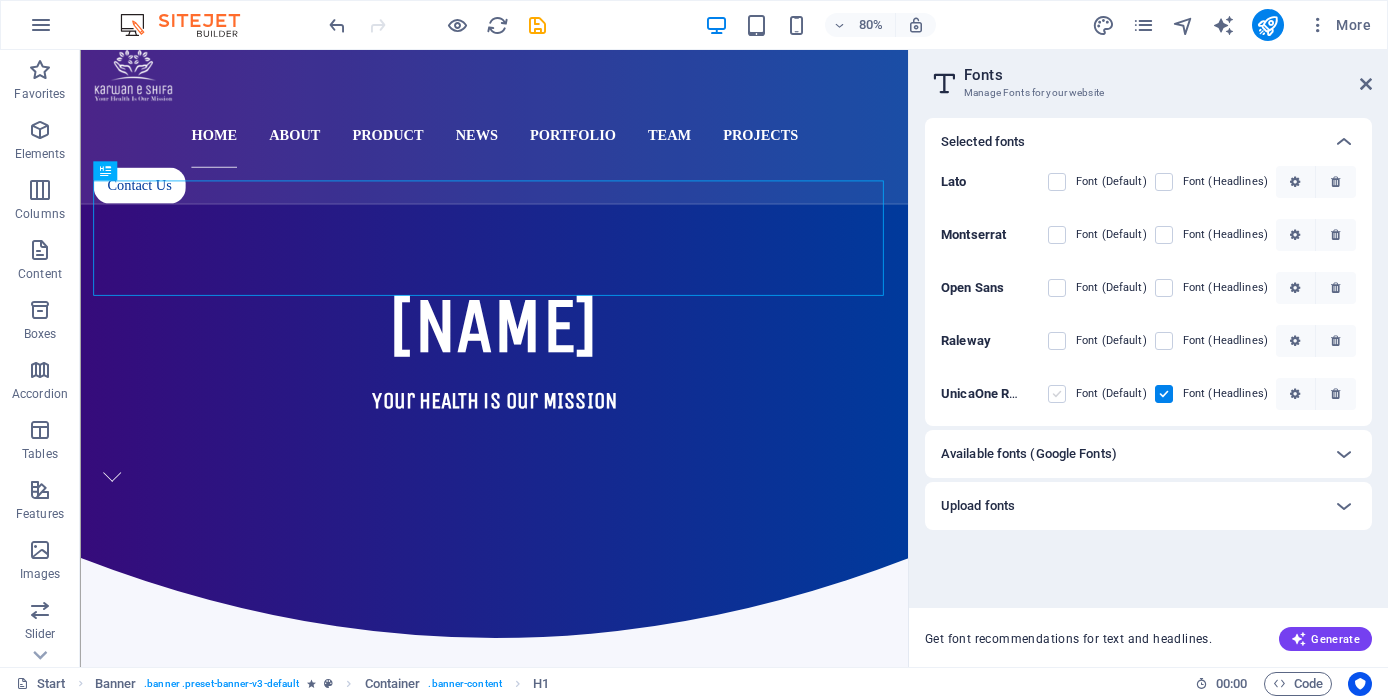 click at bounding box center (1057, 394) 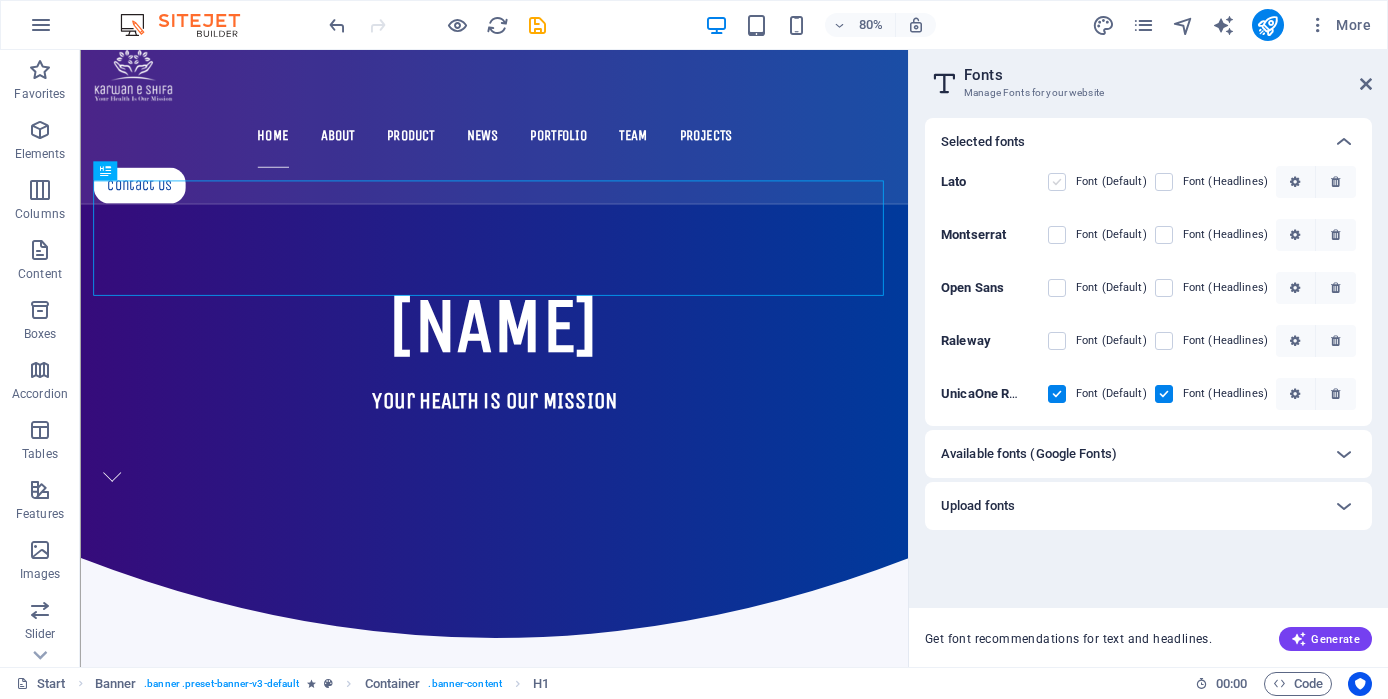click at bounding box center (1057, 182) 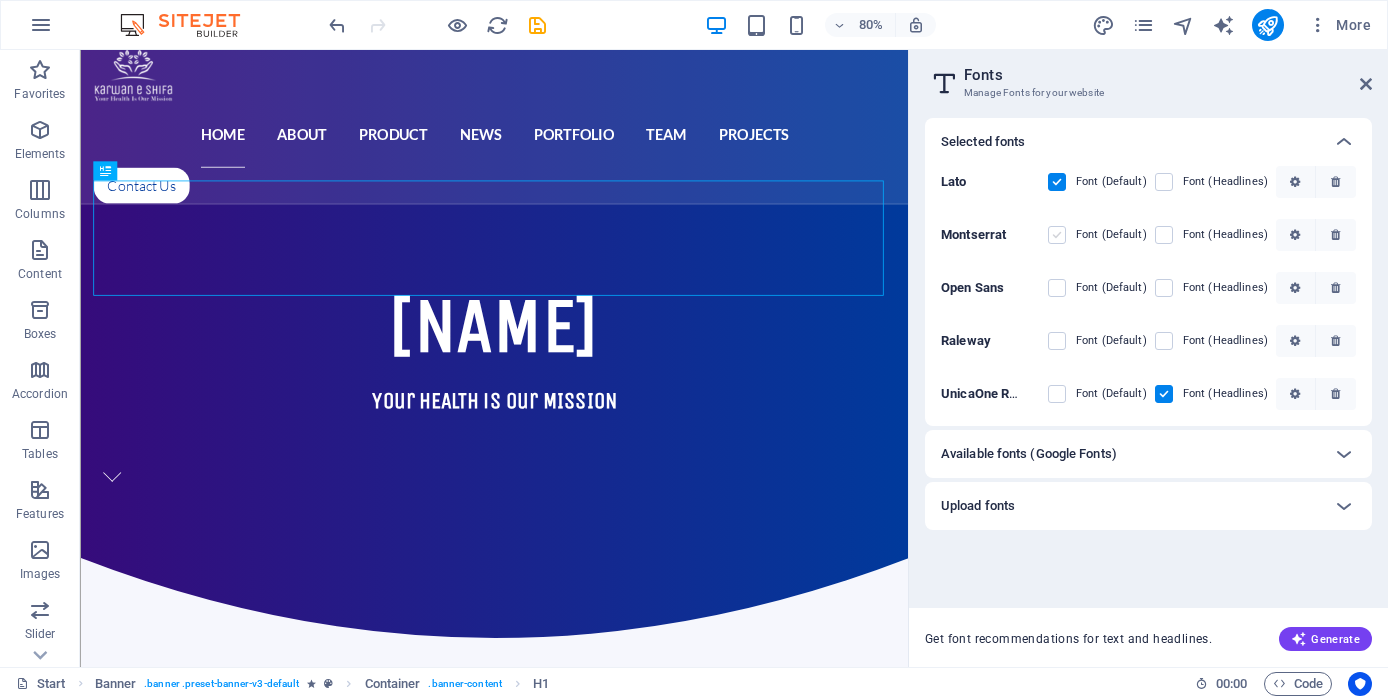 click at bounding box center (1057, 235) 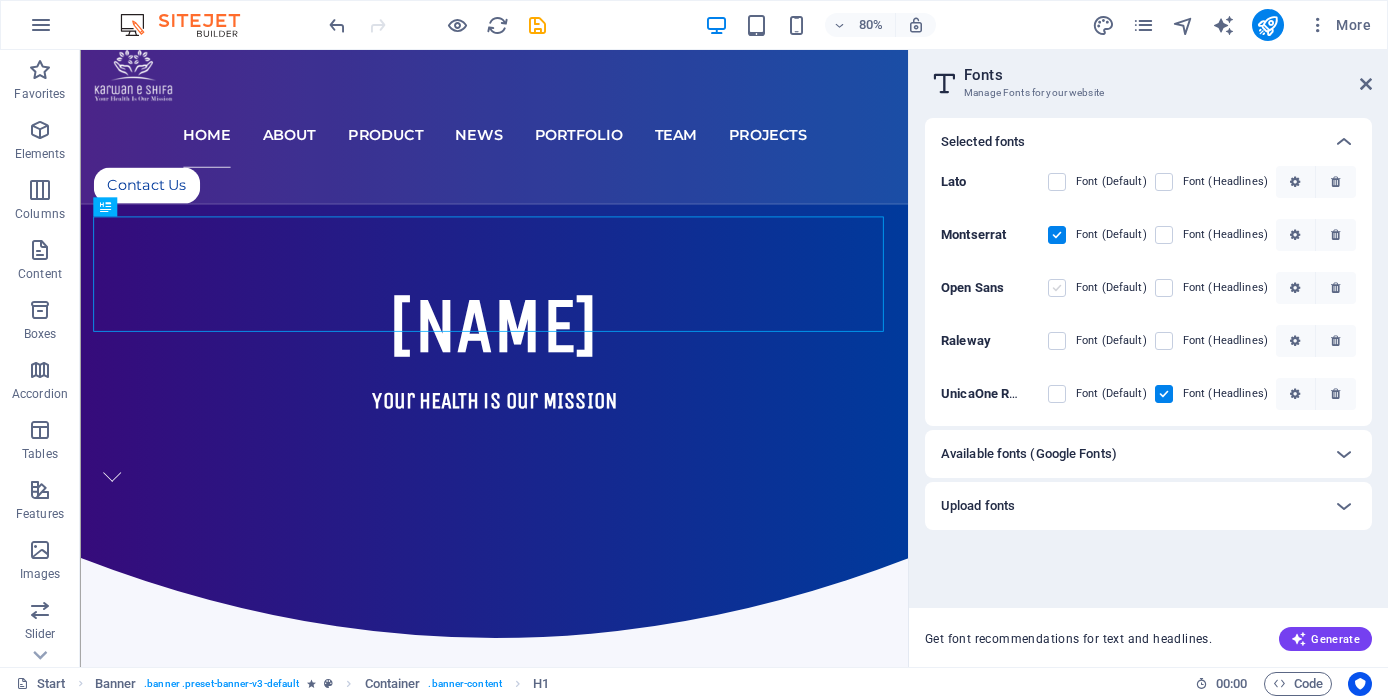 click at bounding box center (1057, 288) 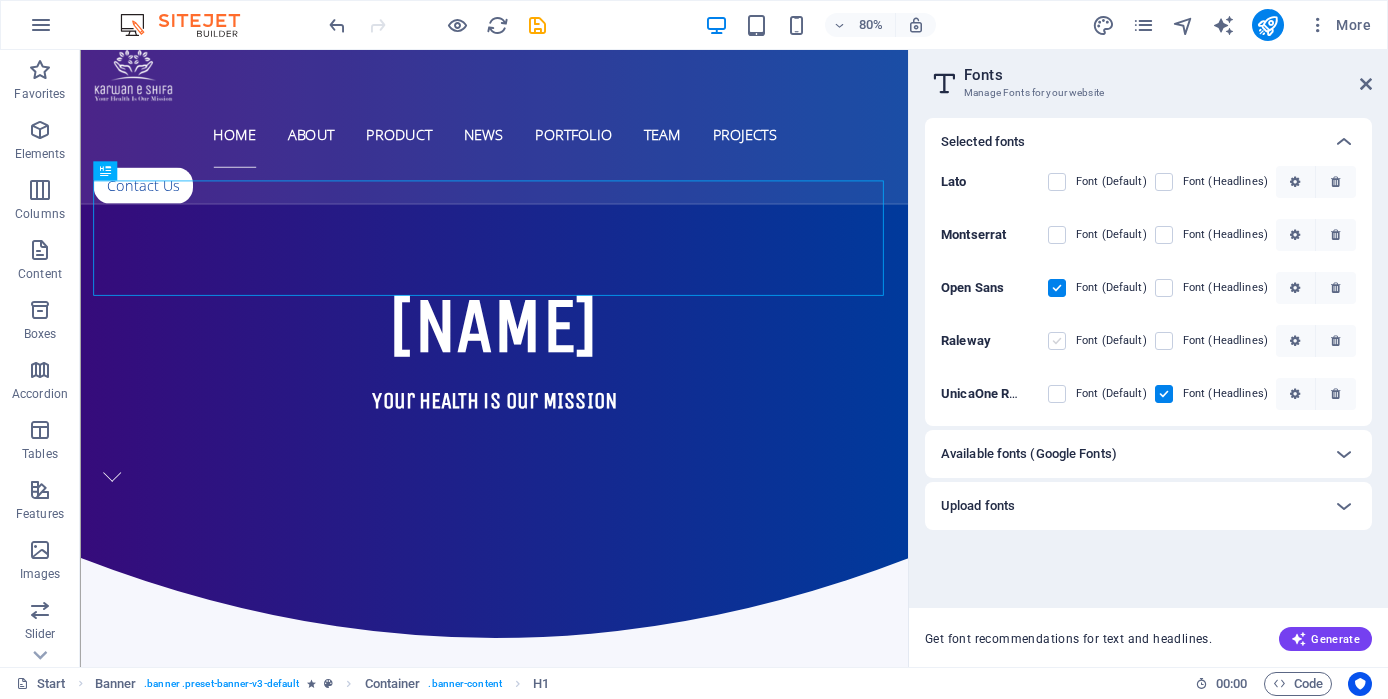 click at bounding box center [1057, 341] 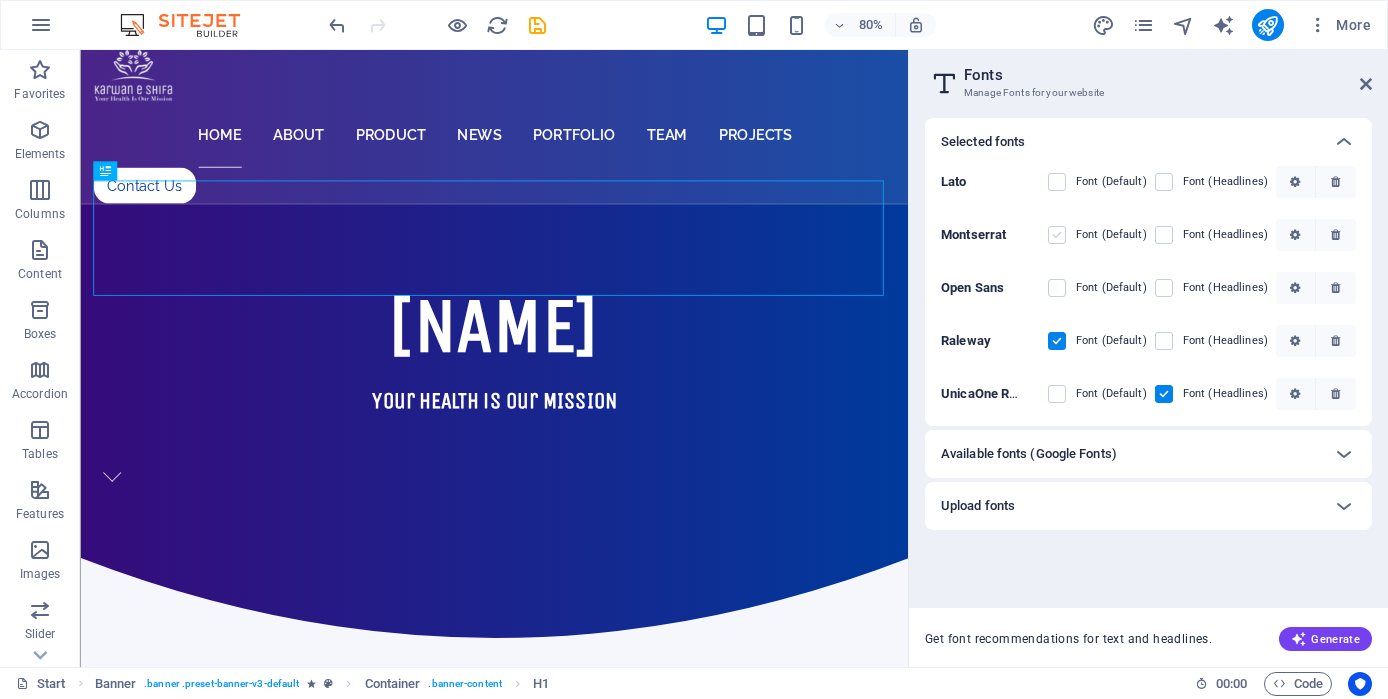click at bounding box center (1057, 235) 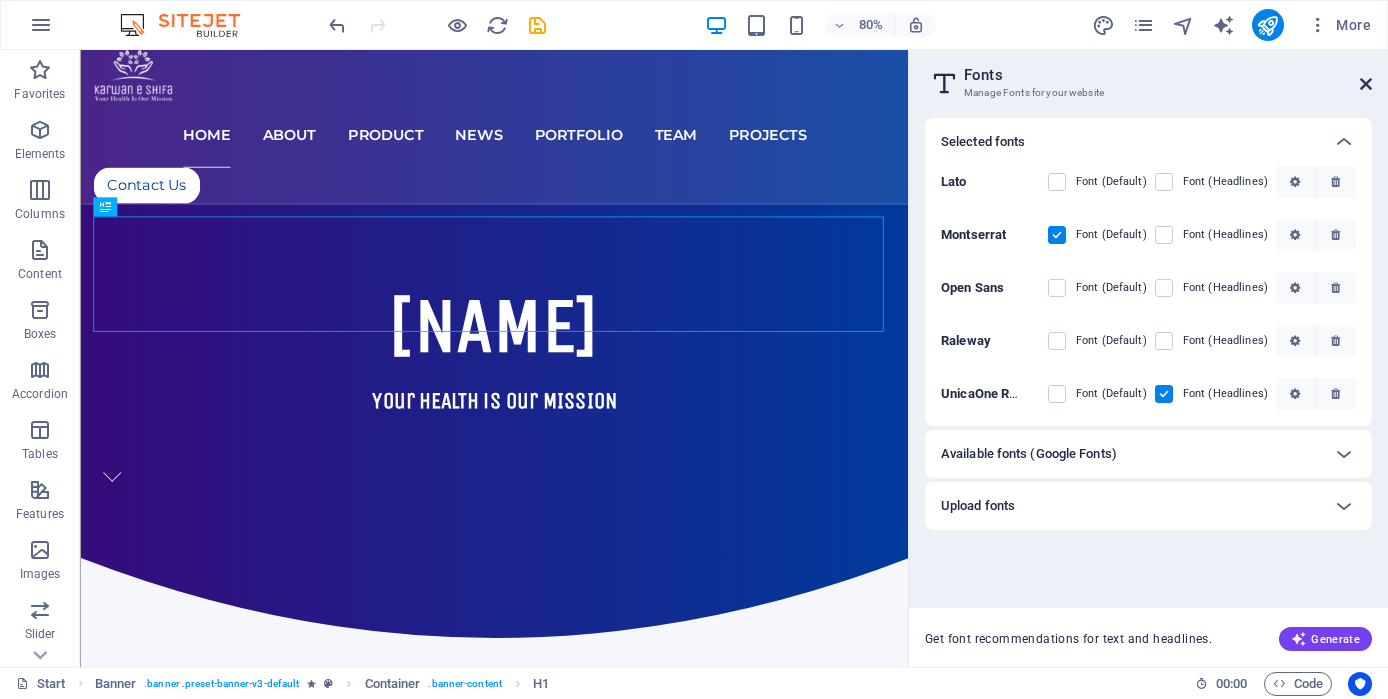 click at bounding box center [1366, 84] 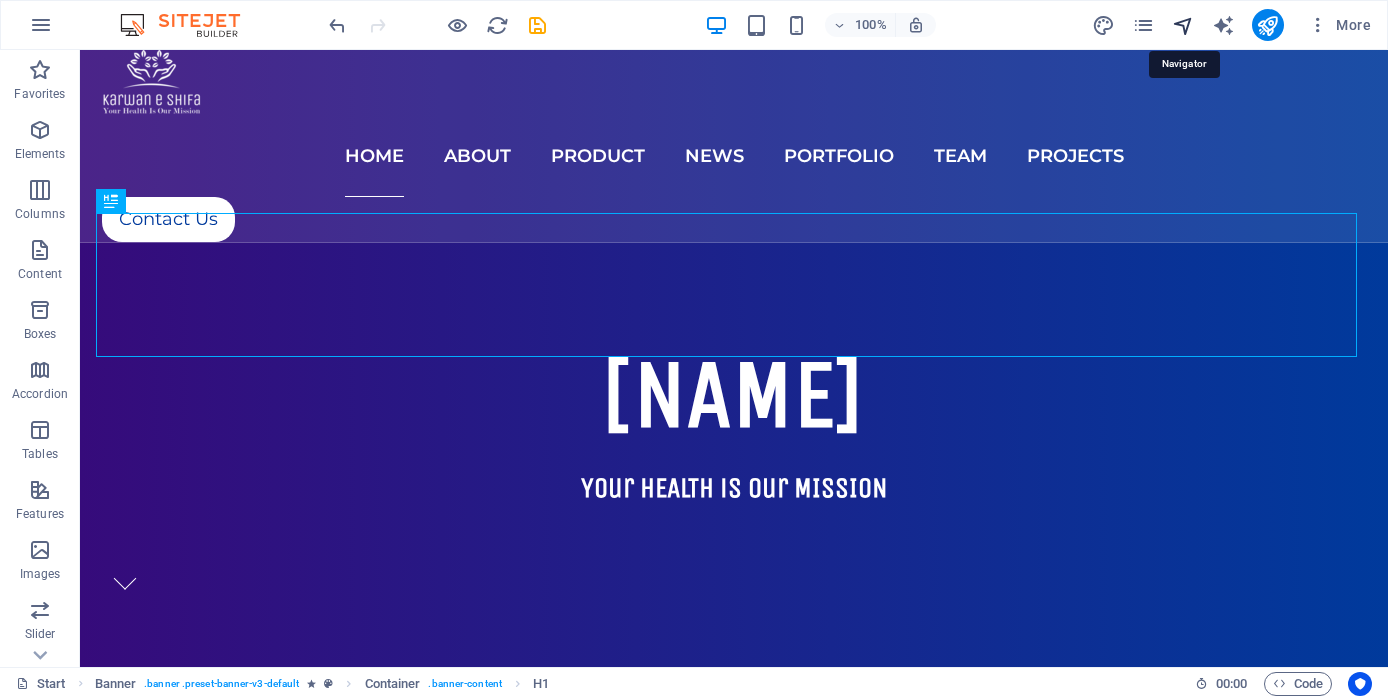 click at bounding box center [1183, 25] 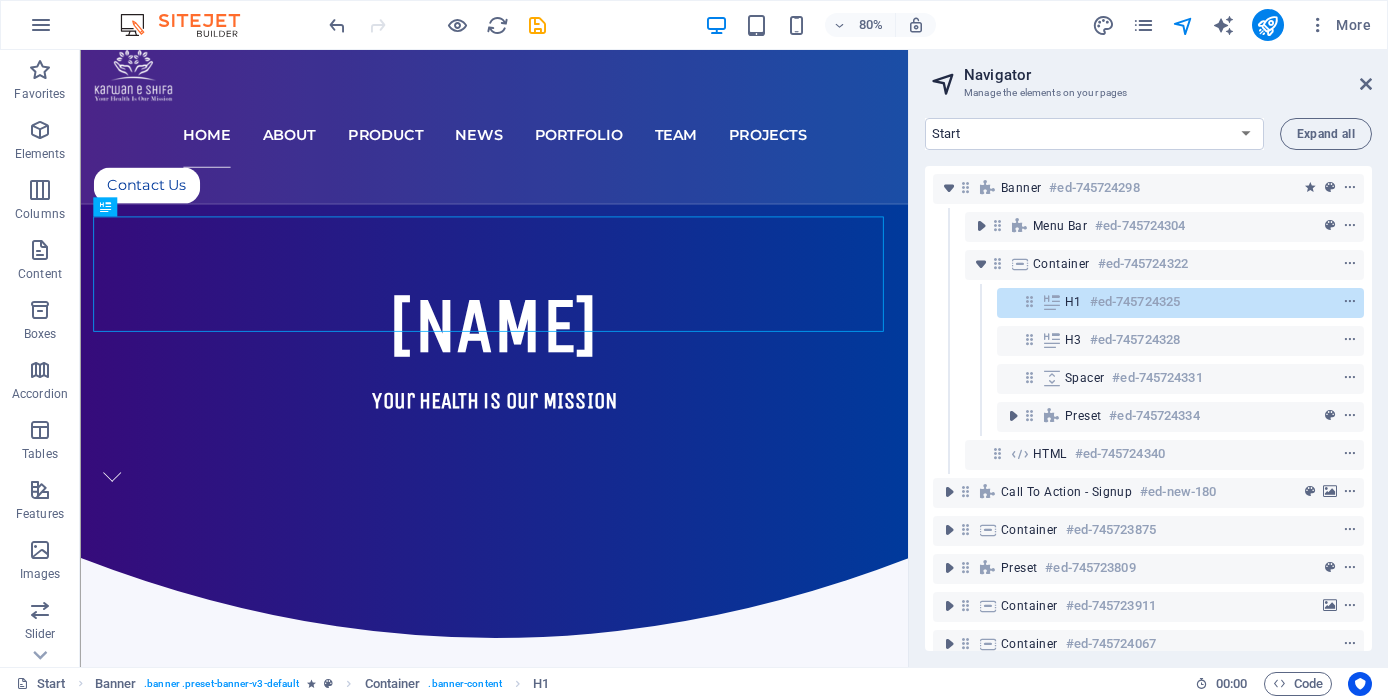 click on "80% More" at bounding box center (852, 25) 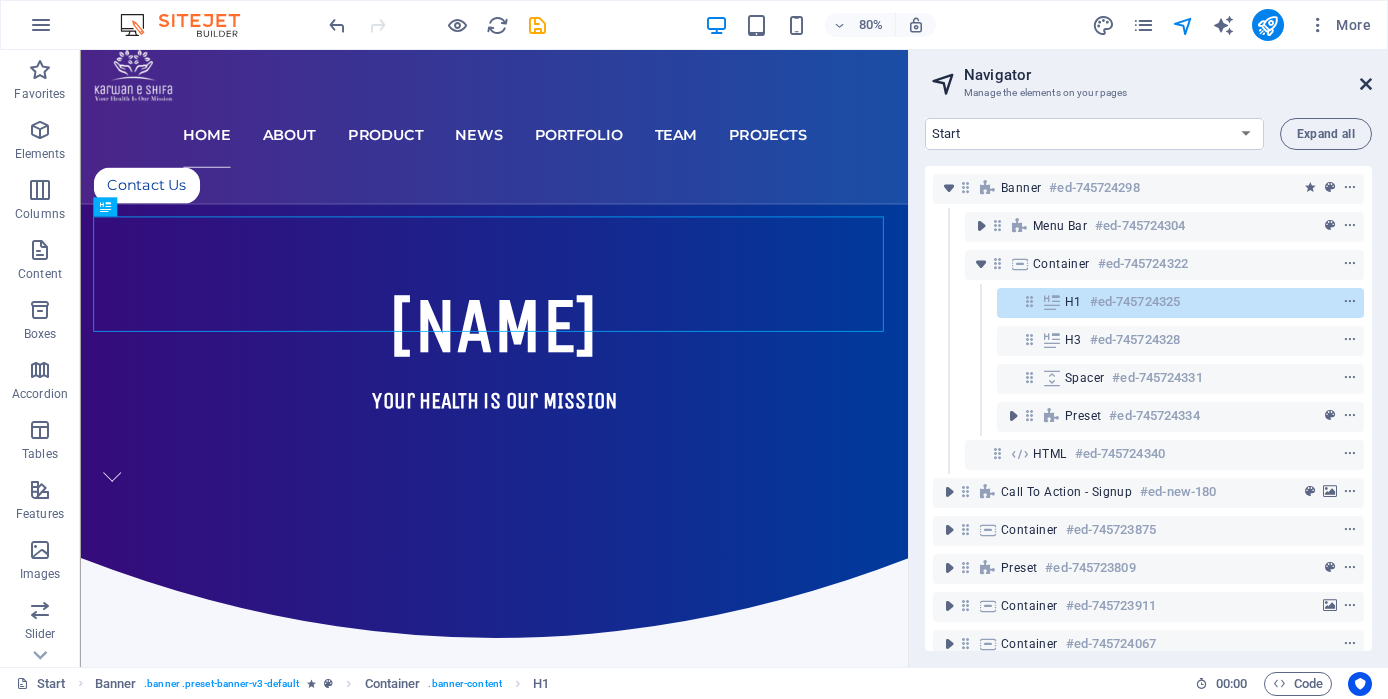 click at bounding box center [1366, 84] 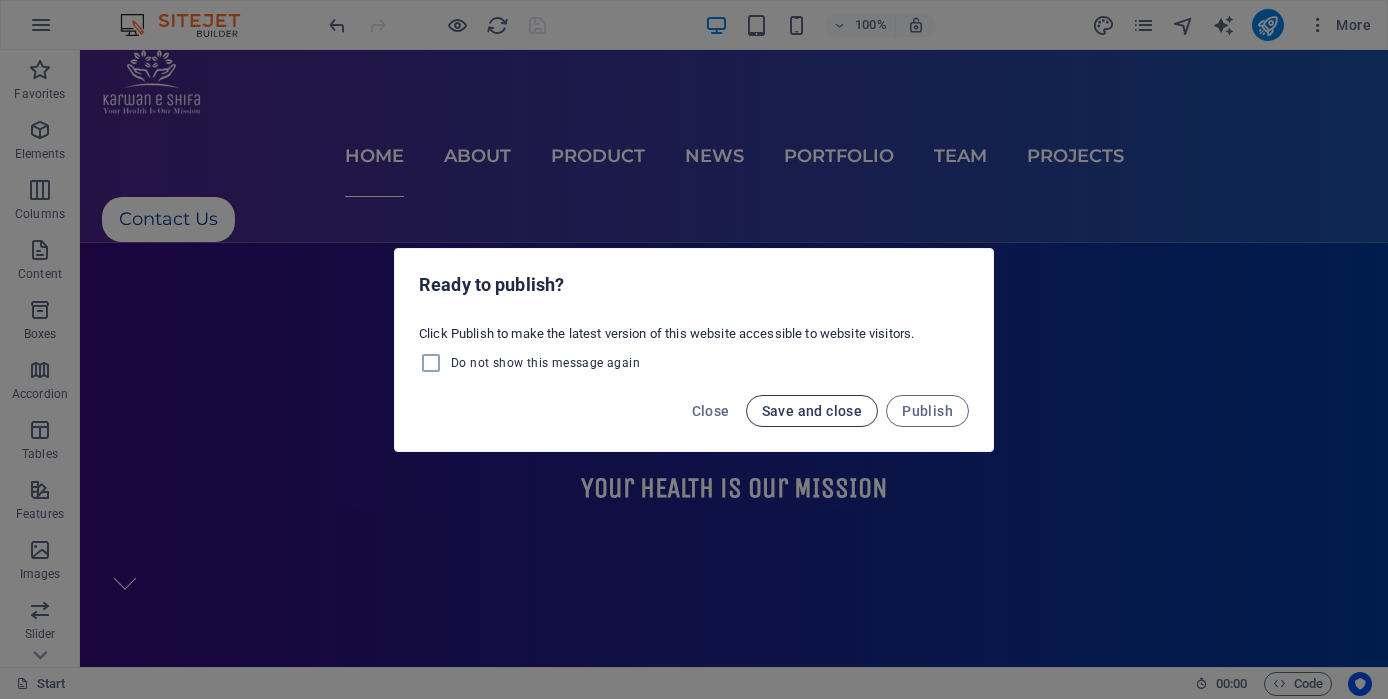 click on "Save and close" at bounding box center [812, 411] 